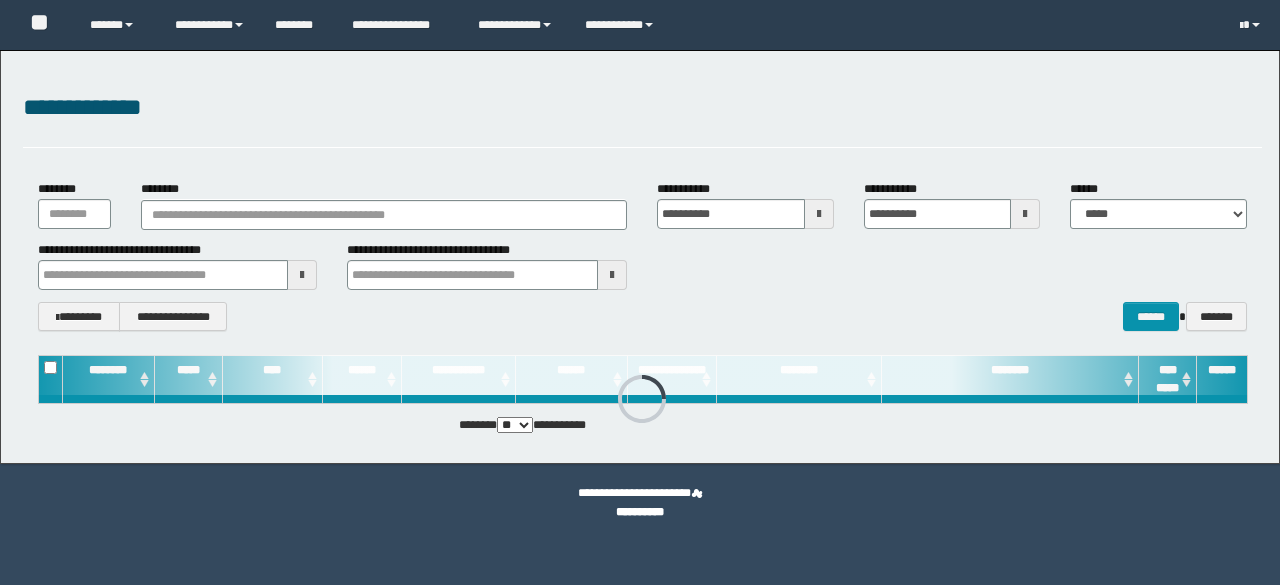 scroll, scrollTop: 0, scrollLeft: 0, axis: both 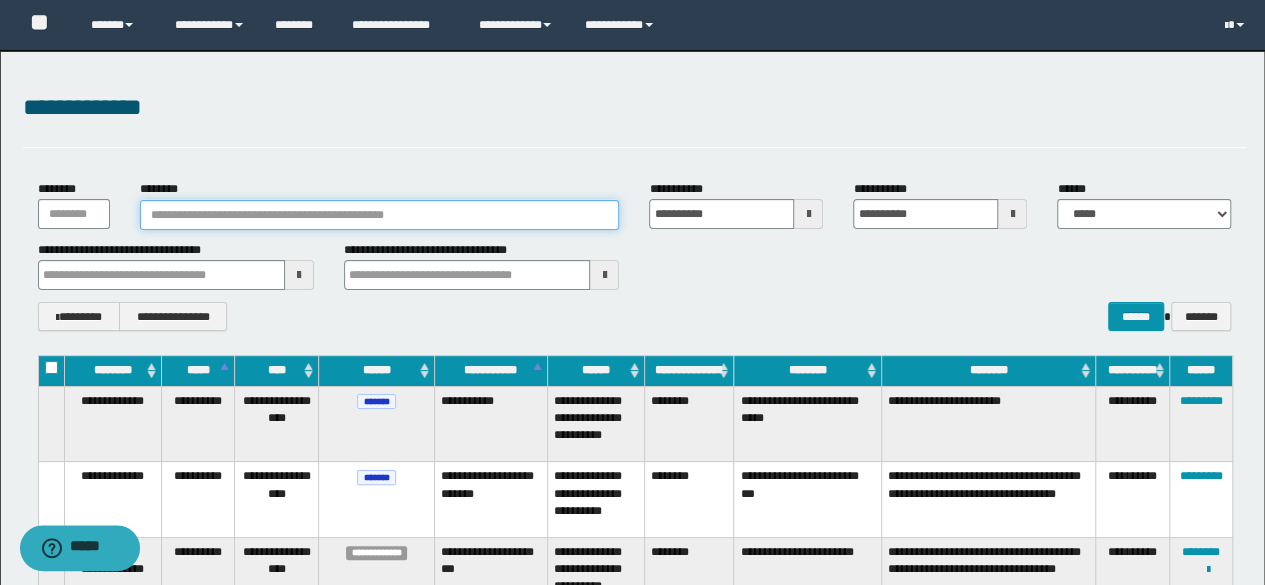 click on "********" at bounding box center [380, 215] 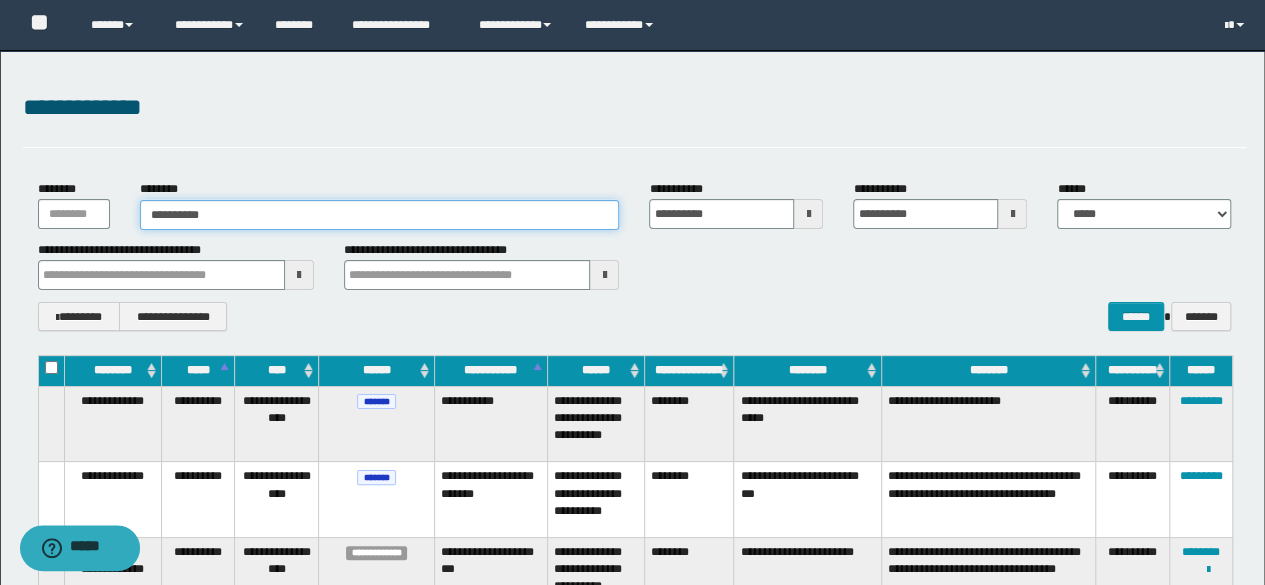 type on "**********" 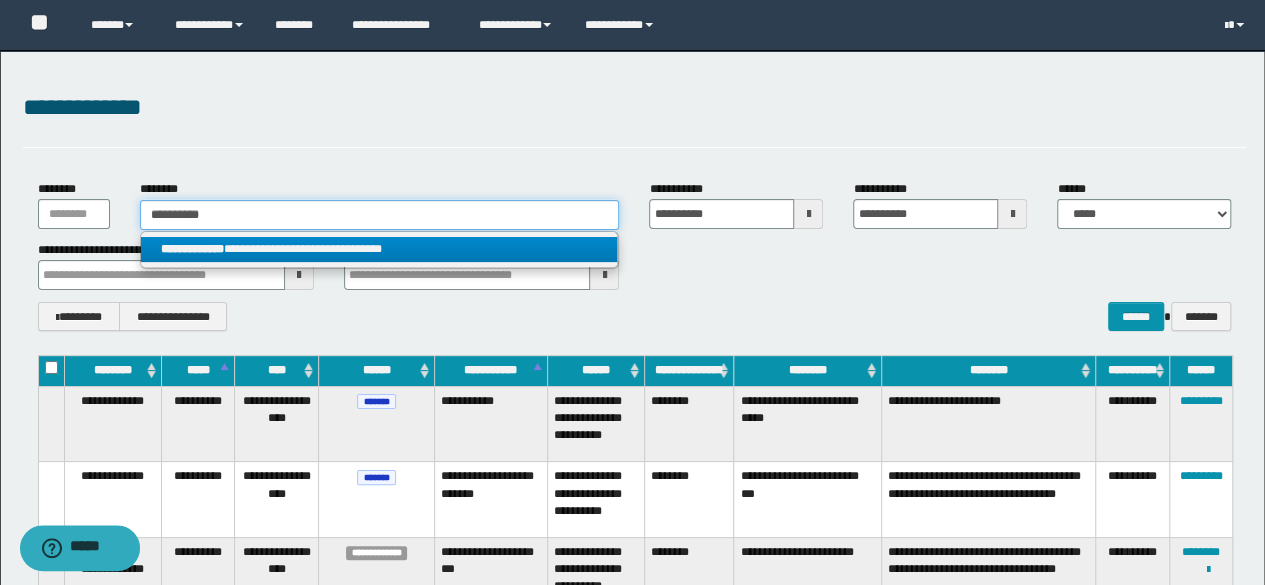 type on "**********" 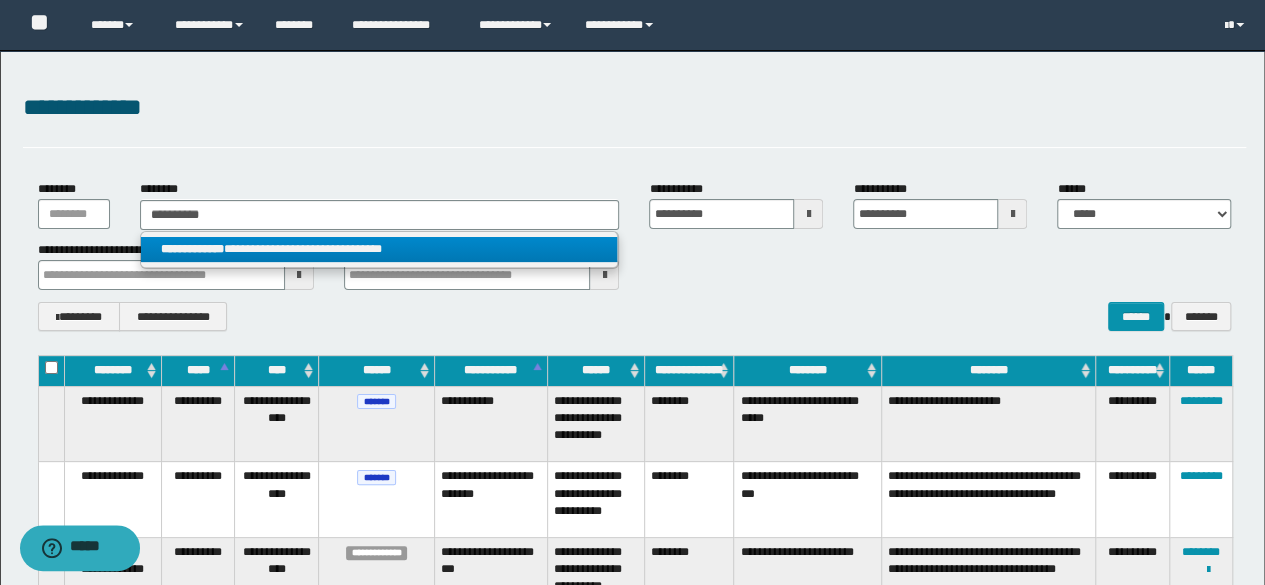 click on "**********" at bounding box center [379, 249] 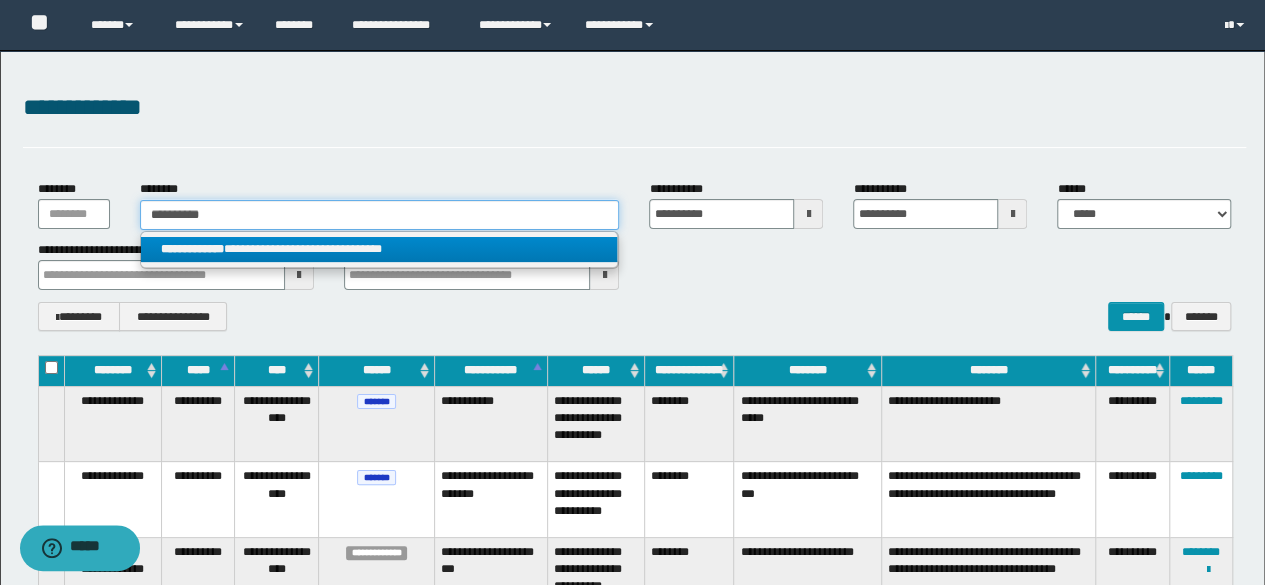 type 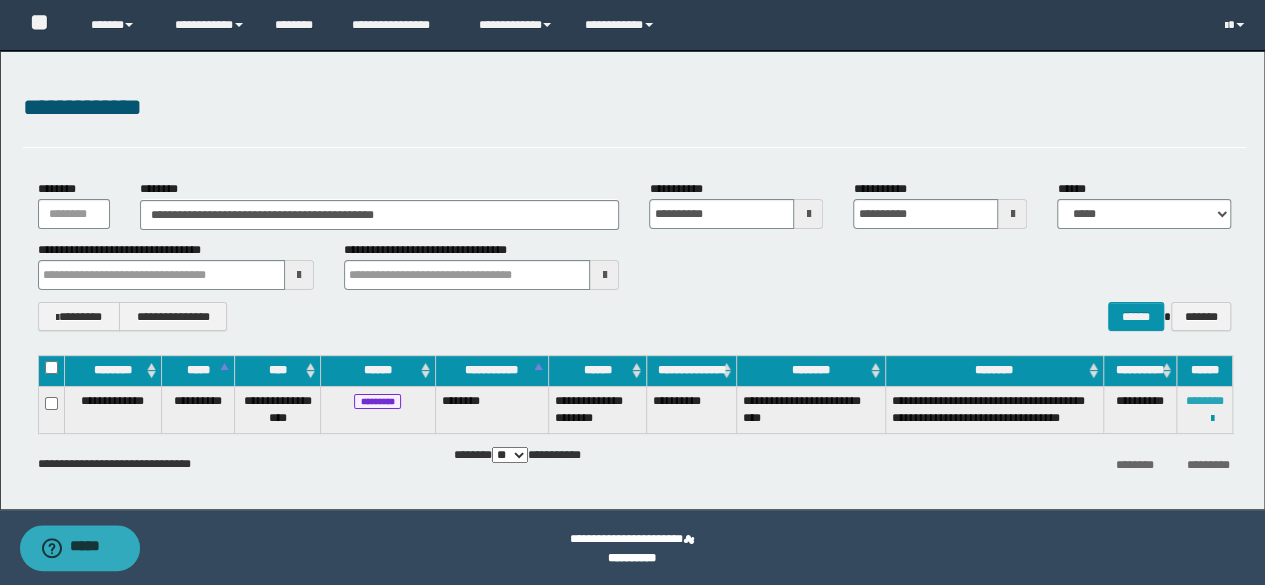 click on "********" at bounding box center [1205, 401] 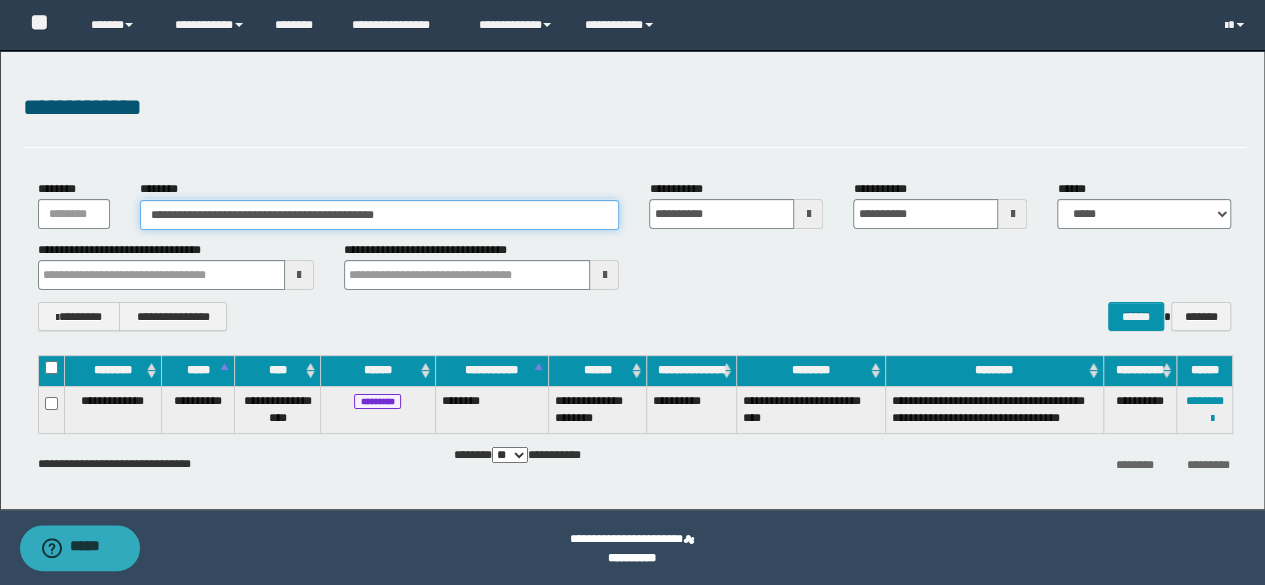 drag, startPoint x: 443, startPoint y: 209, endPoint x: 0, endPoint y: 190, distance: 443.40726 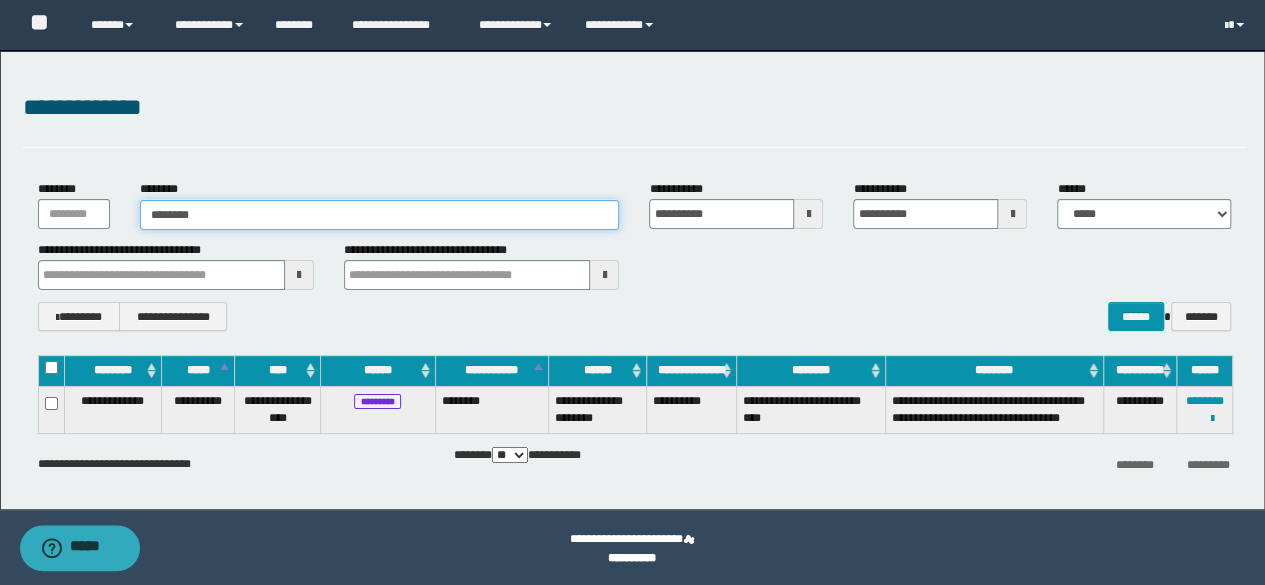 type on "********" 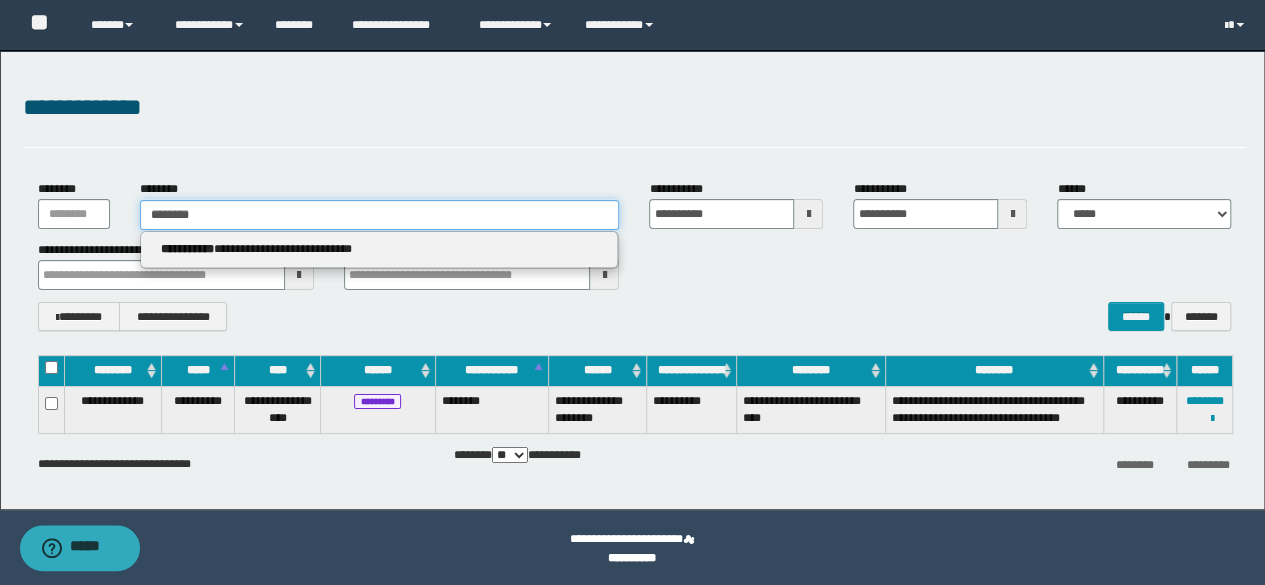 type on "********" 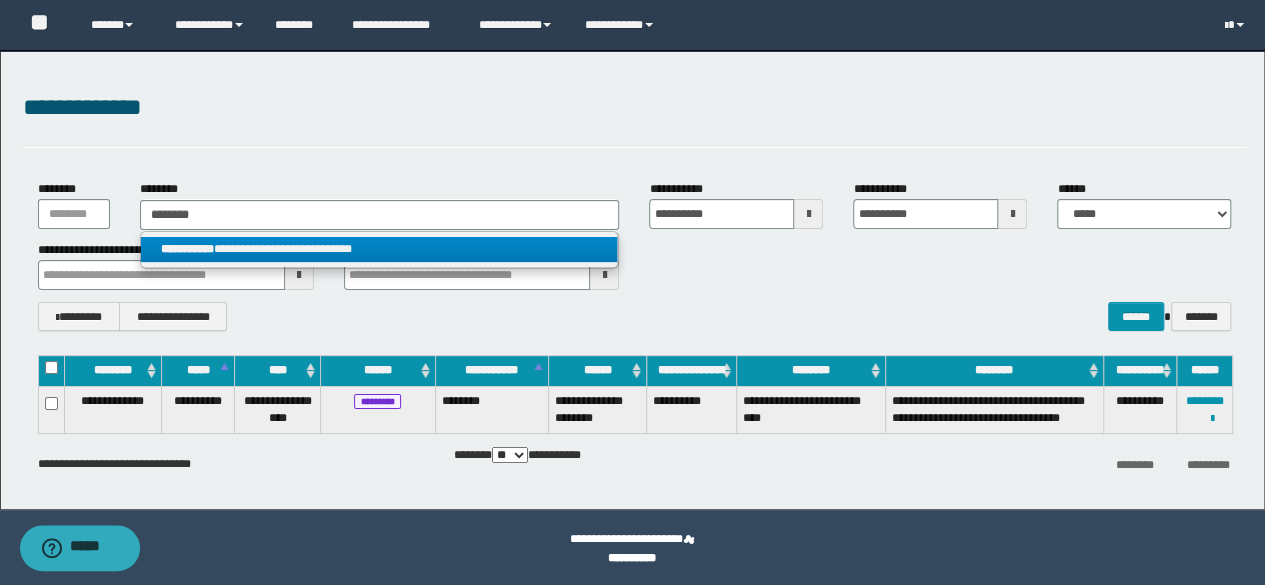 click on "**********" at bounding box center [379, 249] 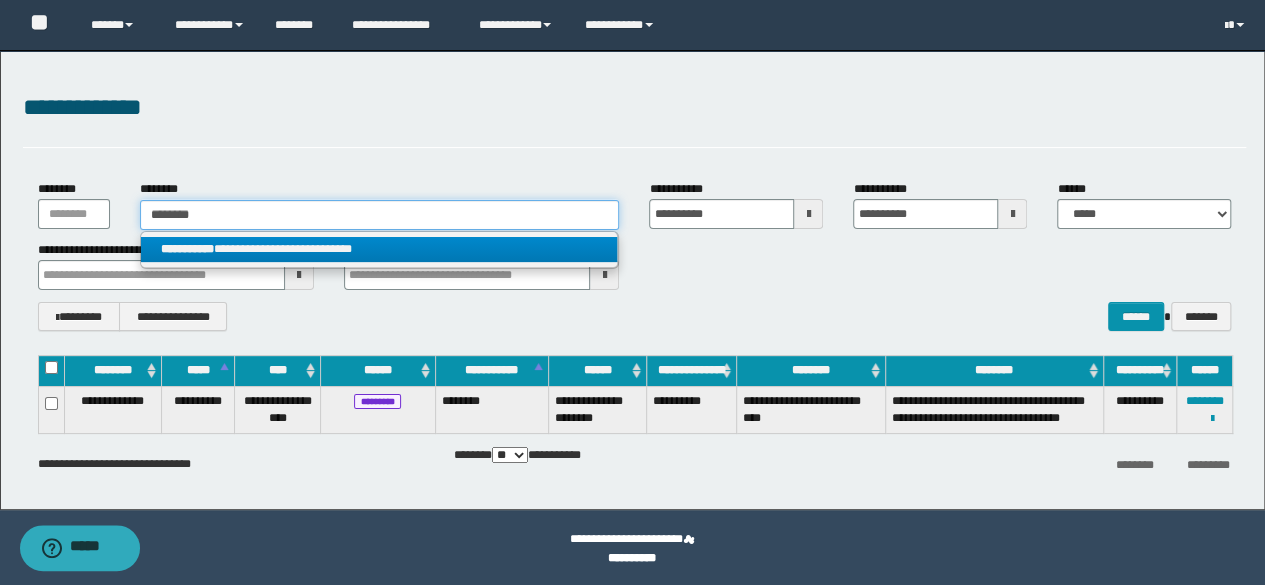 type 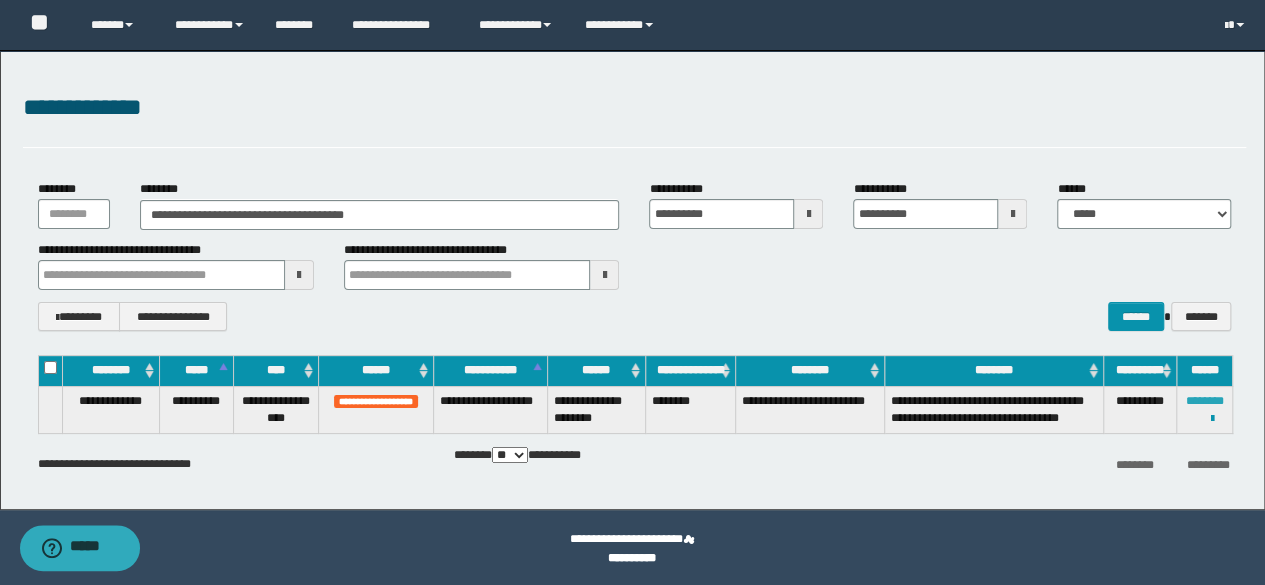 click on "********" at bounding box center (1205, 401) 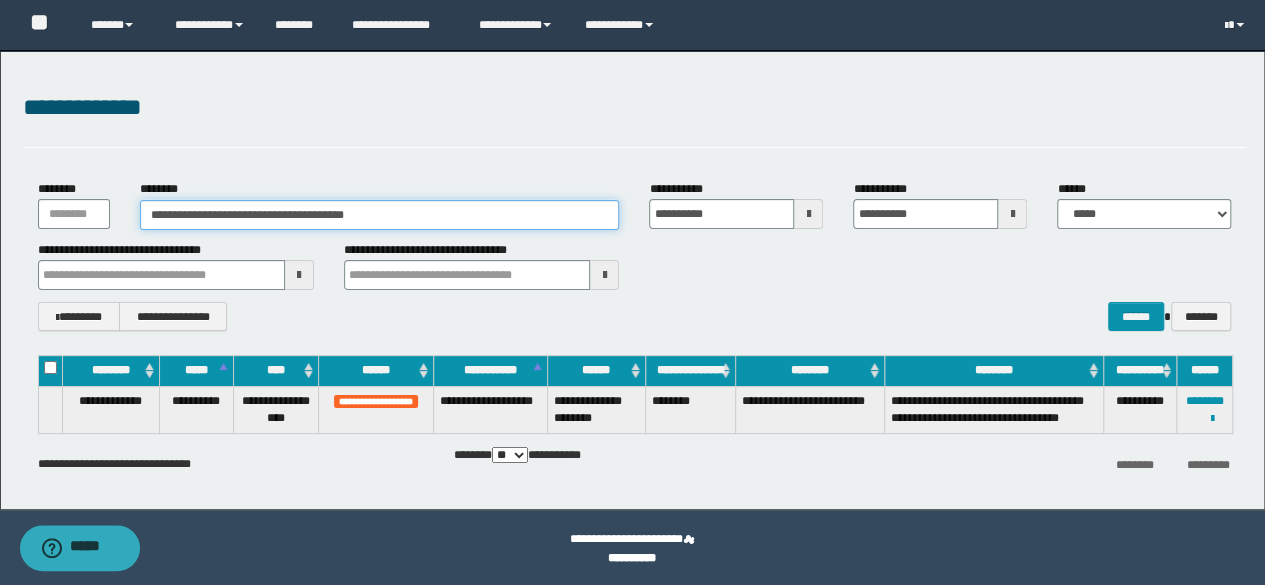 drag, startPoint x: 431, startPoint y: 207, endPoint x: 57, endPoint y: 167, distance: 376.13297 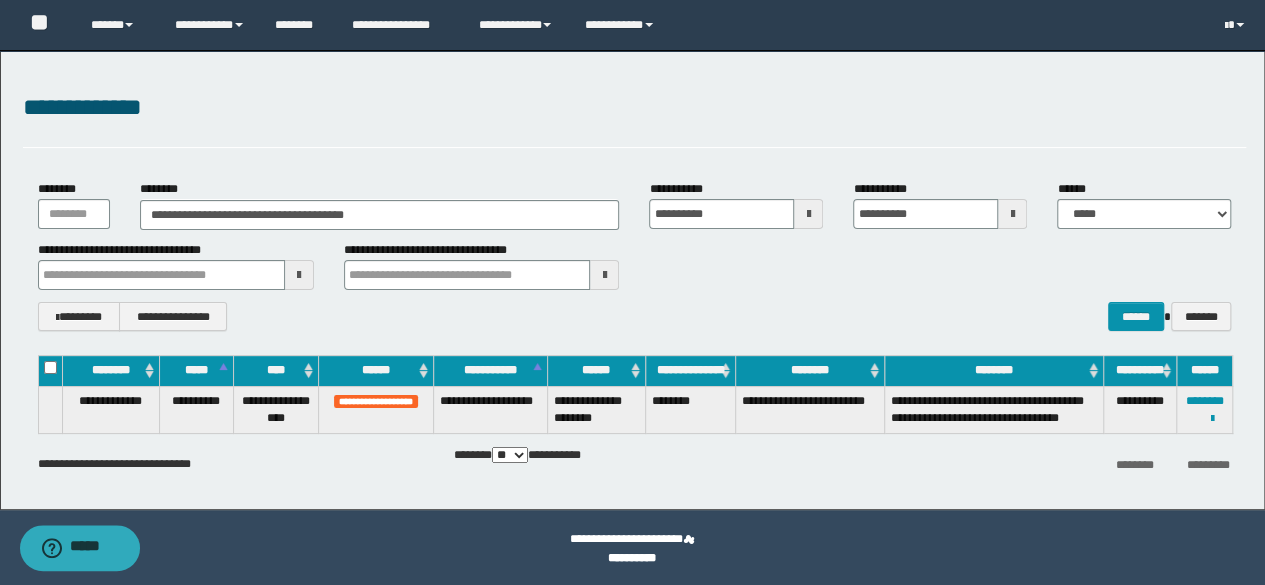 drag, startPoint x: 294, startPoint y: 158, endPoint x: 341, endPoint y: 189, distance: 56.302753 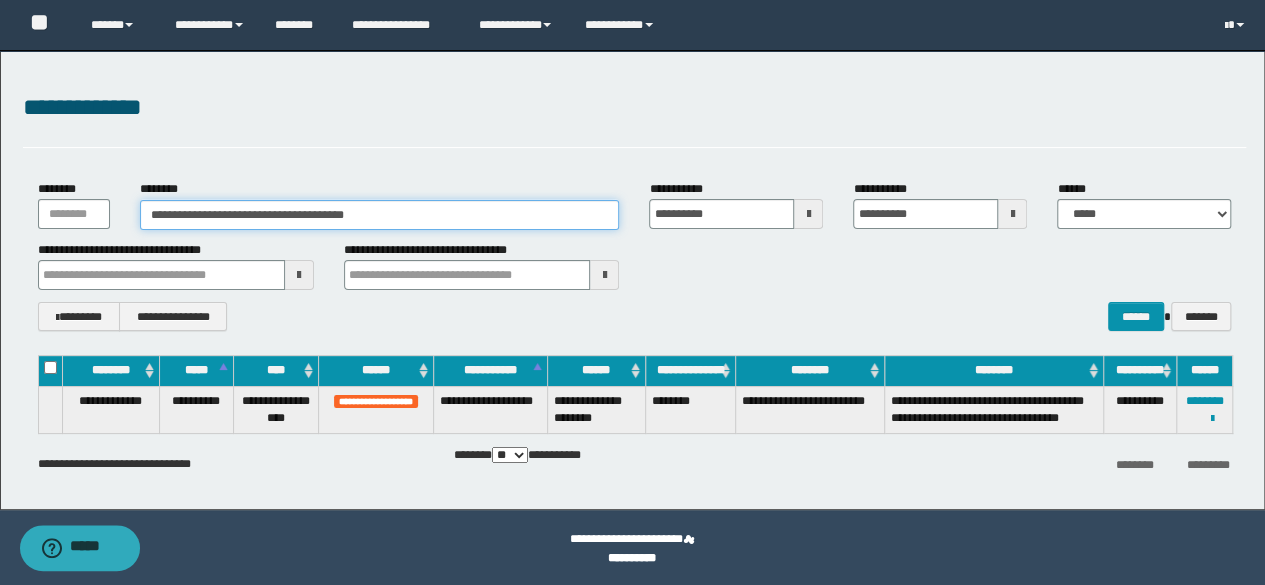 drag, startPoint x: 396, startPoint y: 218, endPoint x: 37, endPoint y: 173, distance: 361.80936 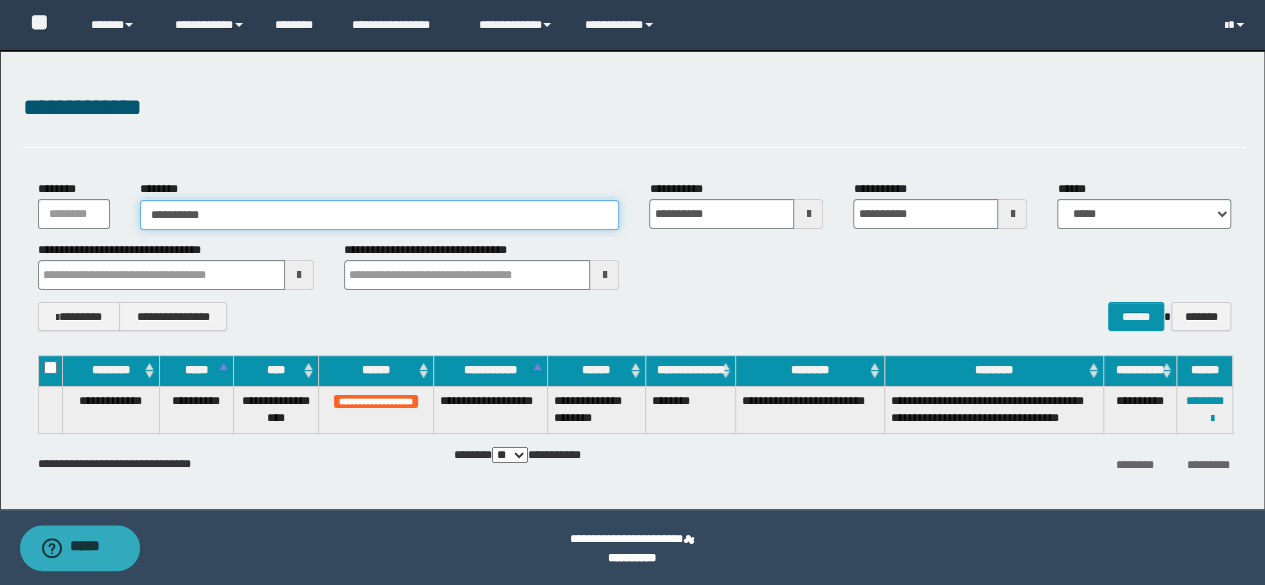 type on "**********" 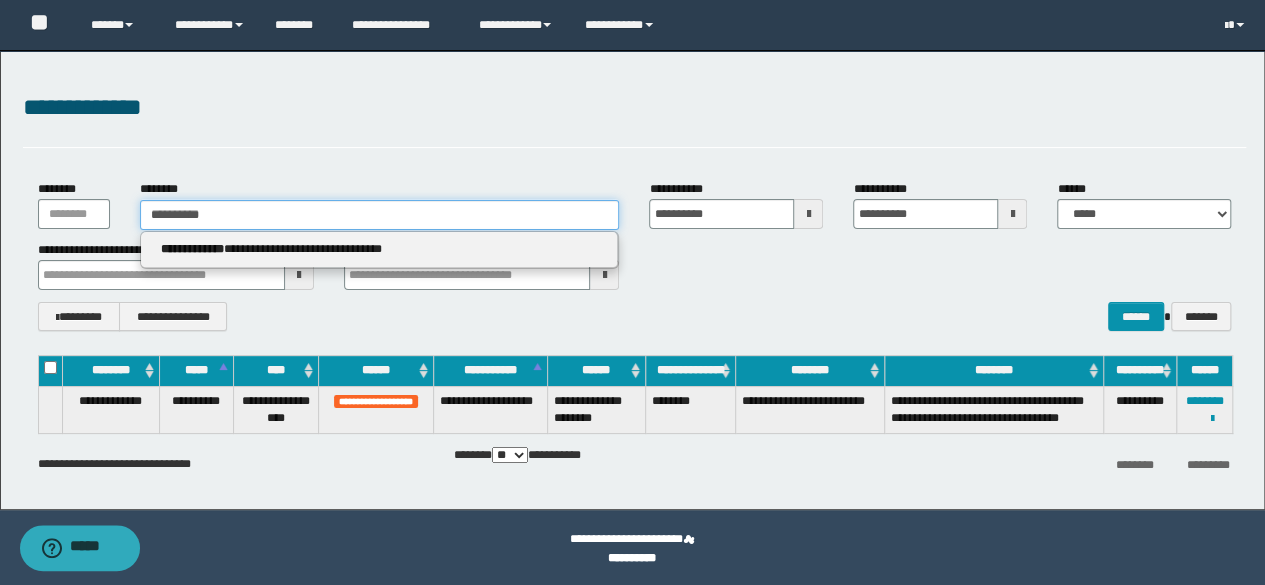 type on "**********" 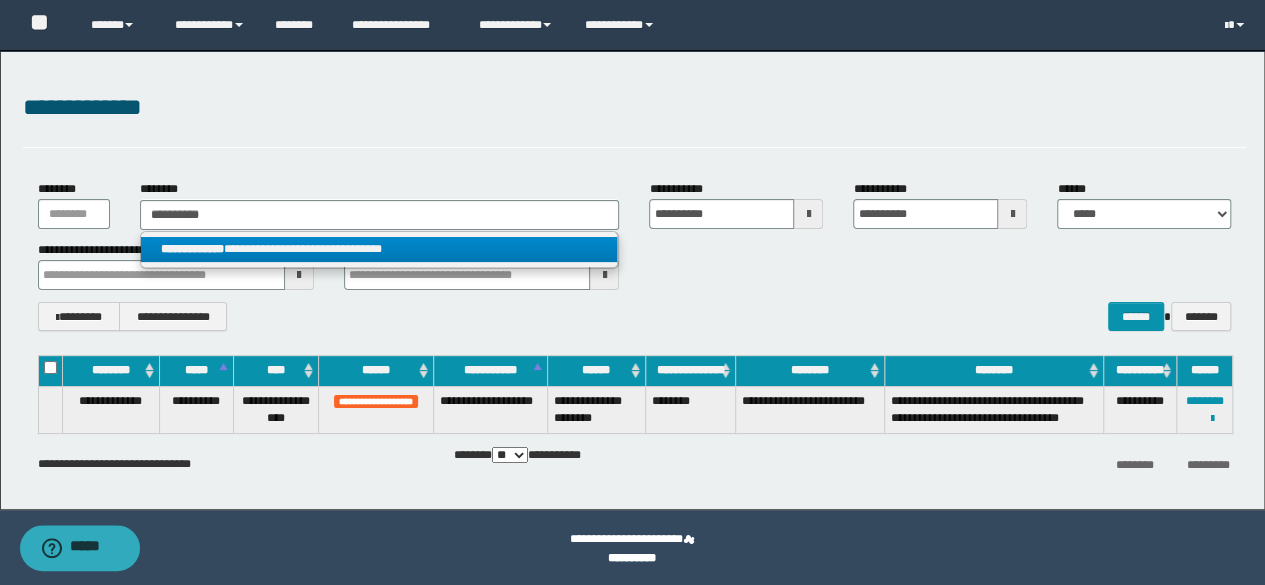 click on "**********" at bounding box center (379, 249) 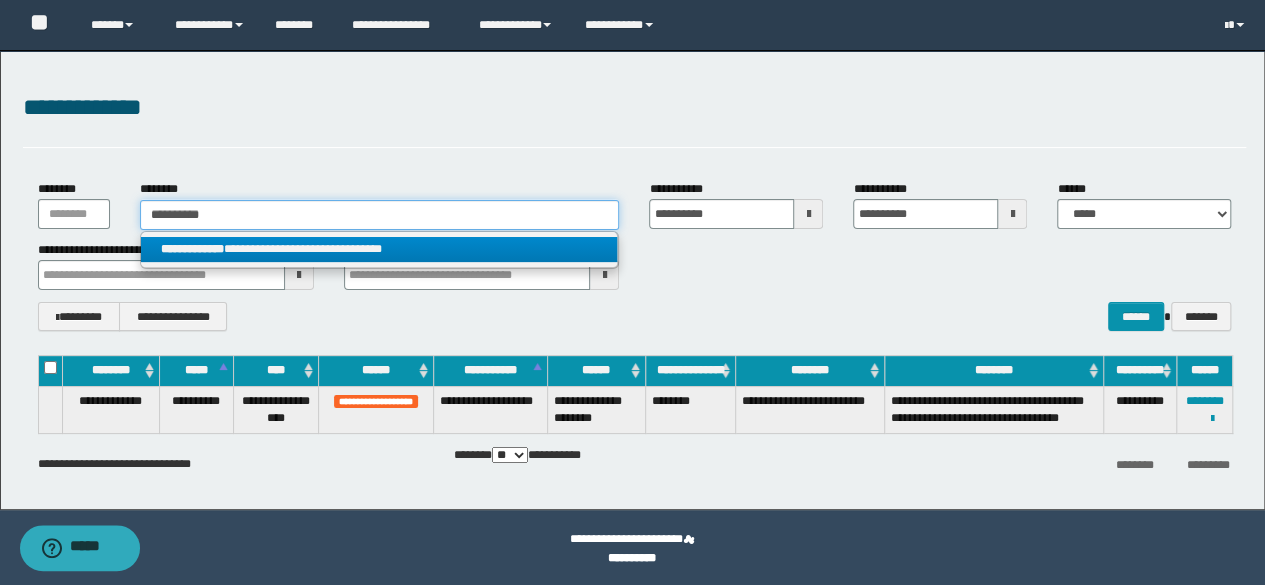 type 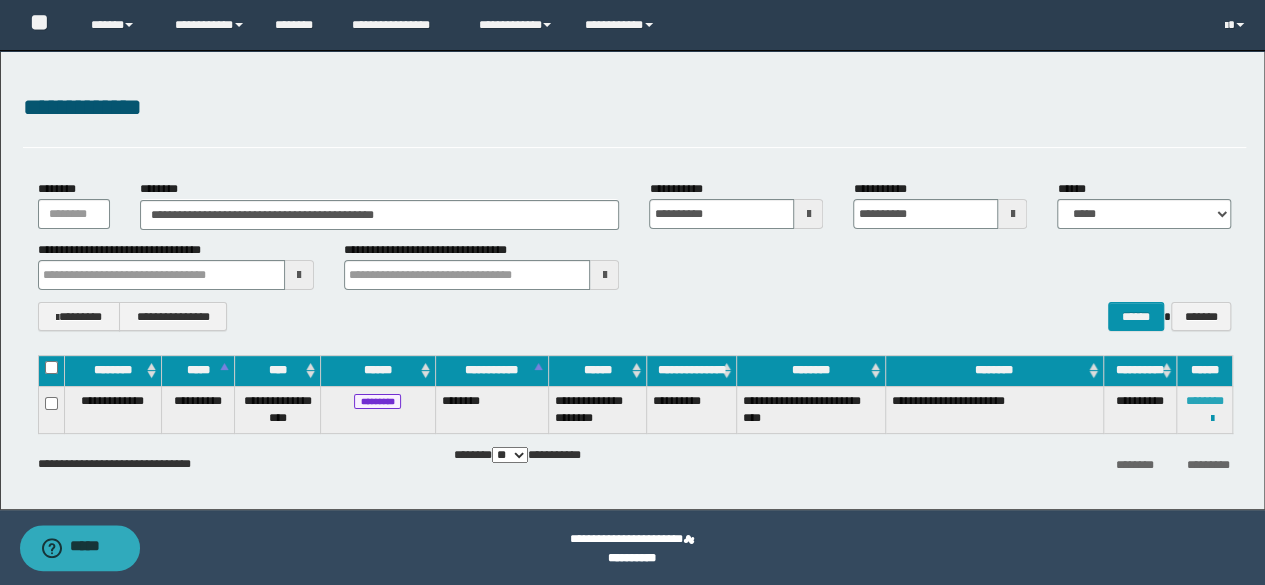 click on "********" at bounding box center (1205, 401) 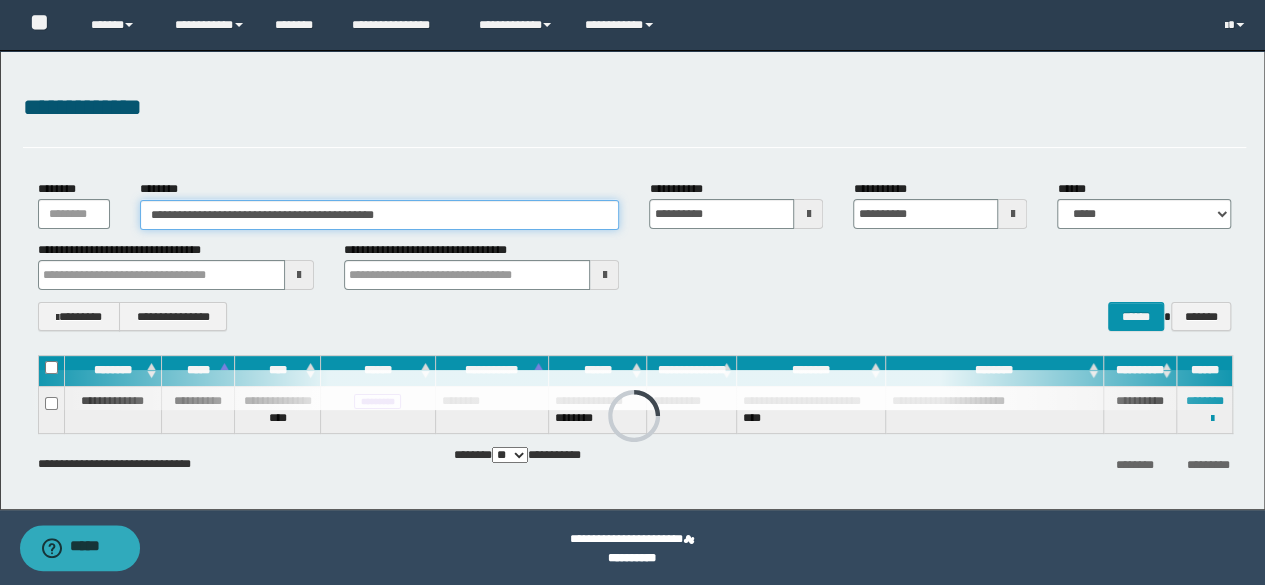 drag, startPoint x: 480, startPoint y: 199, endPoint x: 111, endPoint y: 188, distance: 369.1639 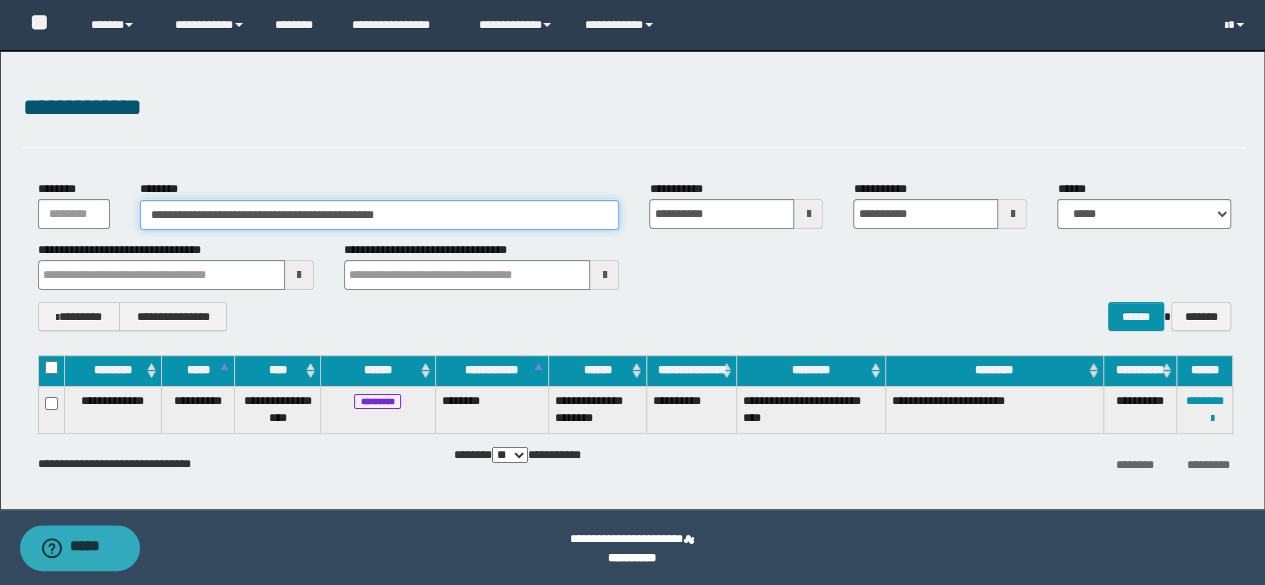 paste 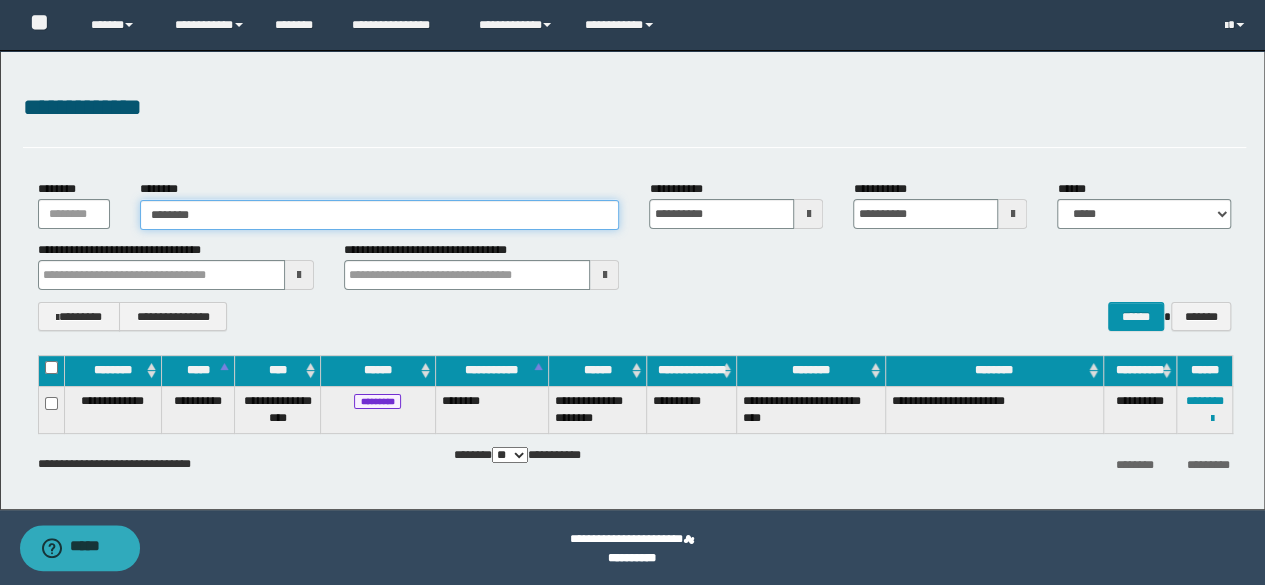 type on "********" 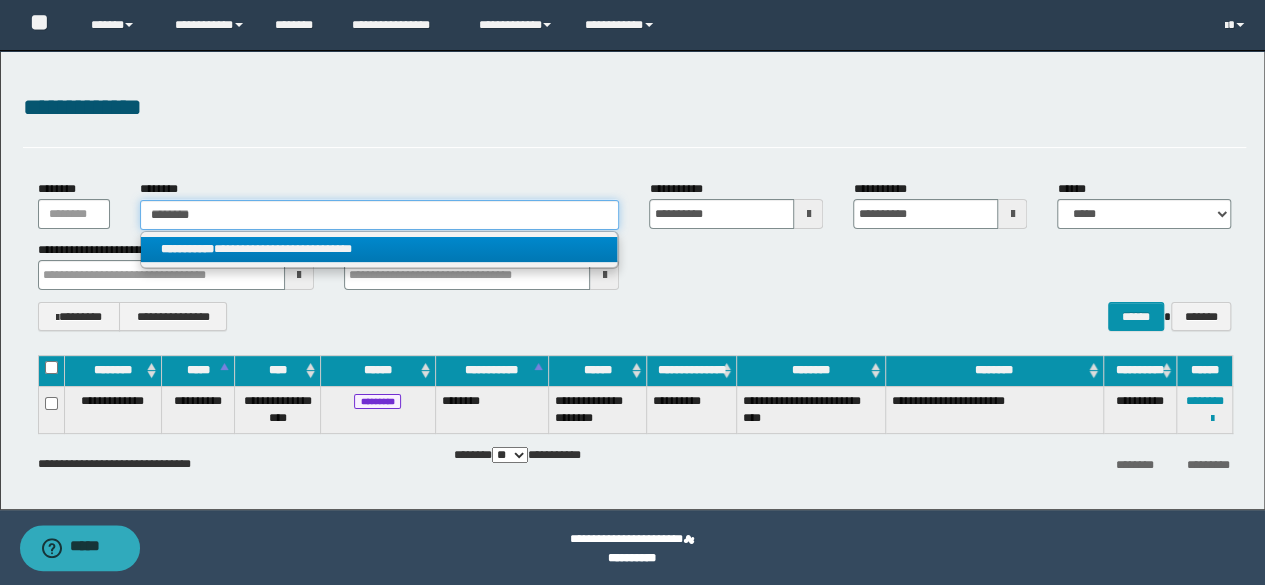 type on "********" 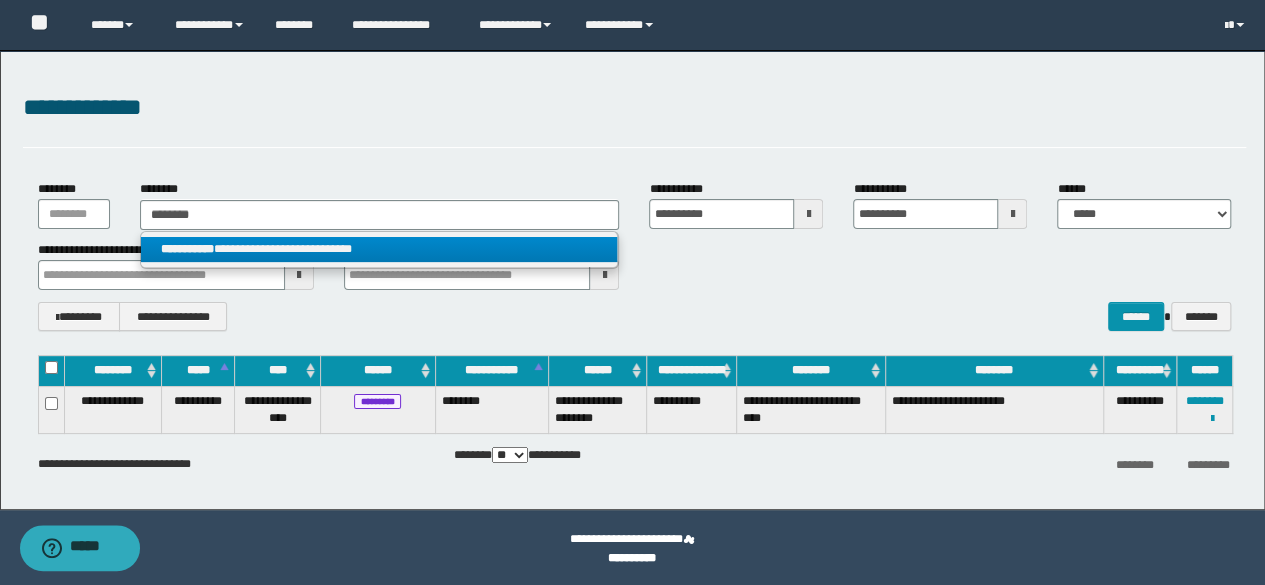 click on "**********" at bounding box center [379, 249] 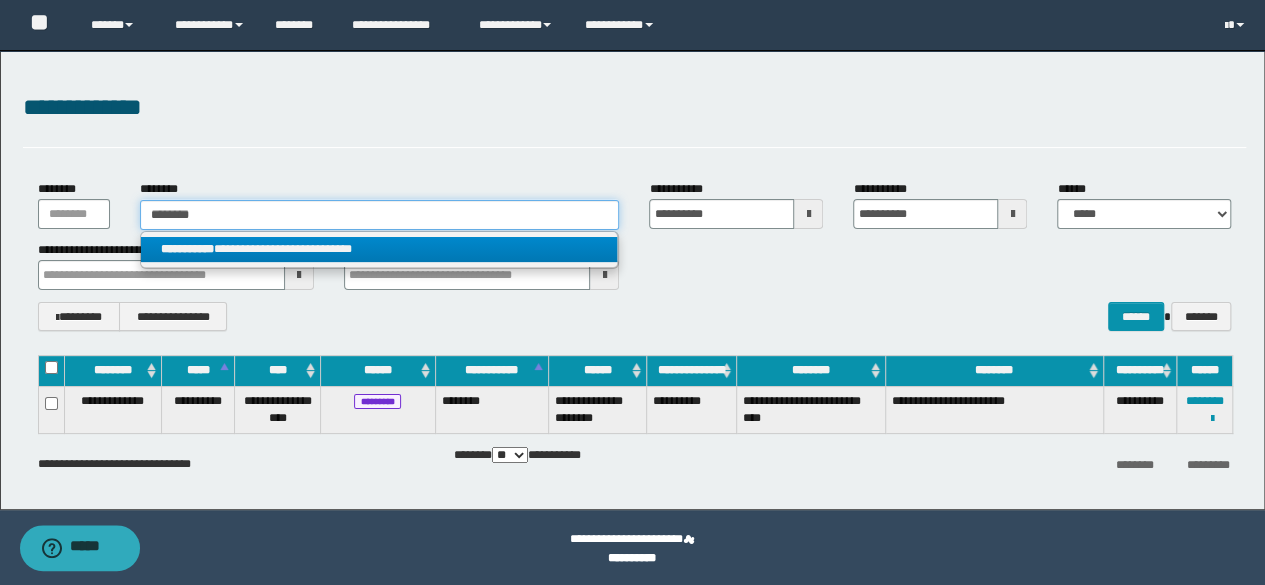 type 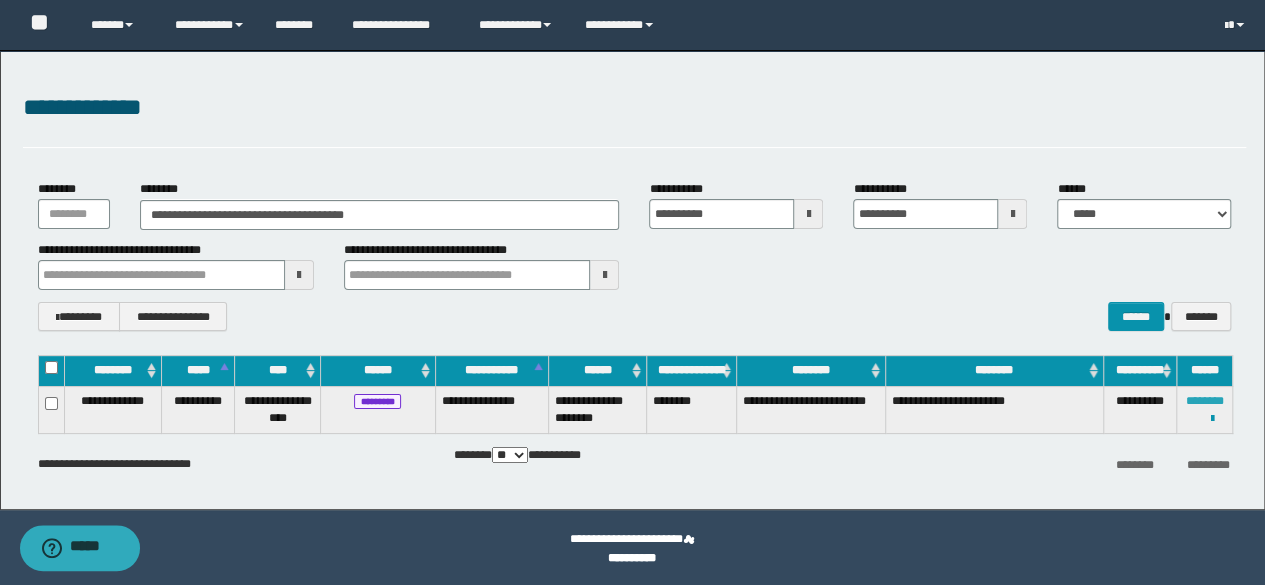 click on "********" at bounding box center [1205, 401] 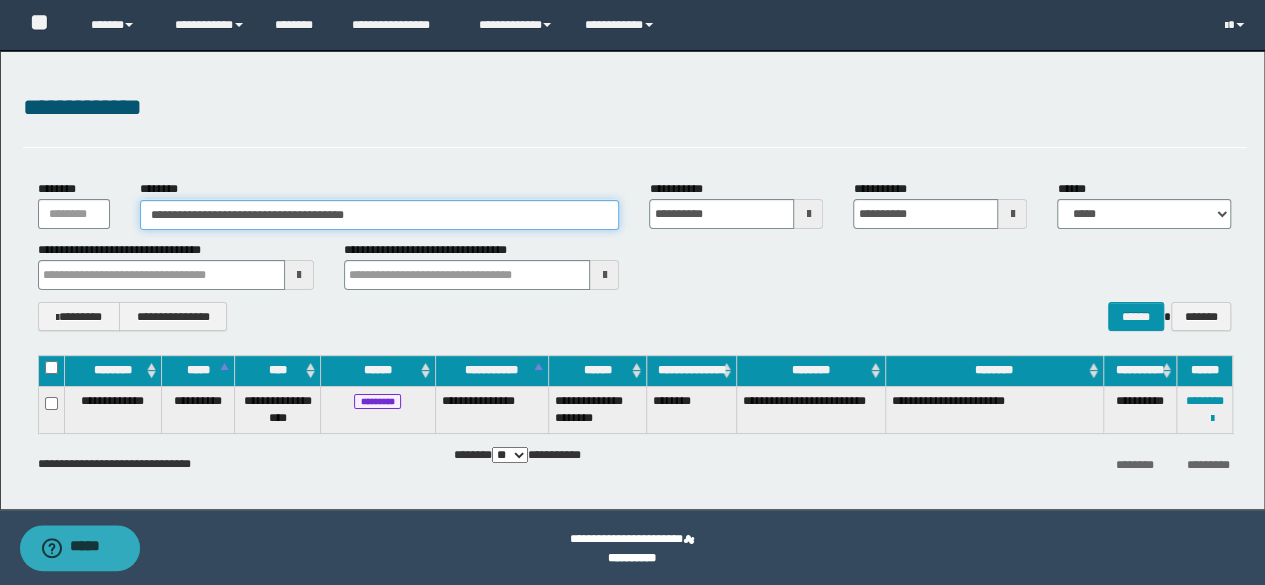 drag, startPoint x: 407, startPoint y: 224, endPoint x: 0, endPoint y: 152, distance: 413.3195 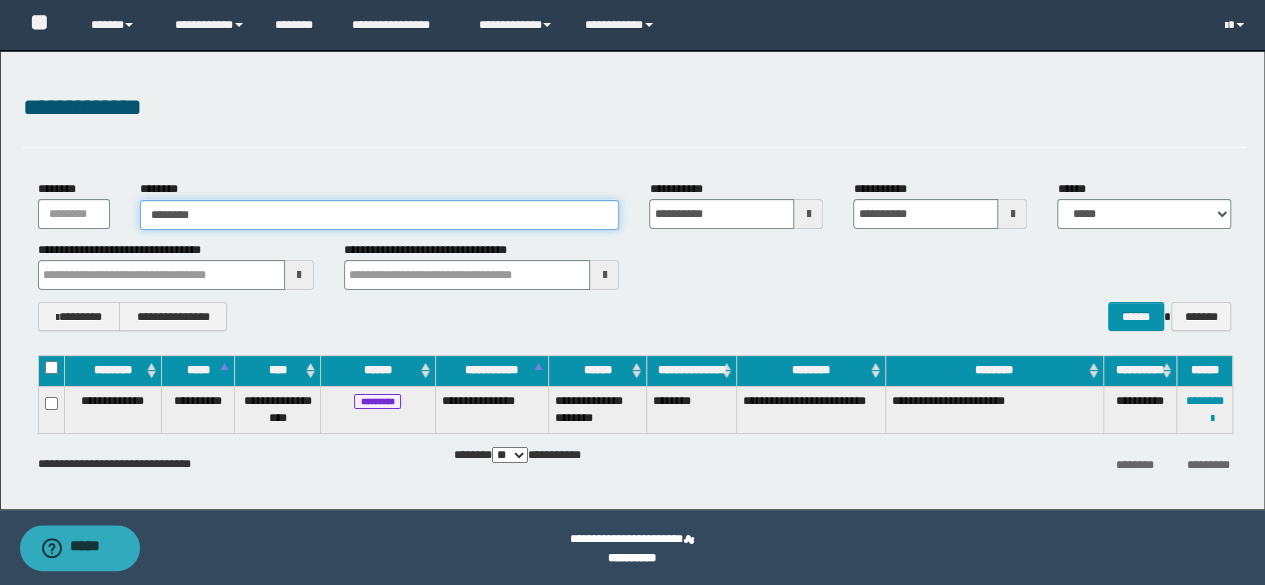 type on "********" 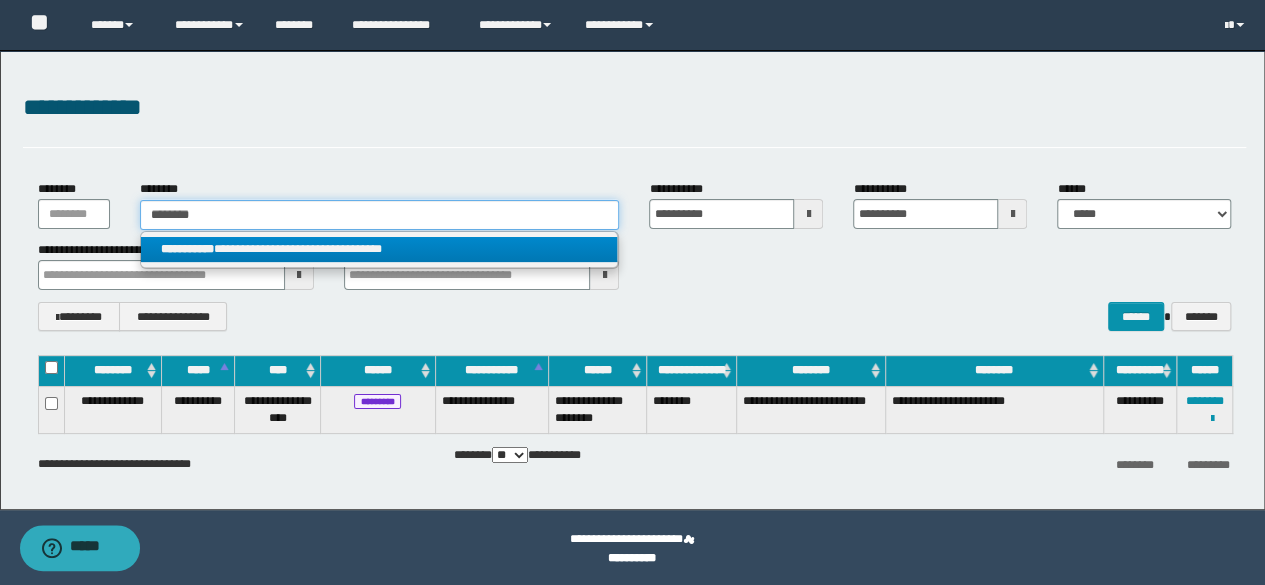 type on "********" 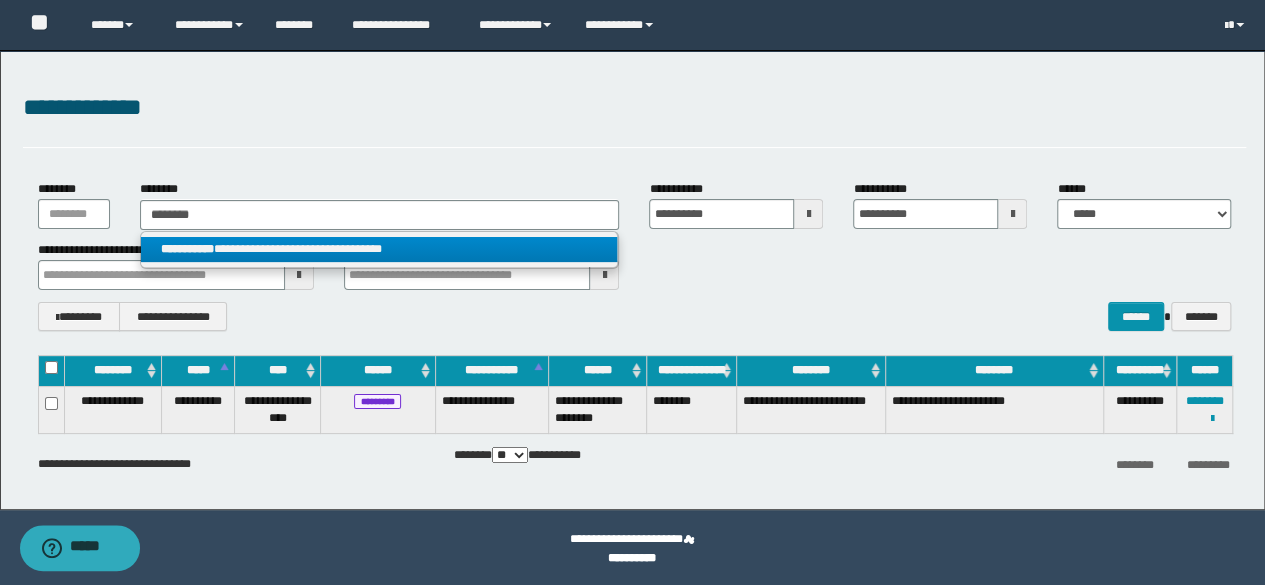 click on "**********" at bounding box center (379, 249) 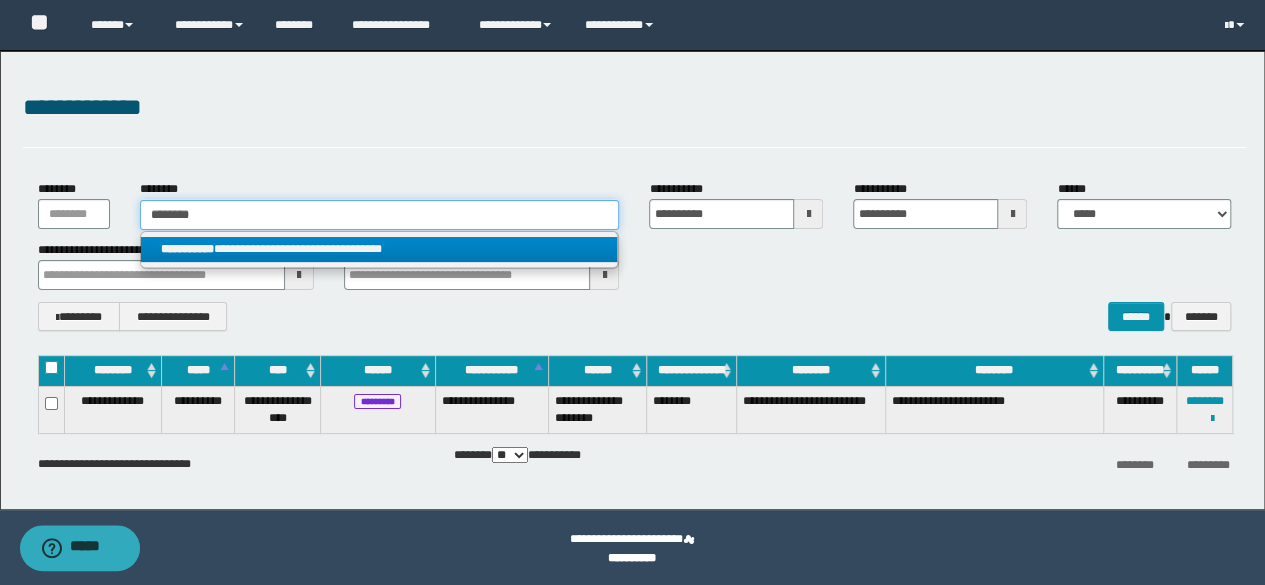 type 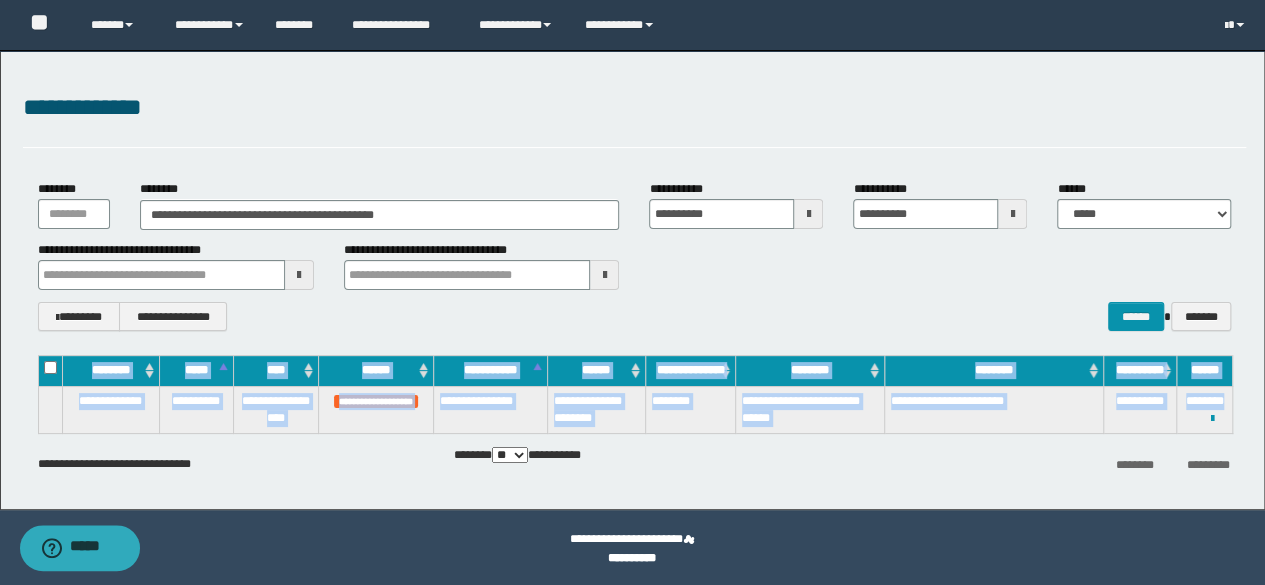 click on "**********" at bounding box center [634, 394] 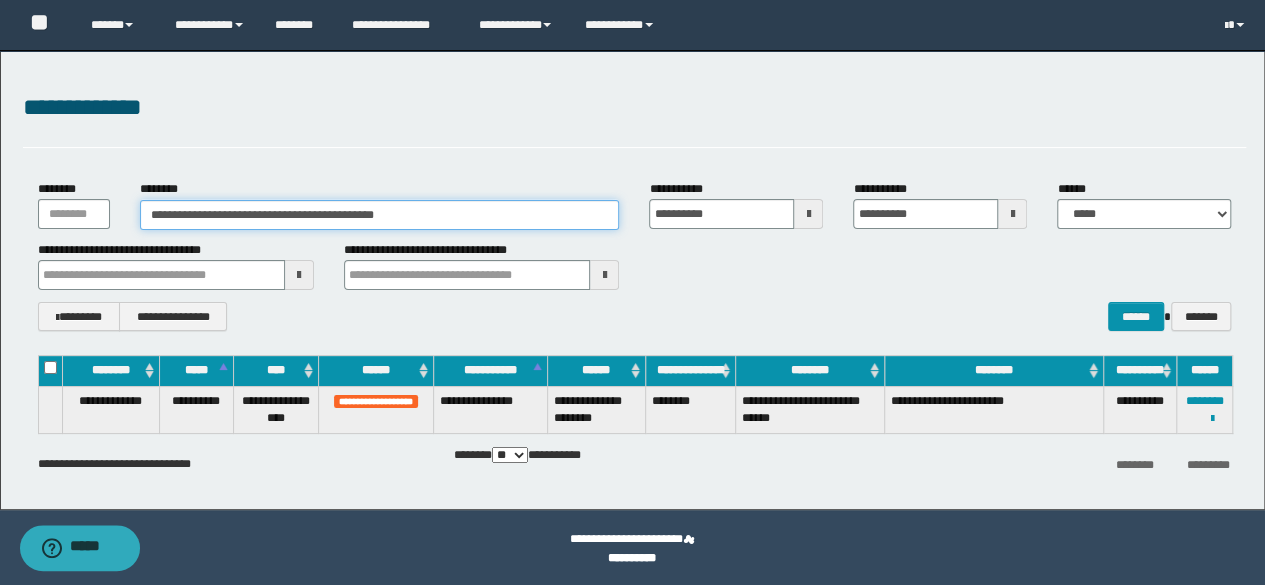 drag, startPoint x: 460, startPoint y: 211, endPoint x: 99, endPoint y: 188, distance: 361.73193 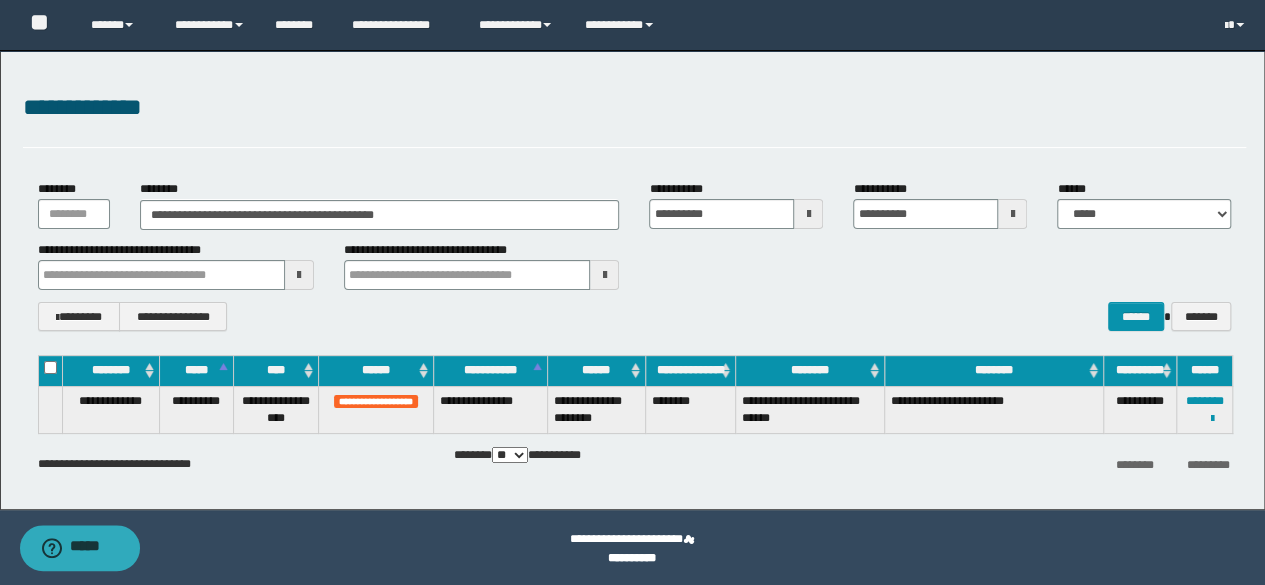 click on "**********" at bounding box center (380, 204) 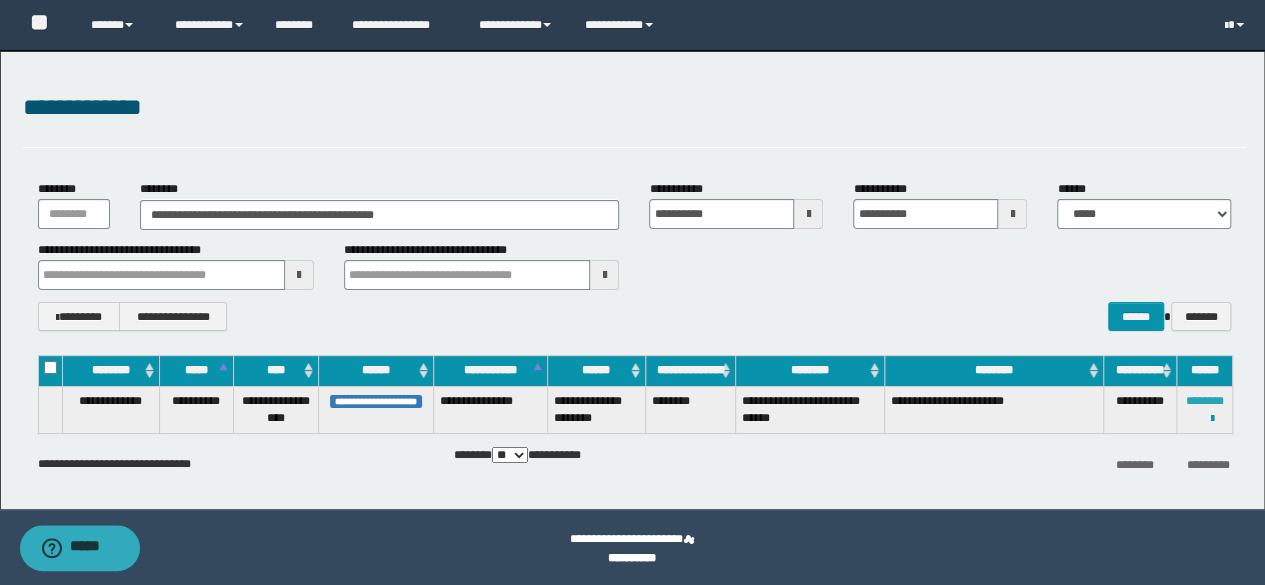 click on "********" at bounding box center (1205, 401) 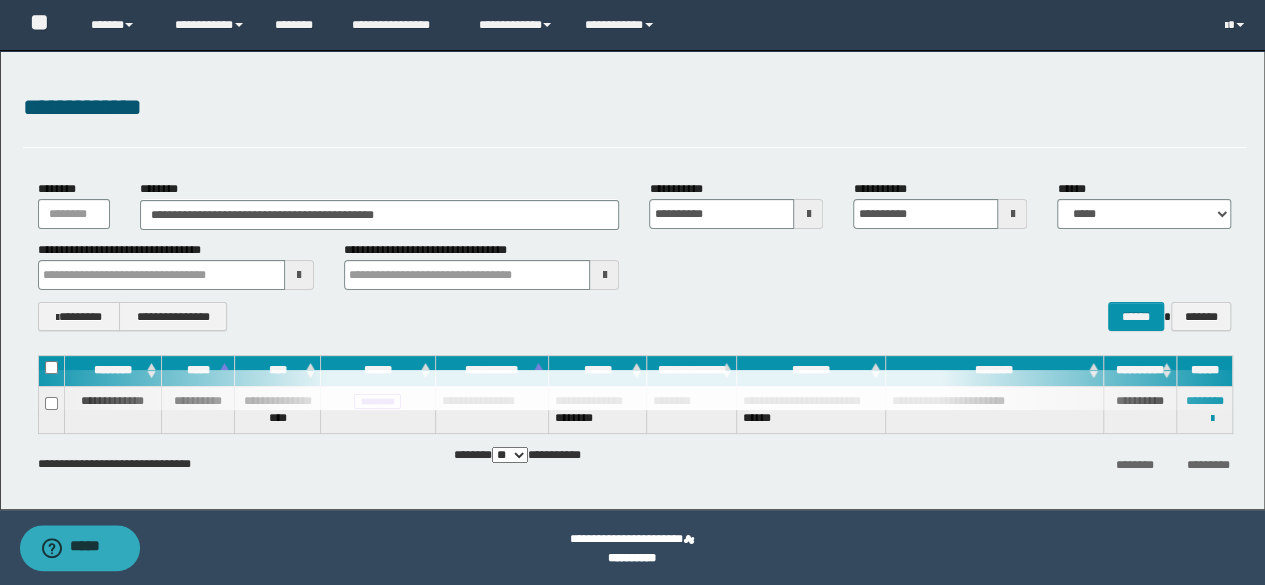 click on "**********" at bounding box center [632, 280] 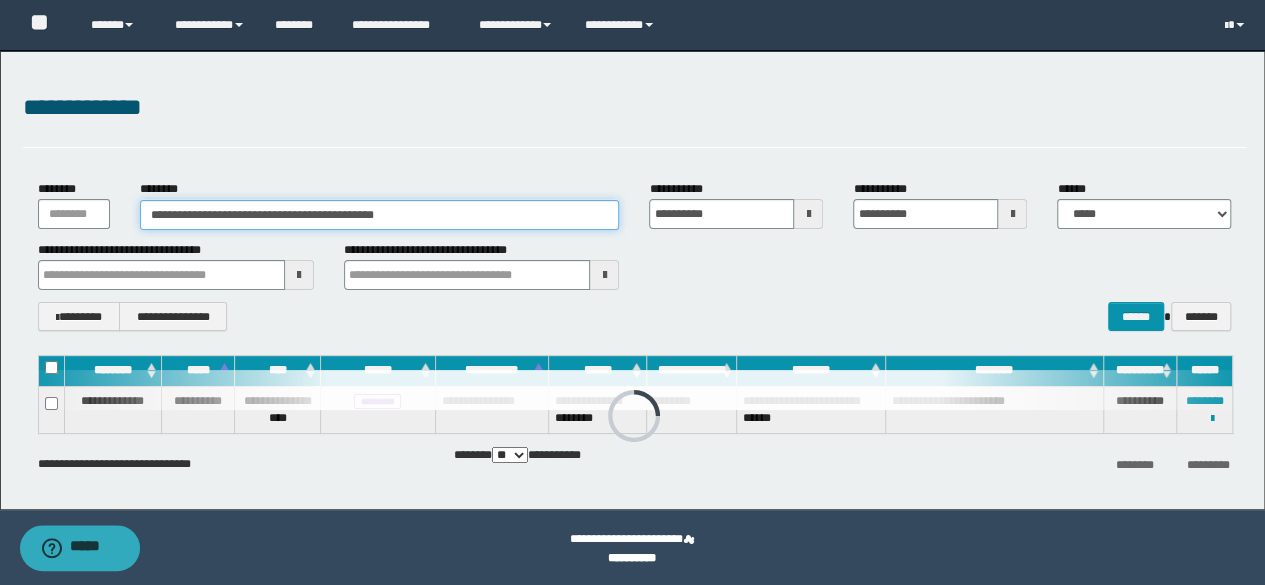 drag, startPoint x: 294, startPoint y: 187, endPoint x: 0, endPoint y: 149, distance: 296.44562 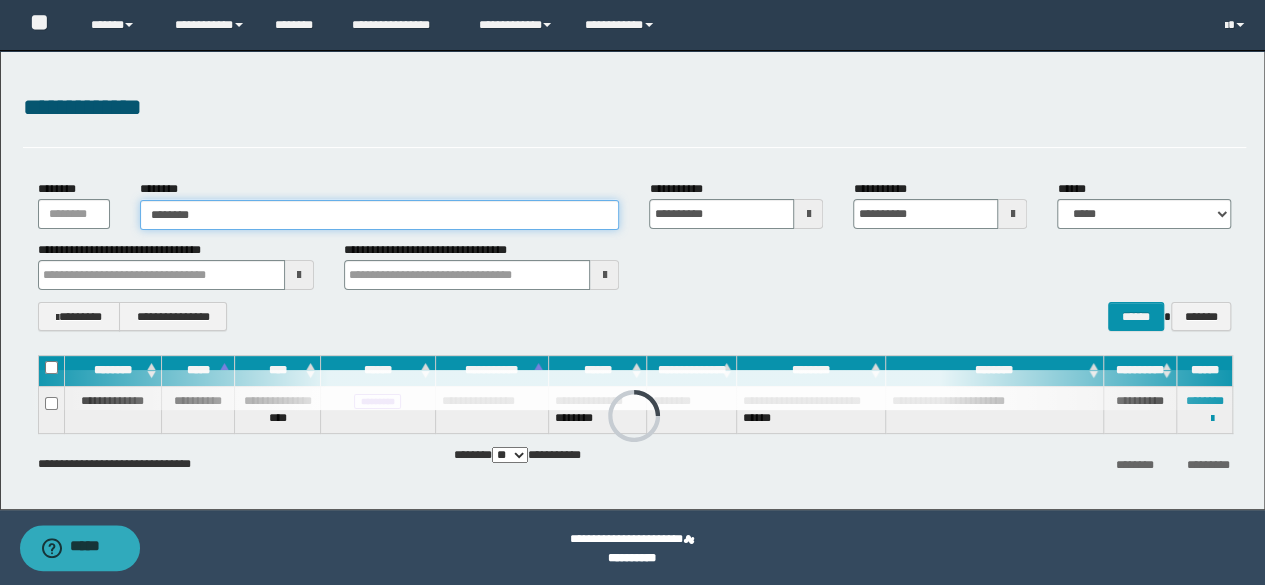 type on "********" 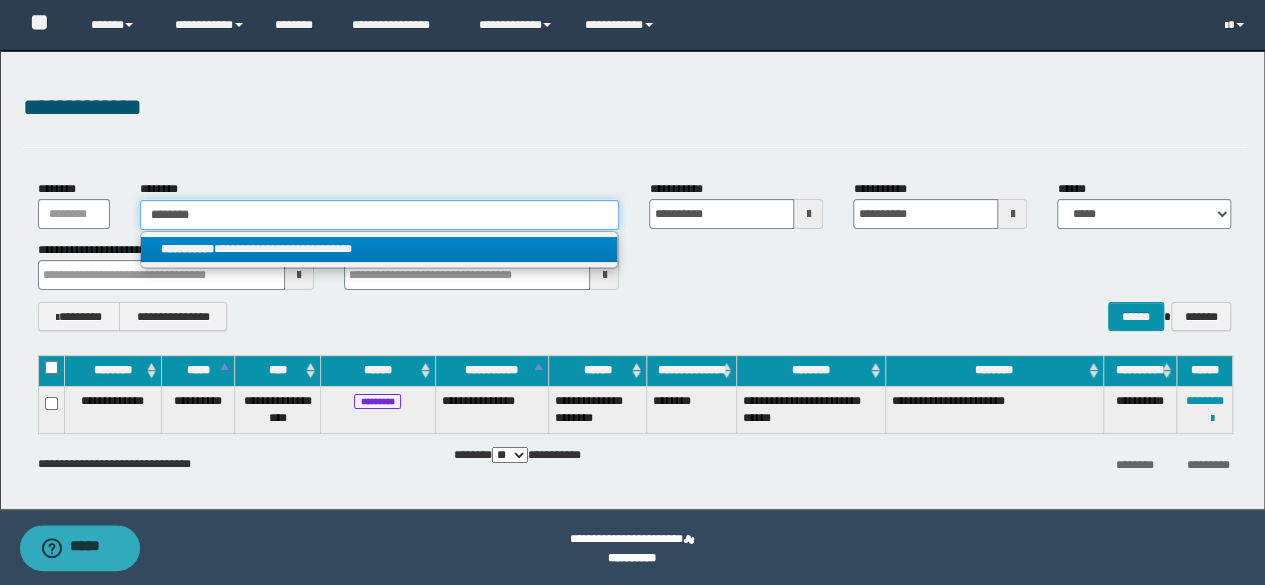 type on "********" 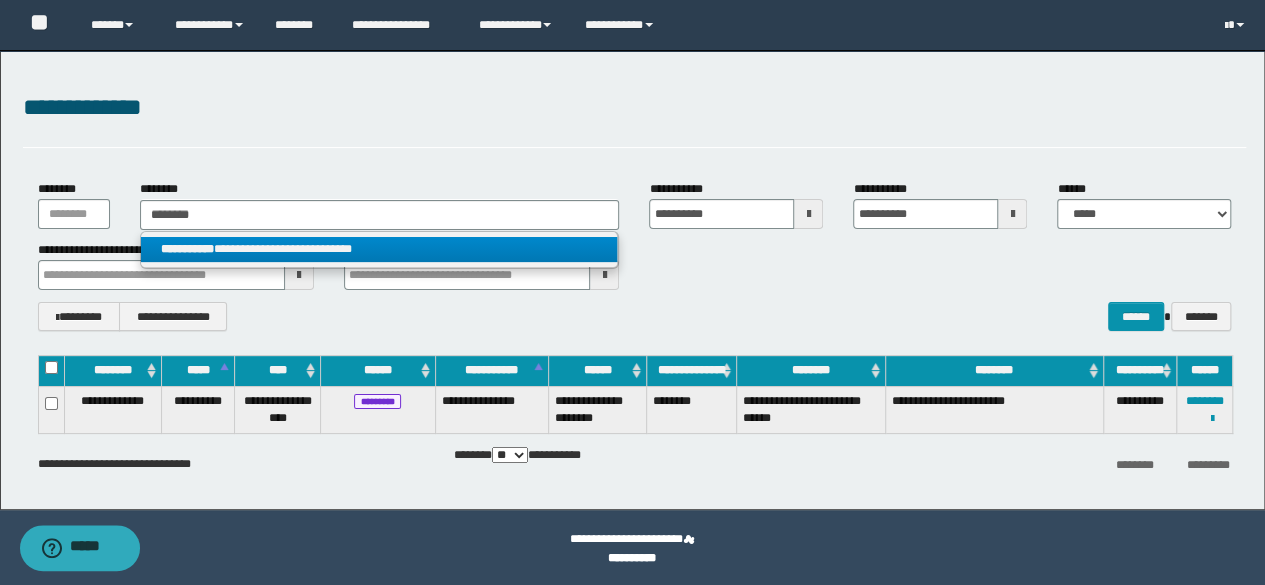 click on "**********" at bounding box center [379, 249] 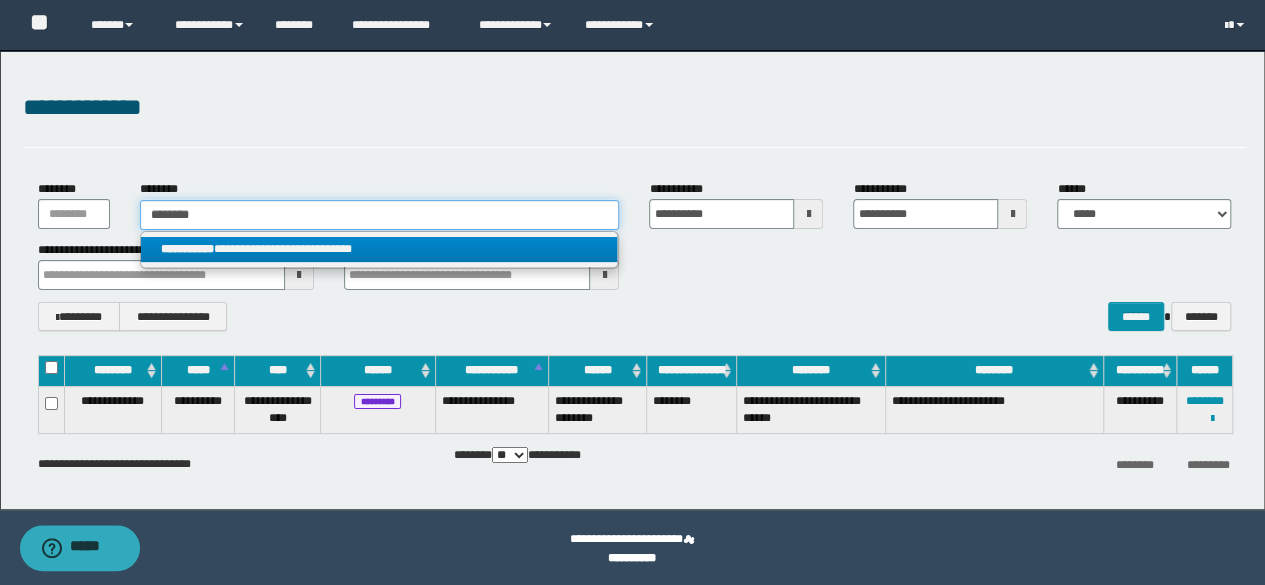 type 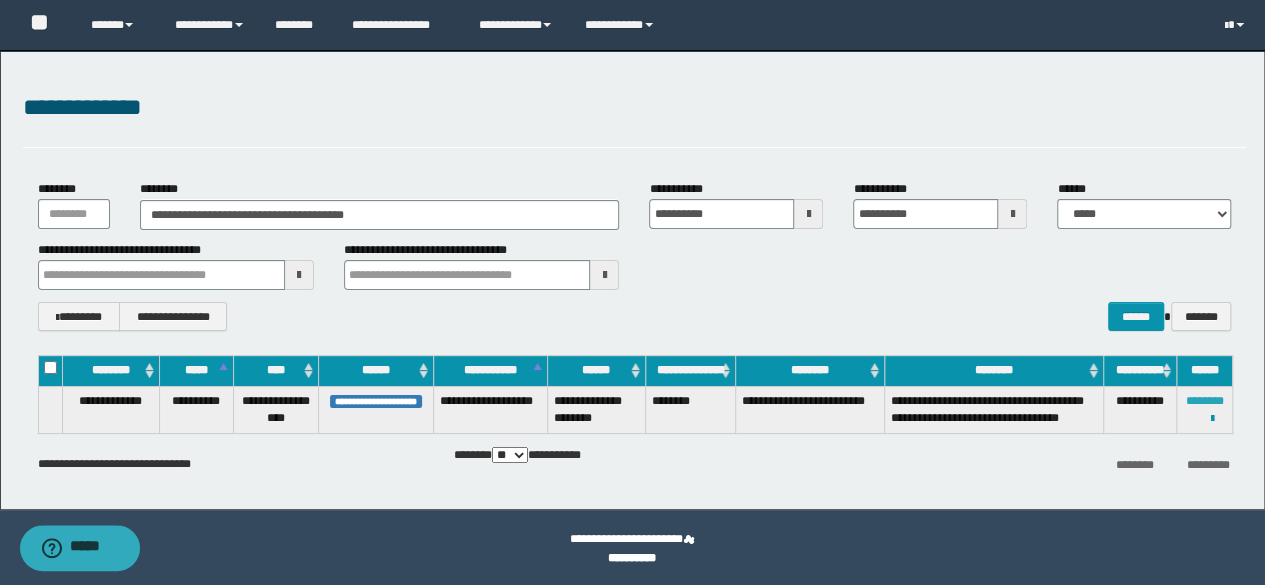 click on "********" at bounding box center [1205, 401] 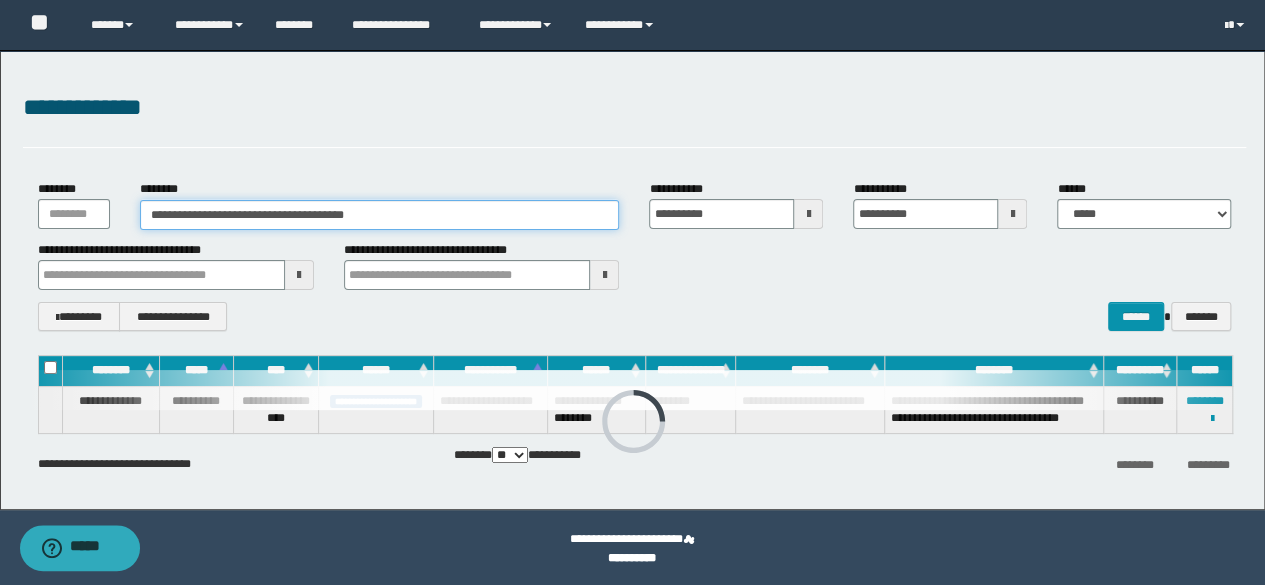 drag, startPoint x: 470, startPoint y: 223, endPoint x: 0, endPoint y: 170, distance: 472.97885 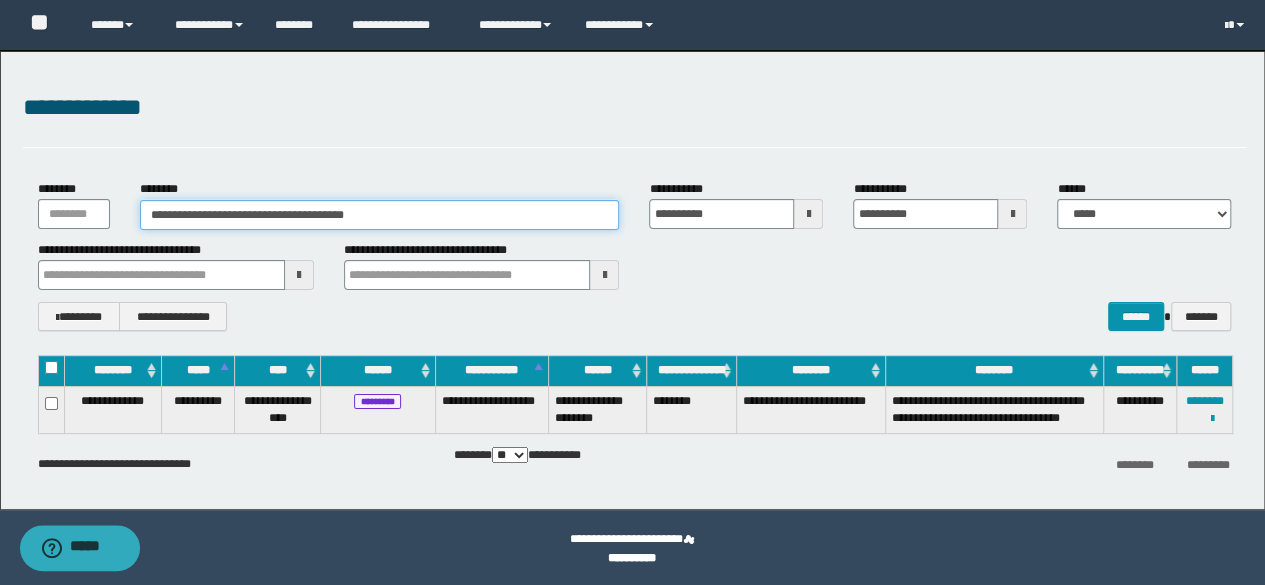 paste 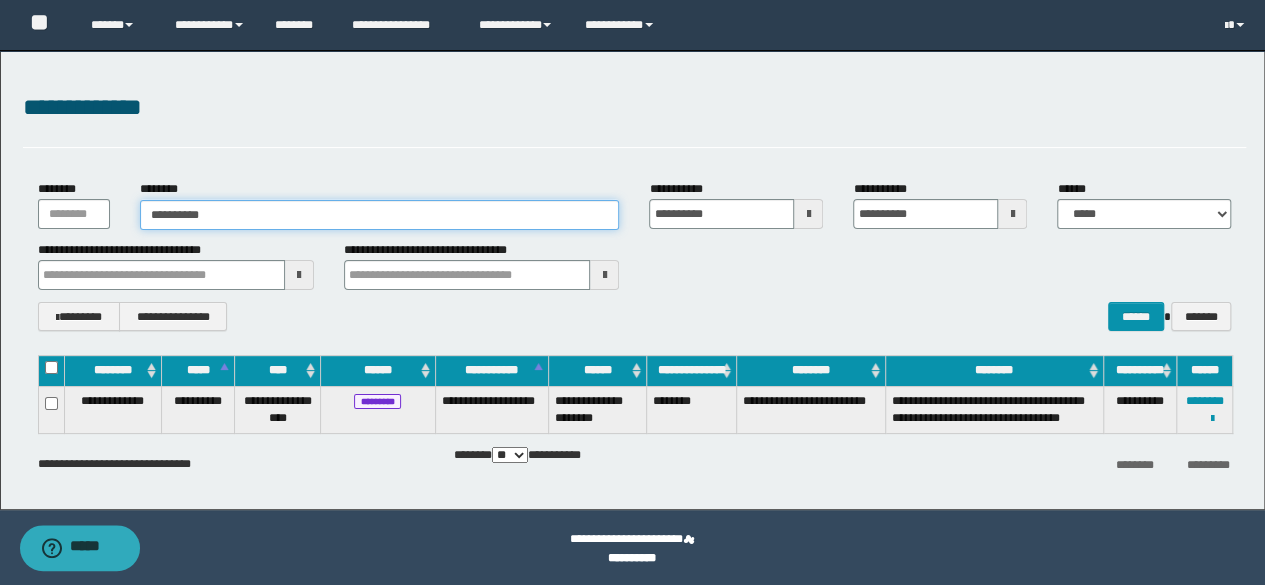 type on "**********" 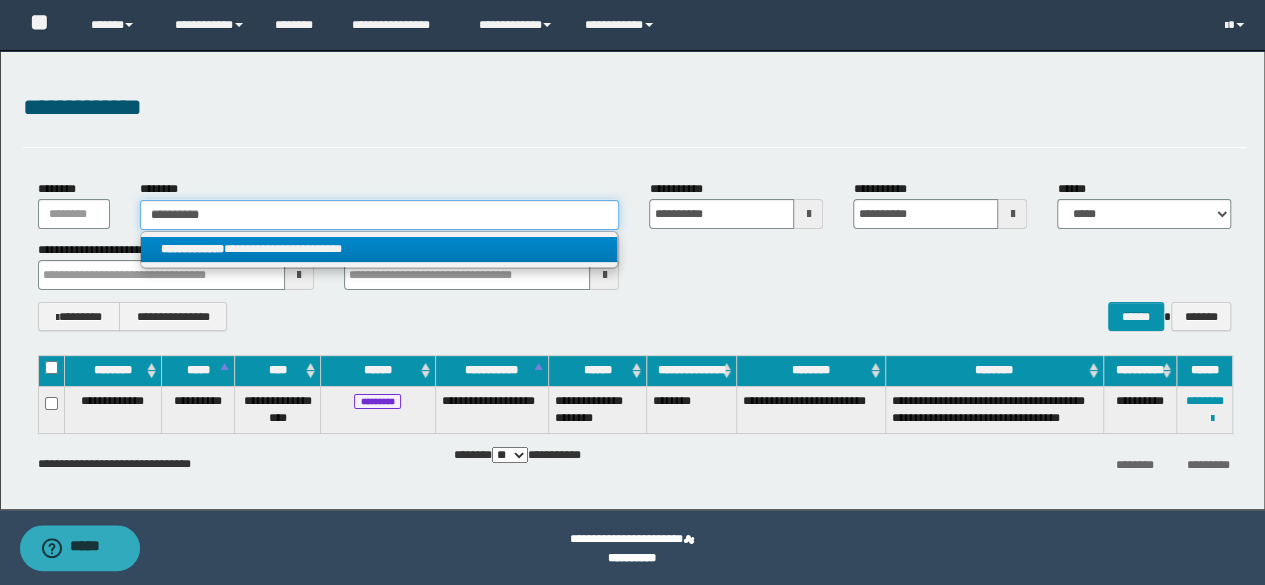 type on "**********" 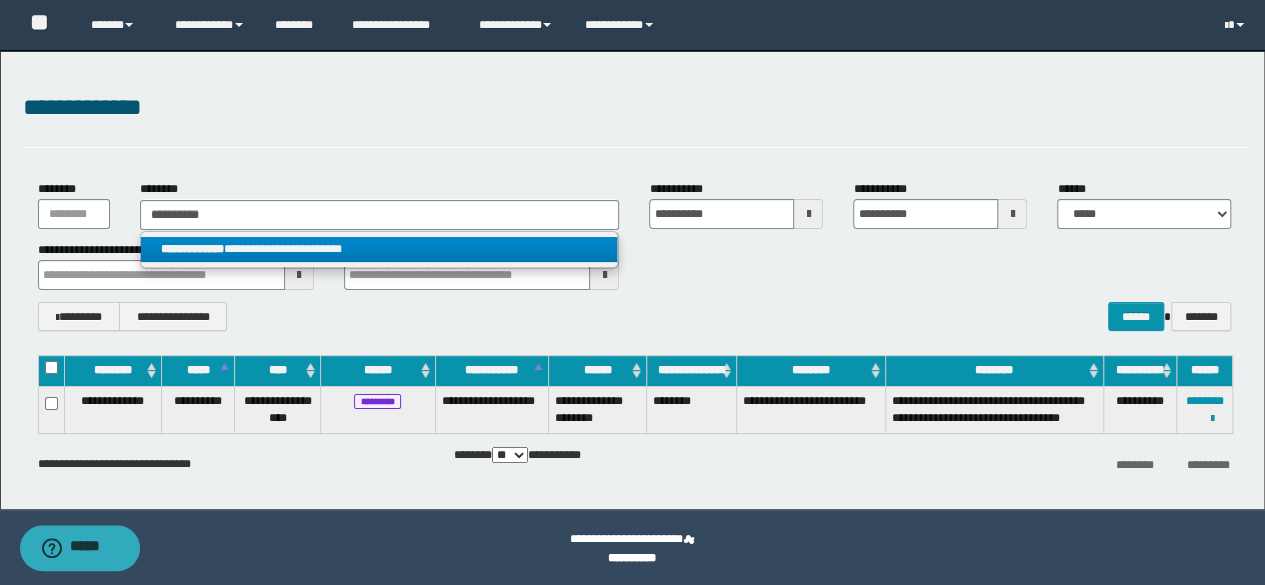 click on "**********" at bounding box center (379, 249) 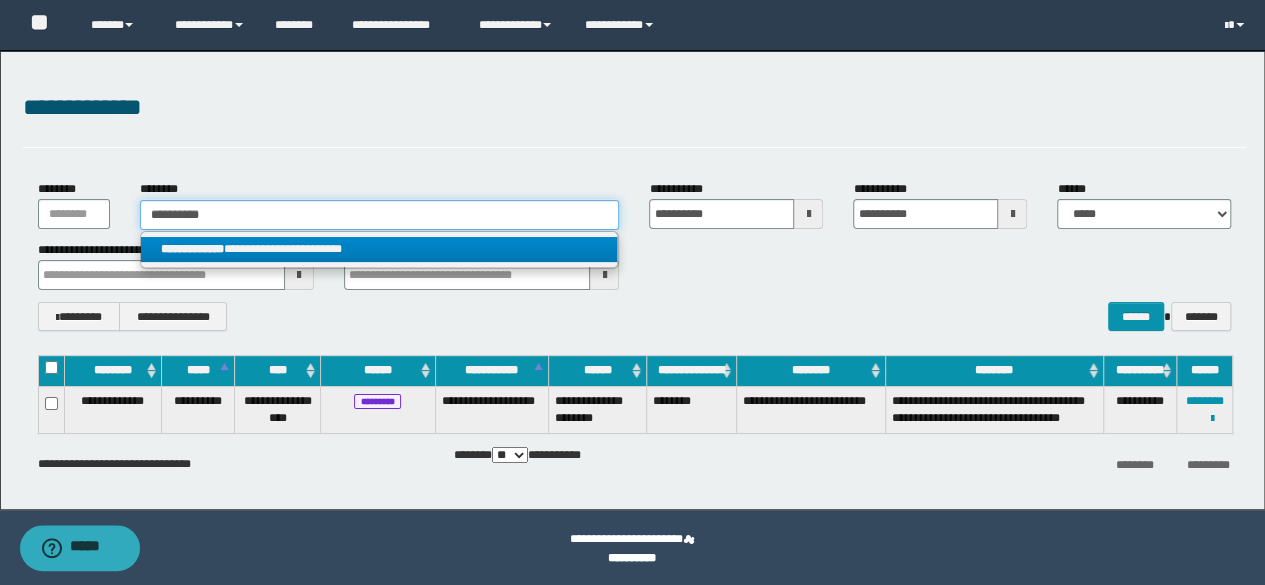 type 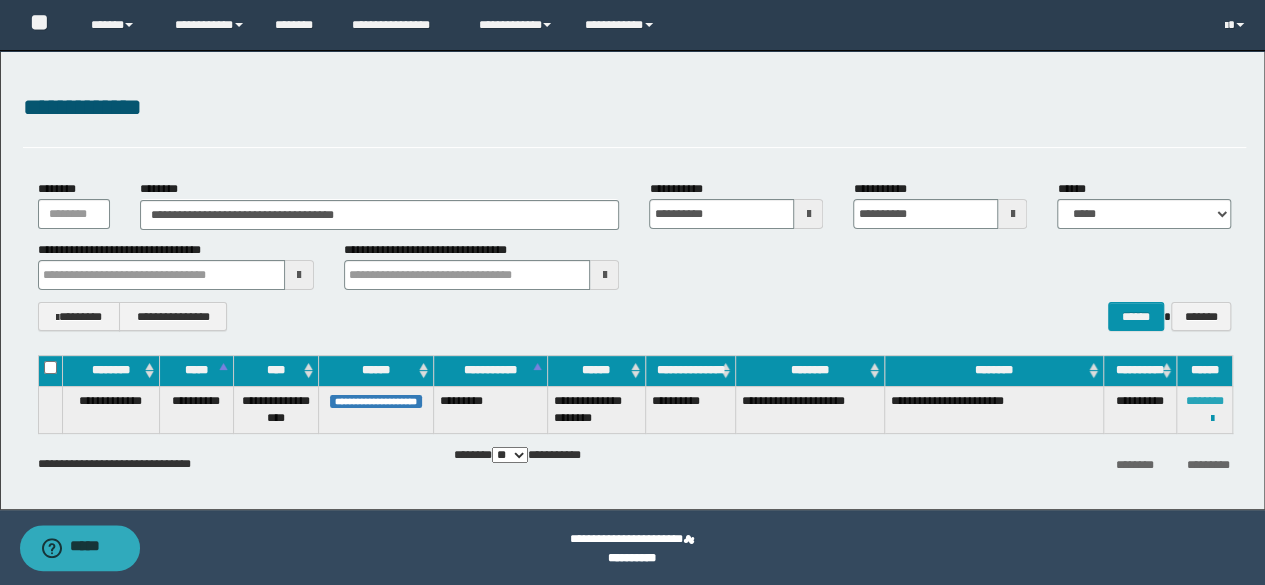 click on "********" at bounding box center [1205, 401] 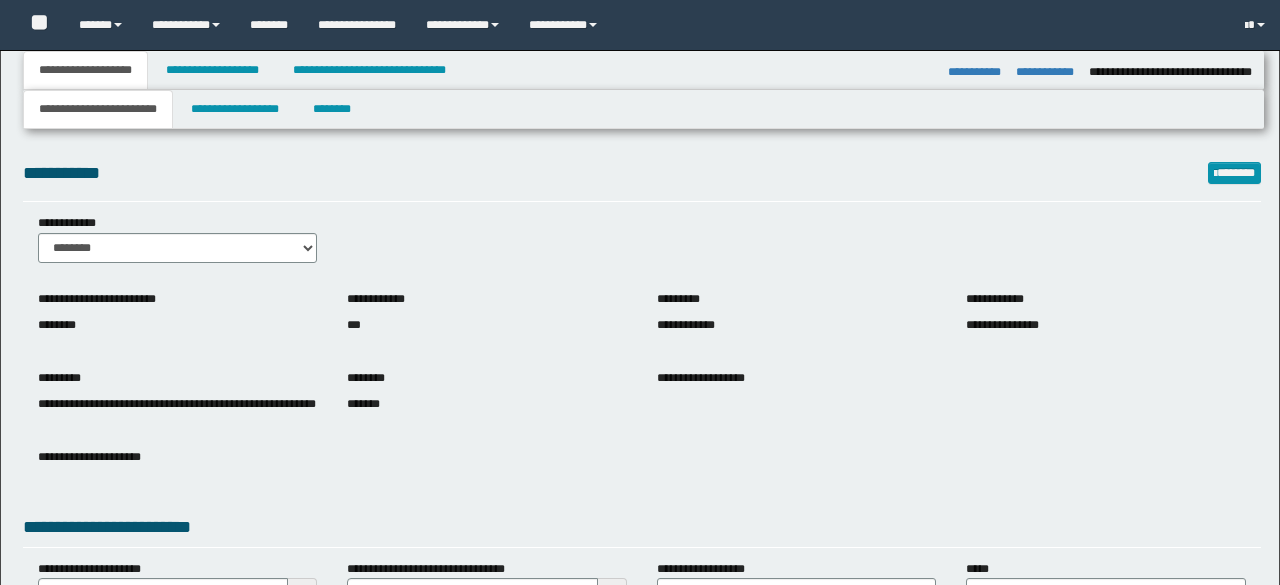 select on "*" 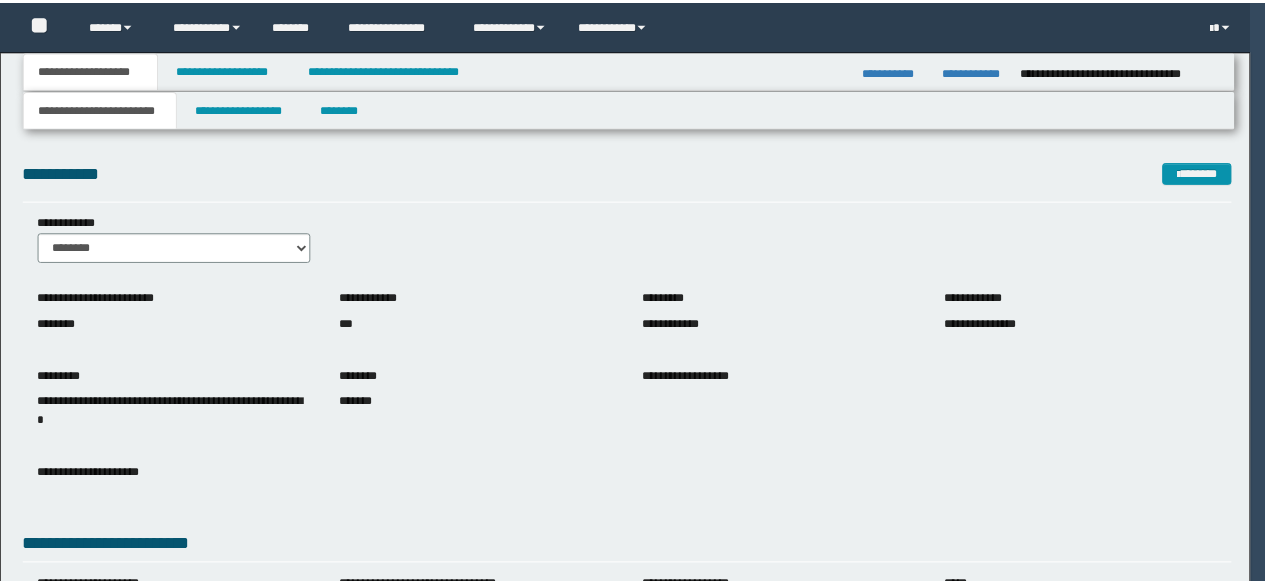 scroll, scrollTop: 0, scrollLeft: 0, axis: both 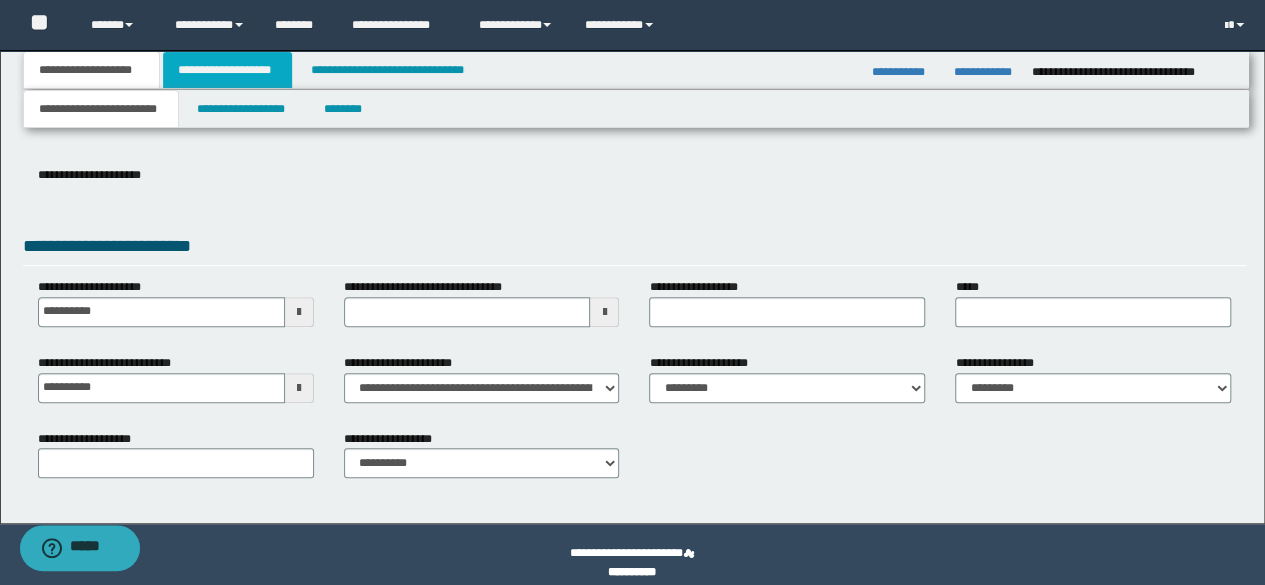 click on "**********" at bounding box center [227, 70] 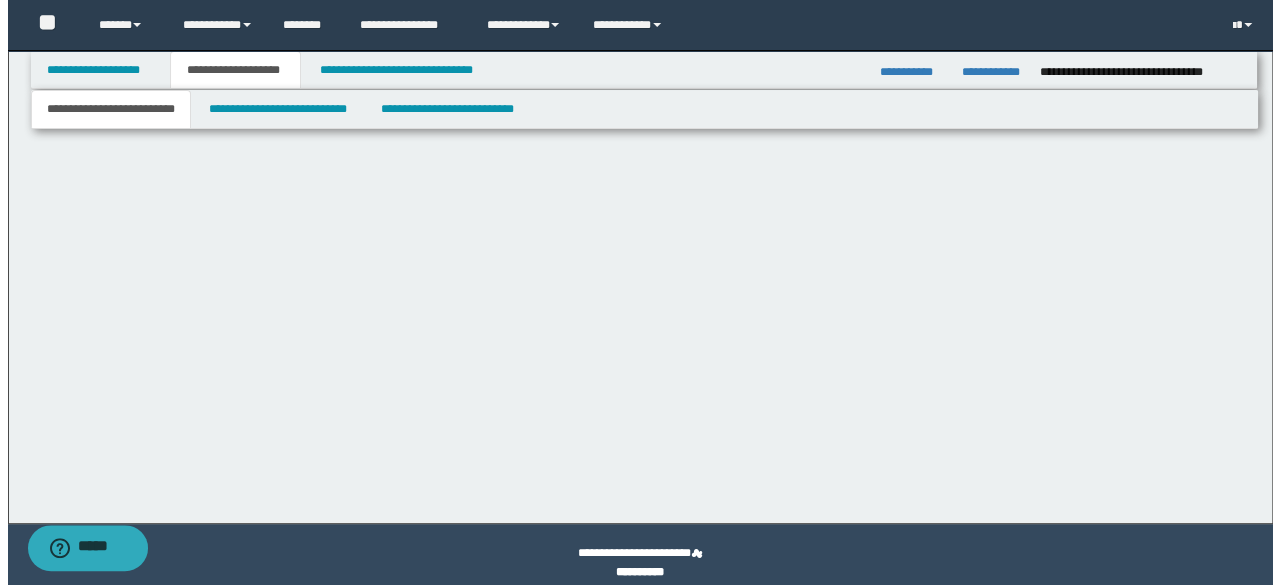 scroll, scrollTop: 0, scrollLeft: 0, axis: both 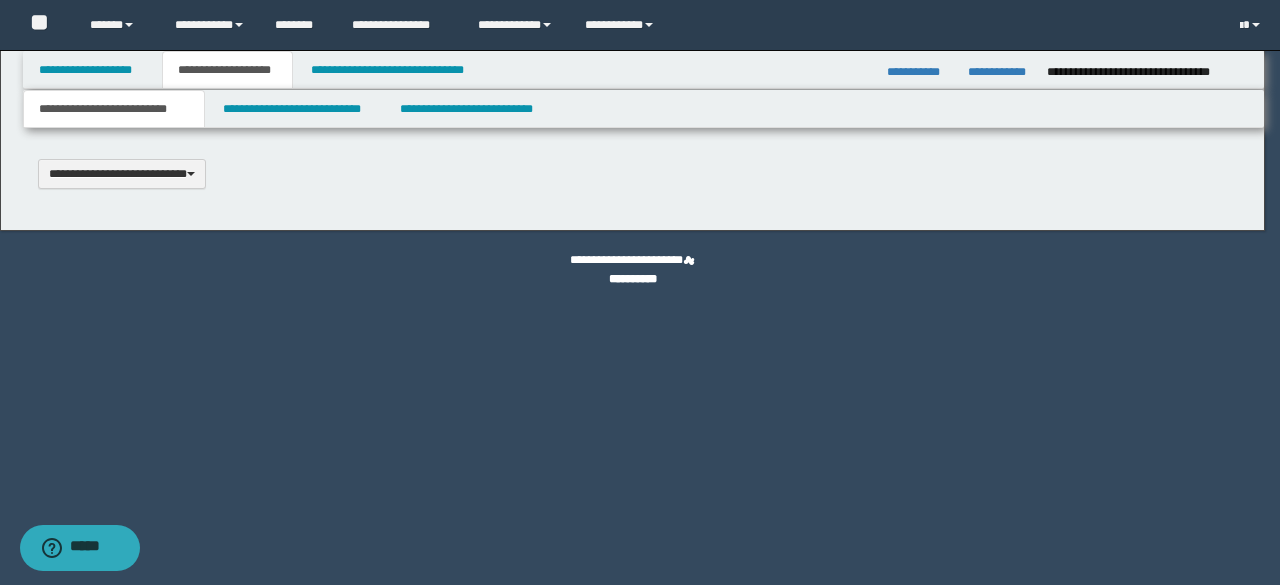 type 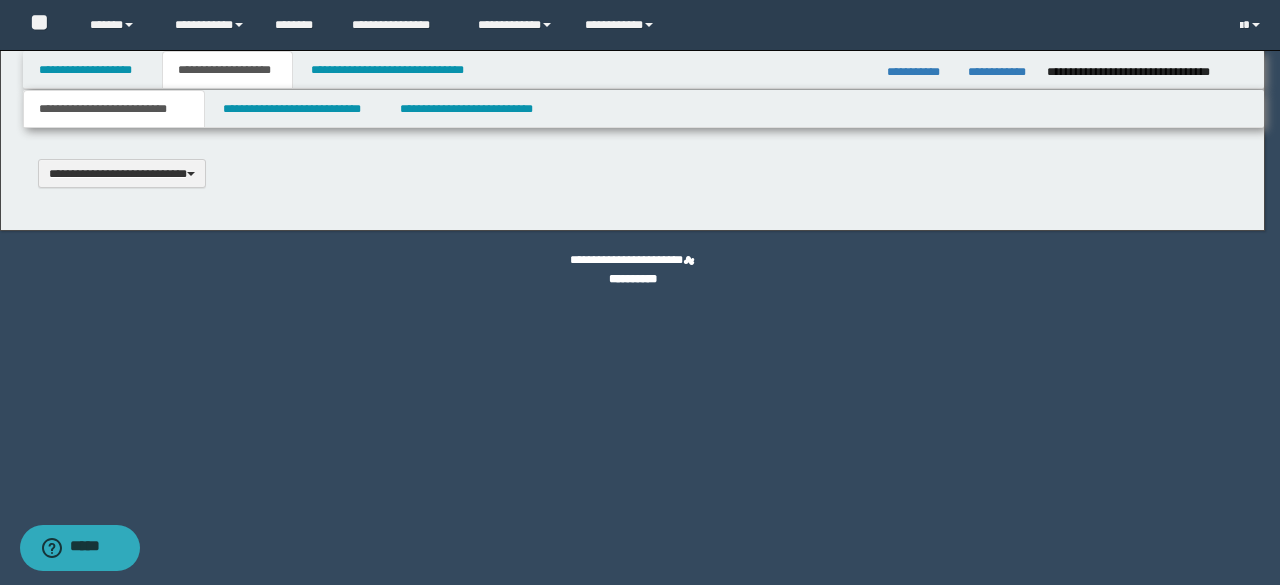 select on "*" 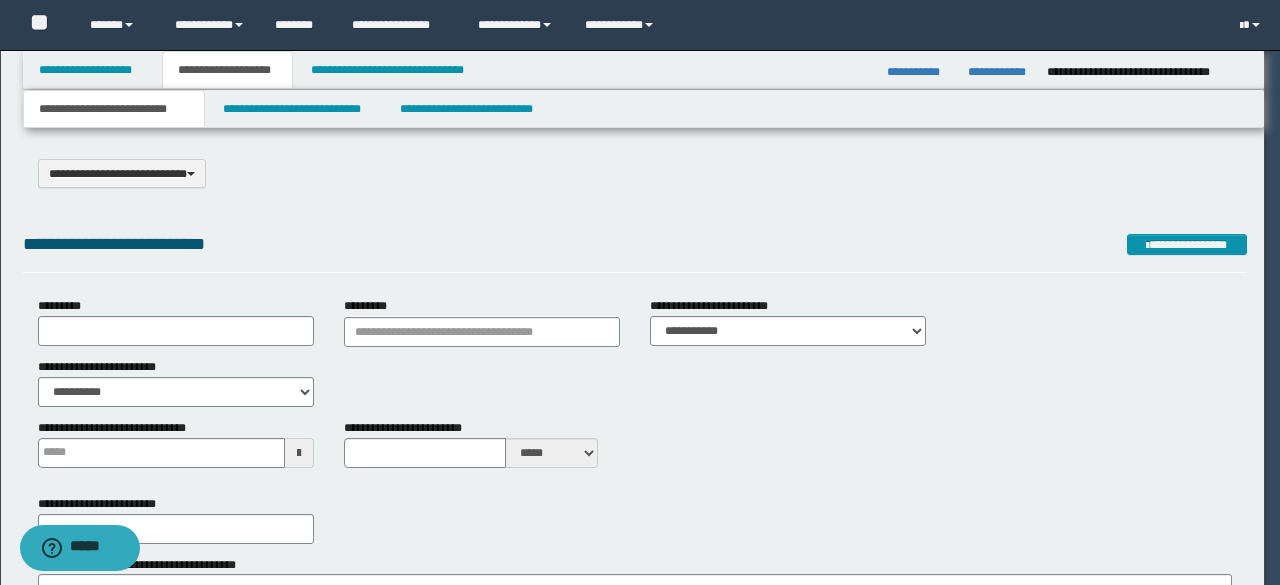 scroll, scrollTop: 0, scrollLeft: 0, axis: both 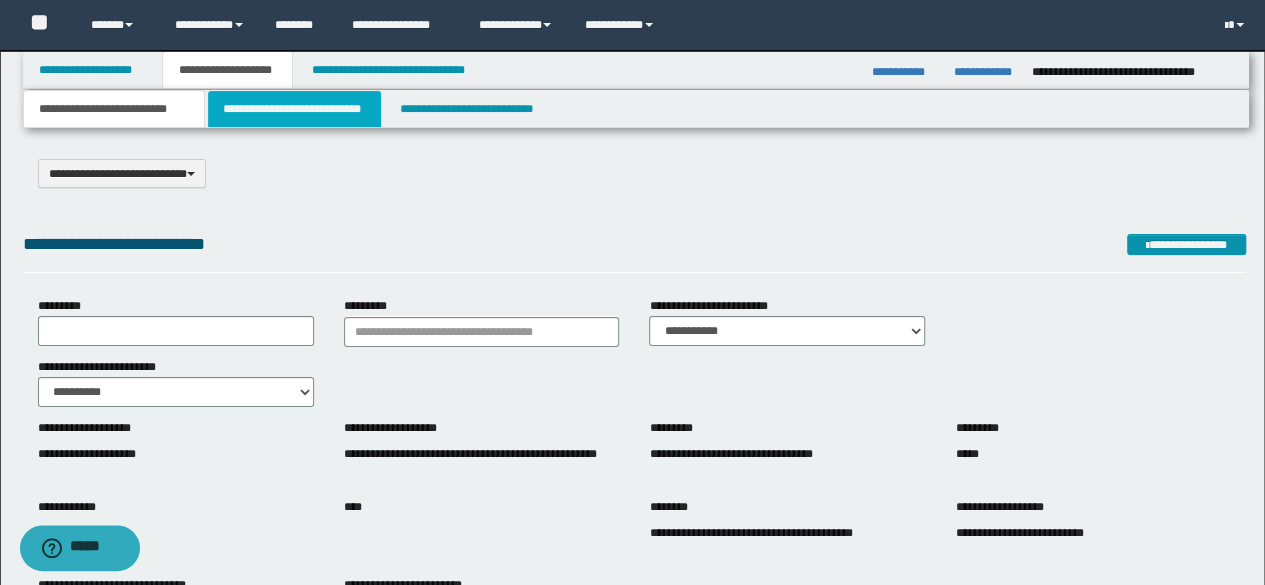 click on "**********" at bounding box center (294, 109) 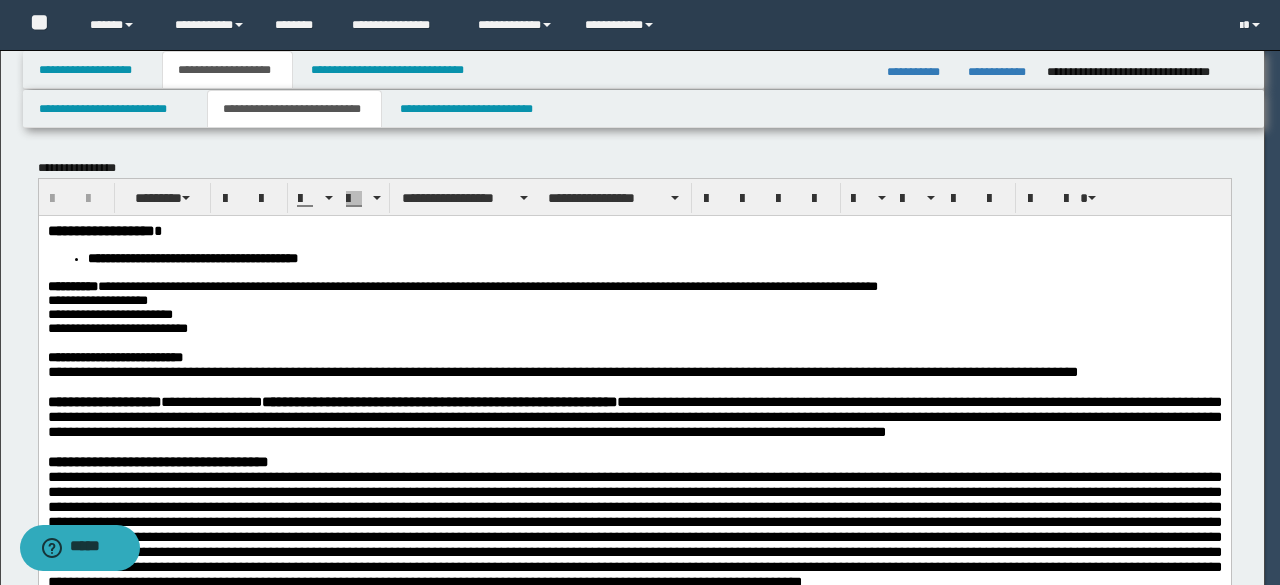 scroll, scrollTop: 0, scrollLeft: 0, axis: both 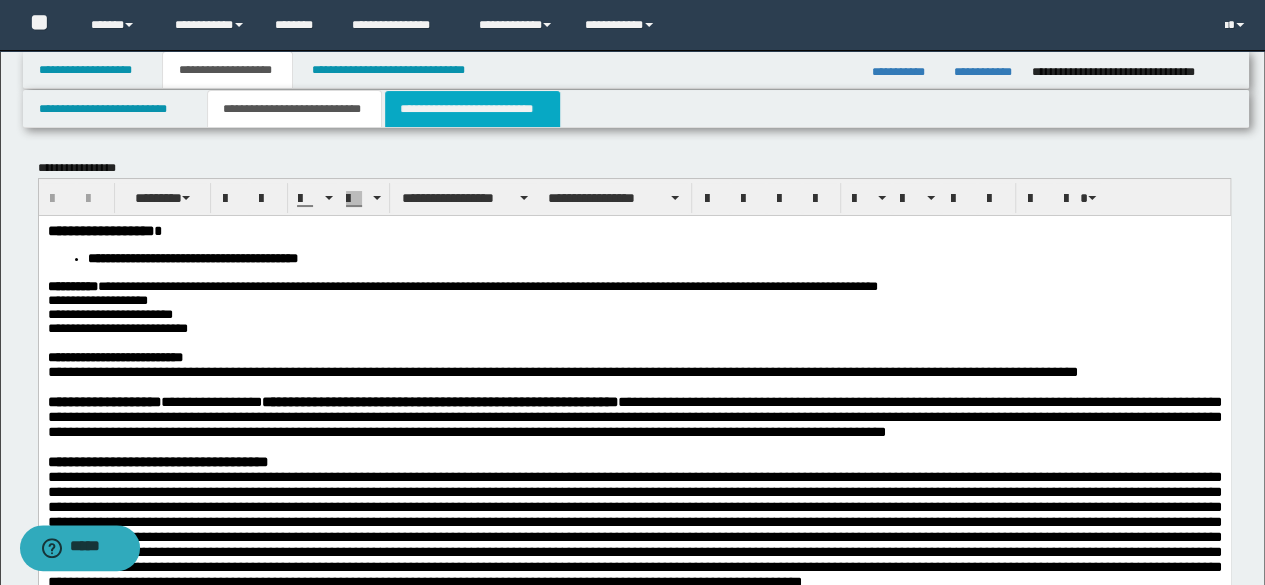 click on "**********" at bounding box center [472, 109] 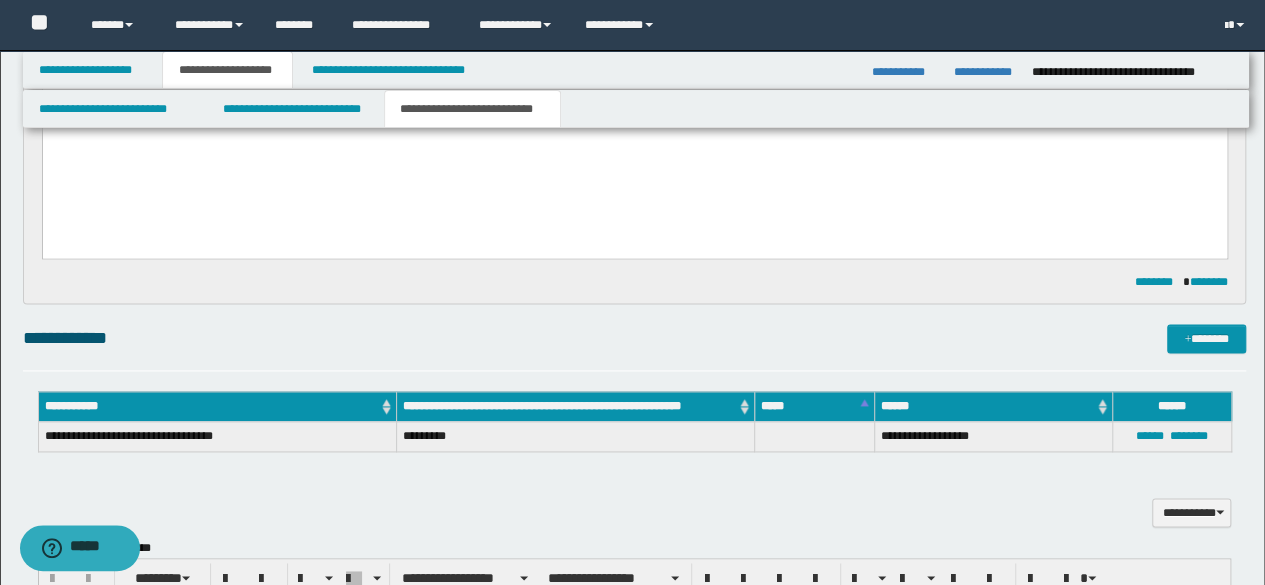 scroll, scrollTop: 1400, scrollLeft: 0, axis: vertical 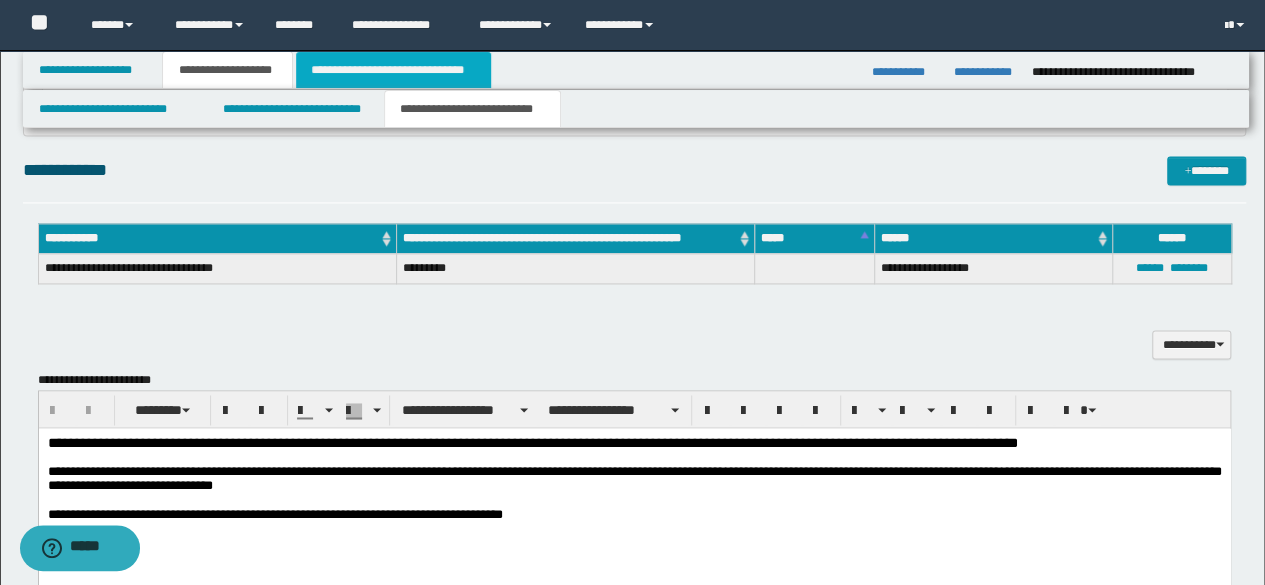 click on "**********" at bounding box center [393, 70] 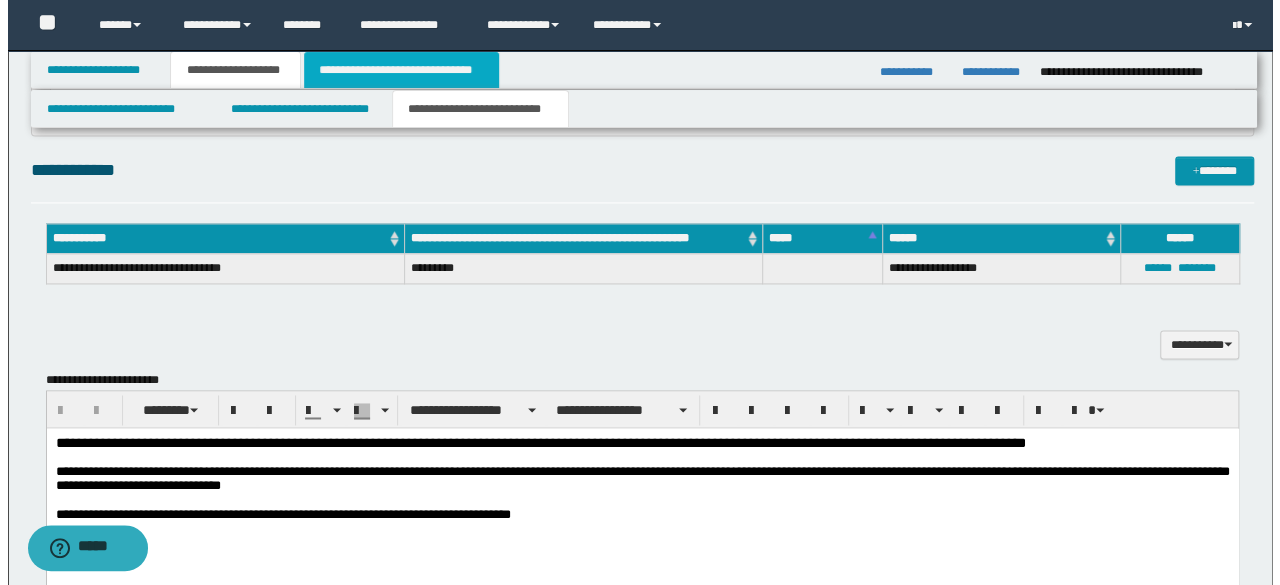 scroll, scrollTop: 0, scrollLeft: 0, axis: both 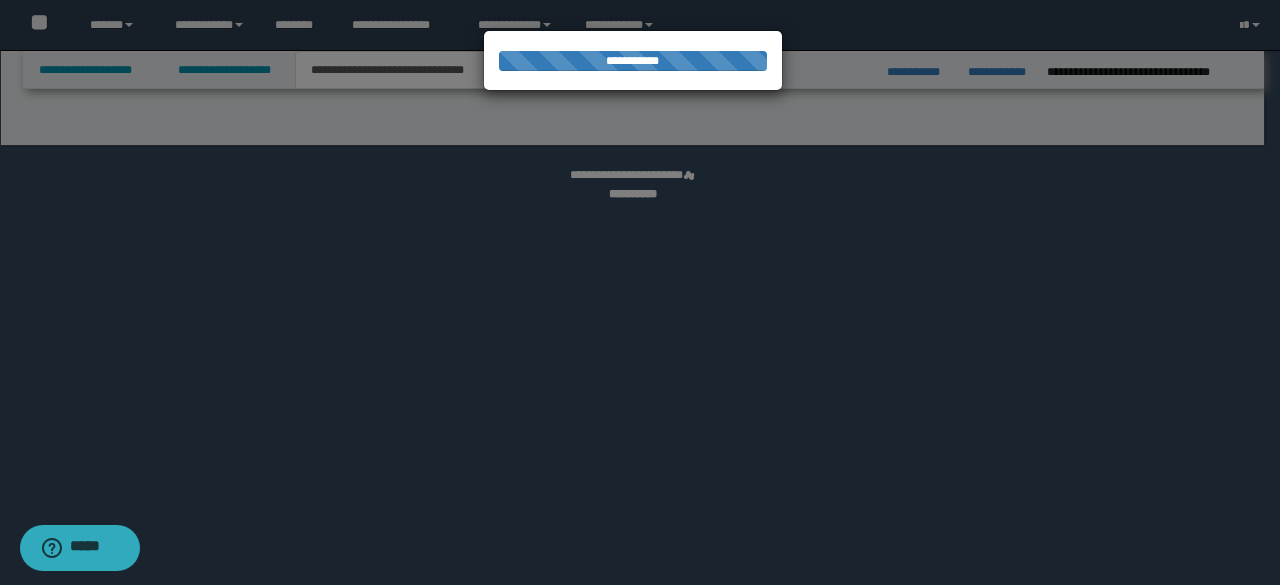 select on "*" 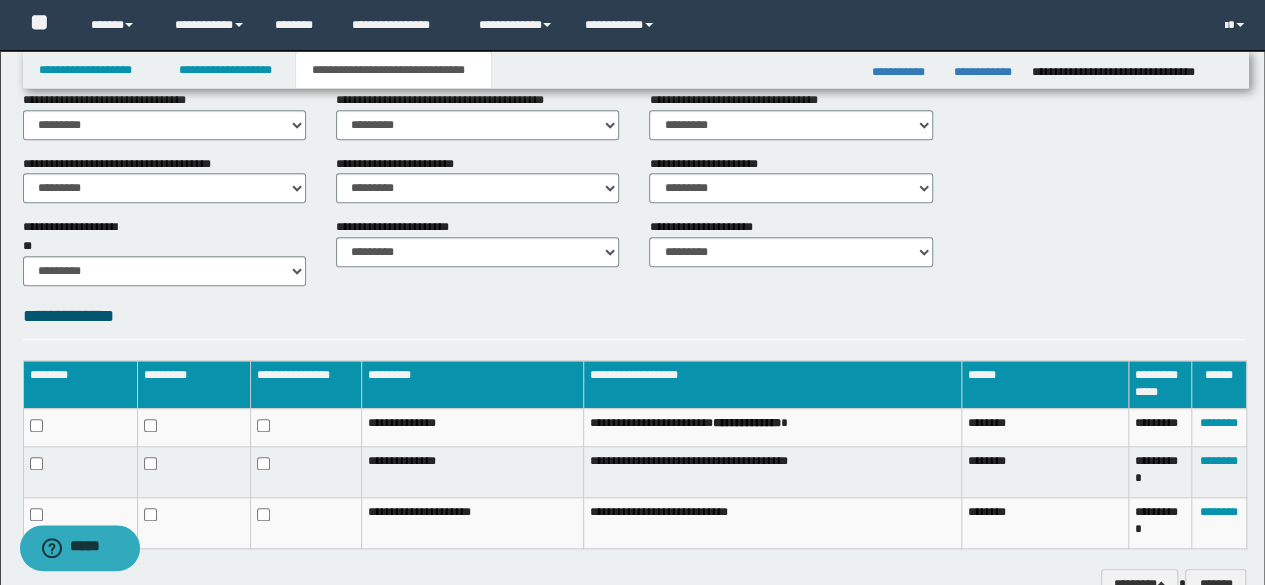 scroll, scrollTop: 958, scrollLeft: 0, axis: vertical 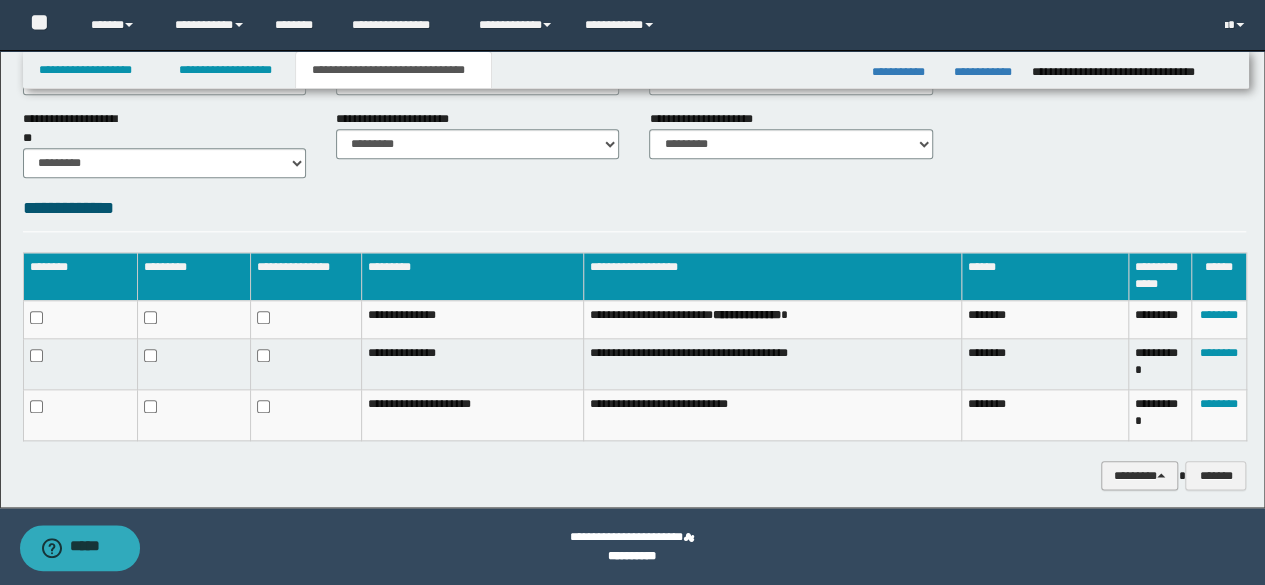 click on "********" at bounding box center (1140, 475) 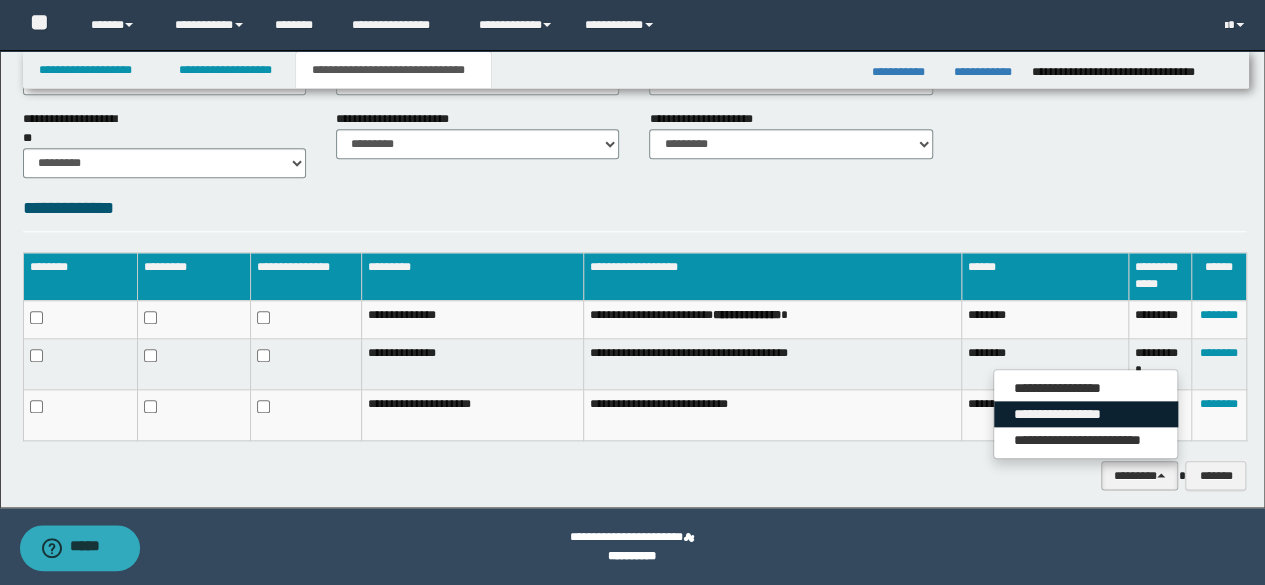 click on "**********" at bounding box center (1086, 414) 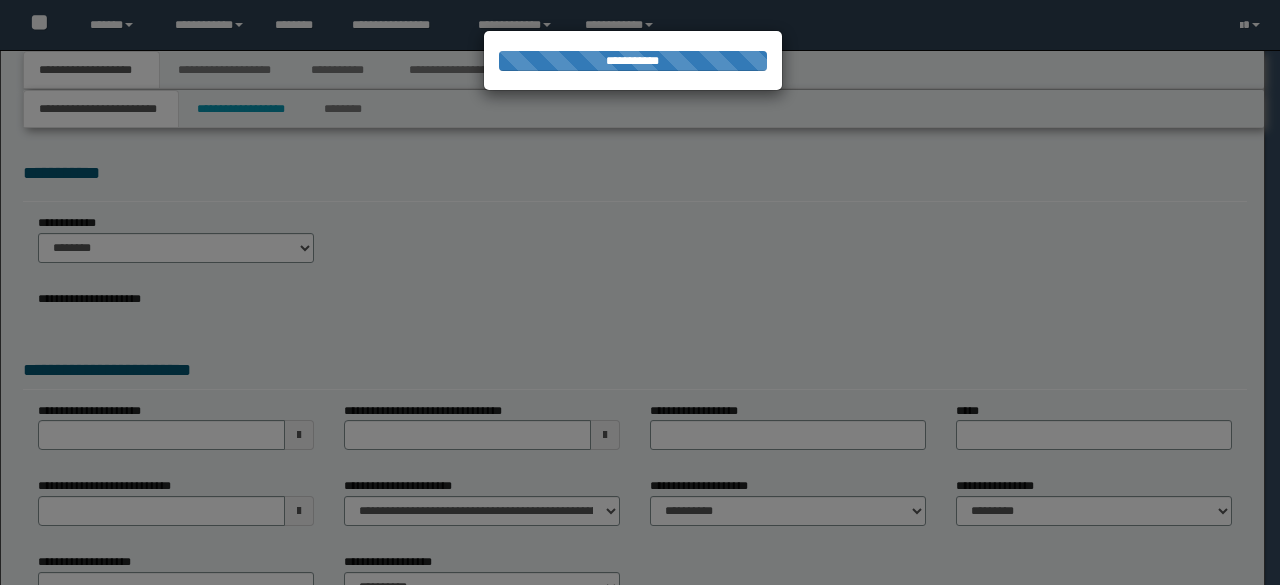 scroll, scrollTop: 0, scrollLeft: 0, axis: both 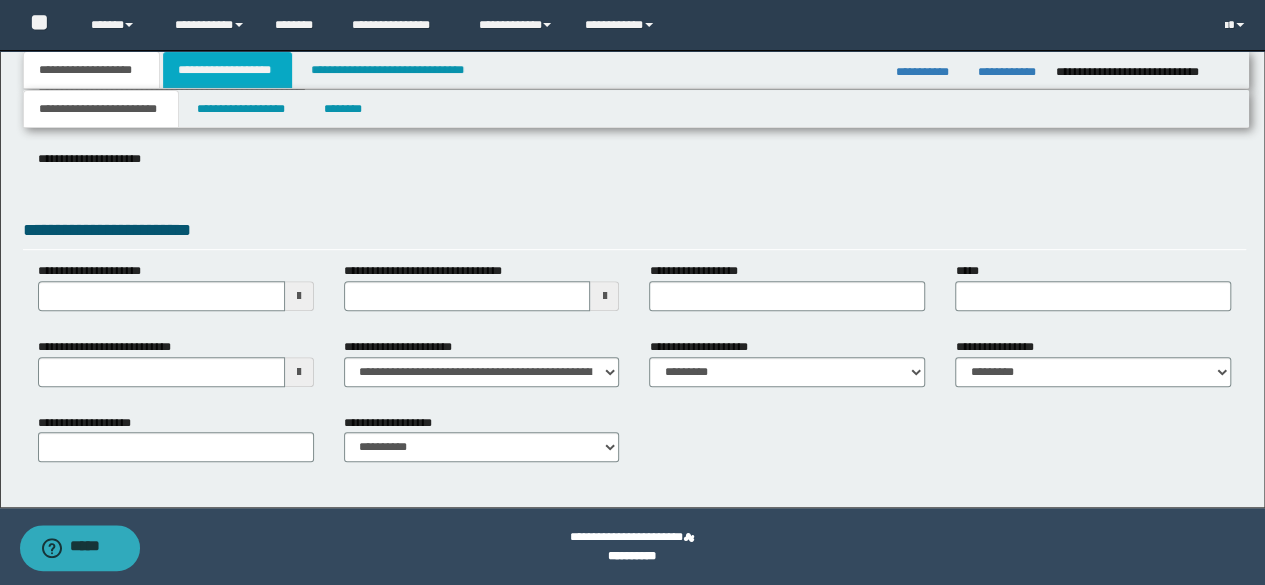 click on "**********" at bounding box center [227, 70] 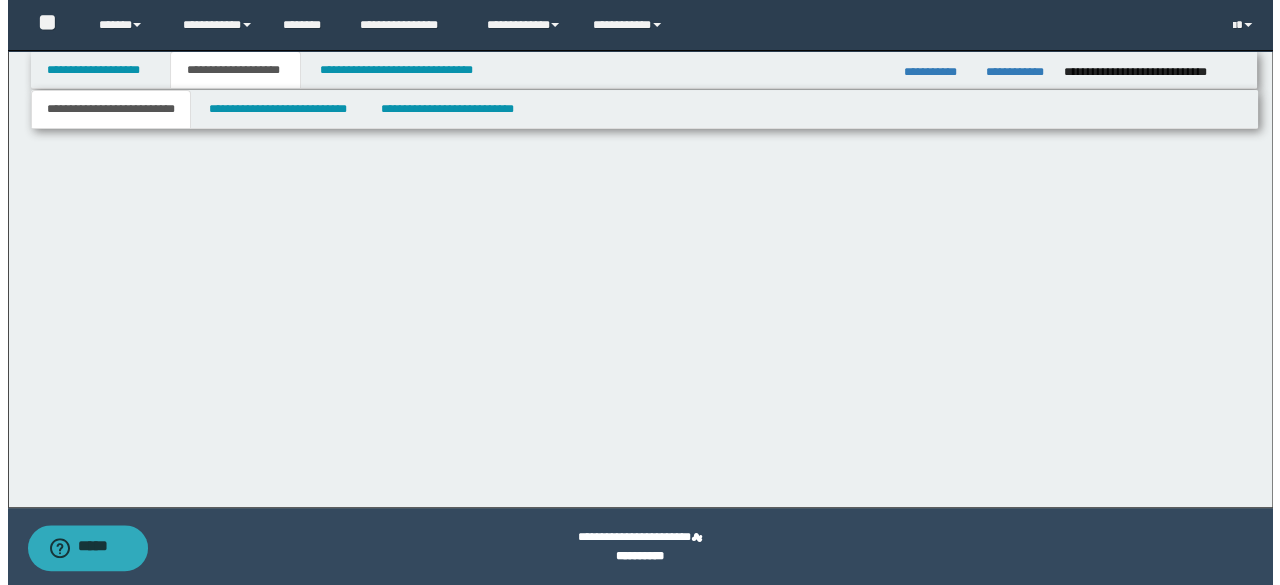 scroll, scrollTop: 0, scrollLeft: 0, axis: both 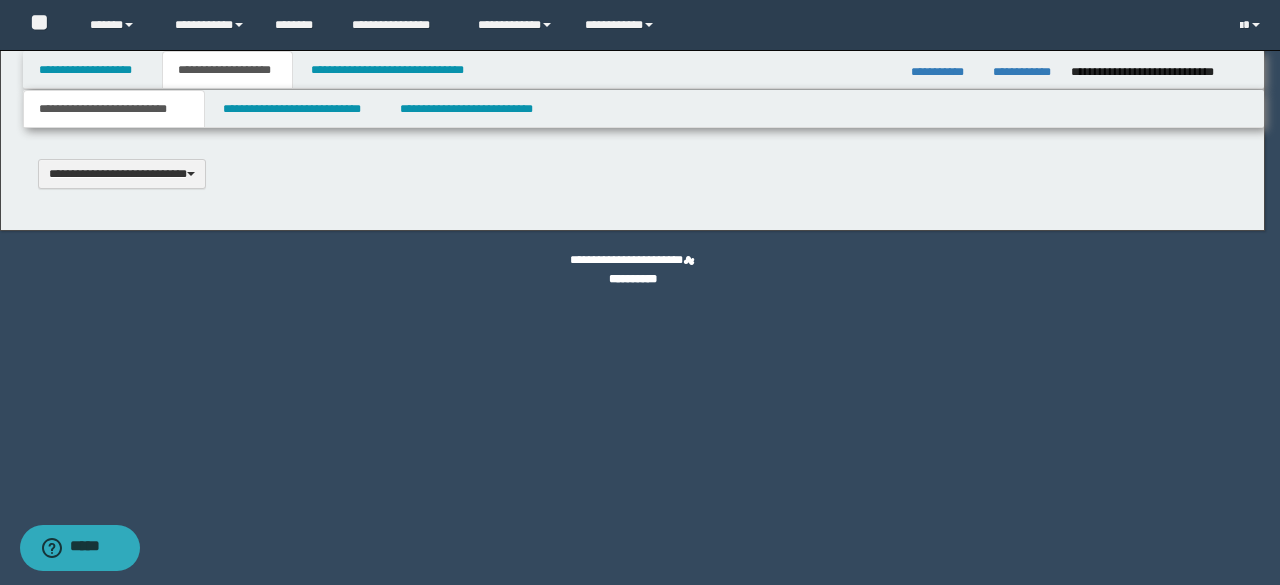 type 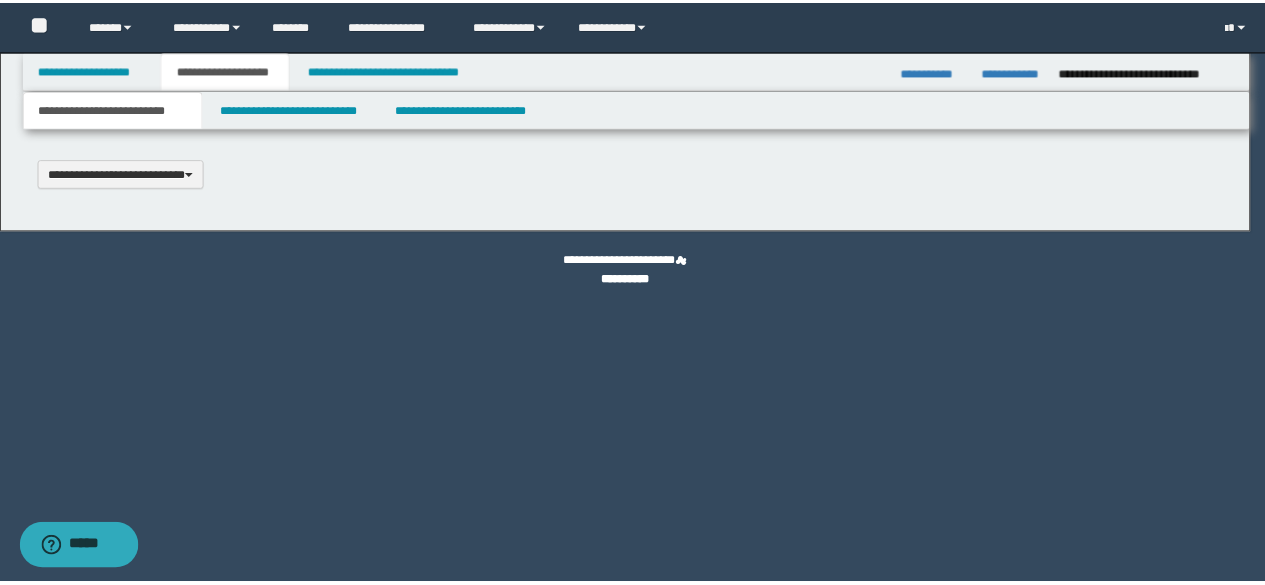 scroll, scrollTop: 0, scrollLeft: 0, axis: both 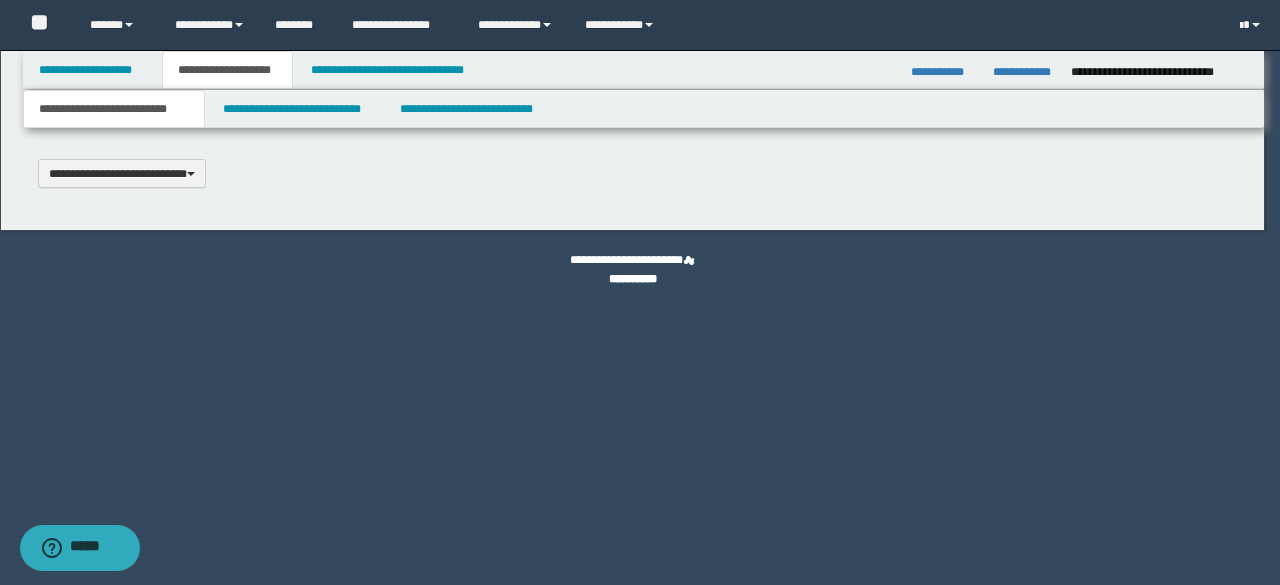 select on "*" 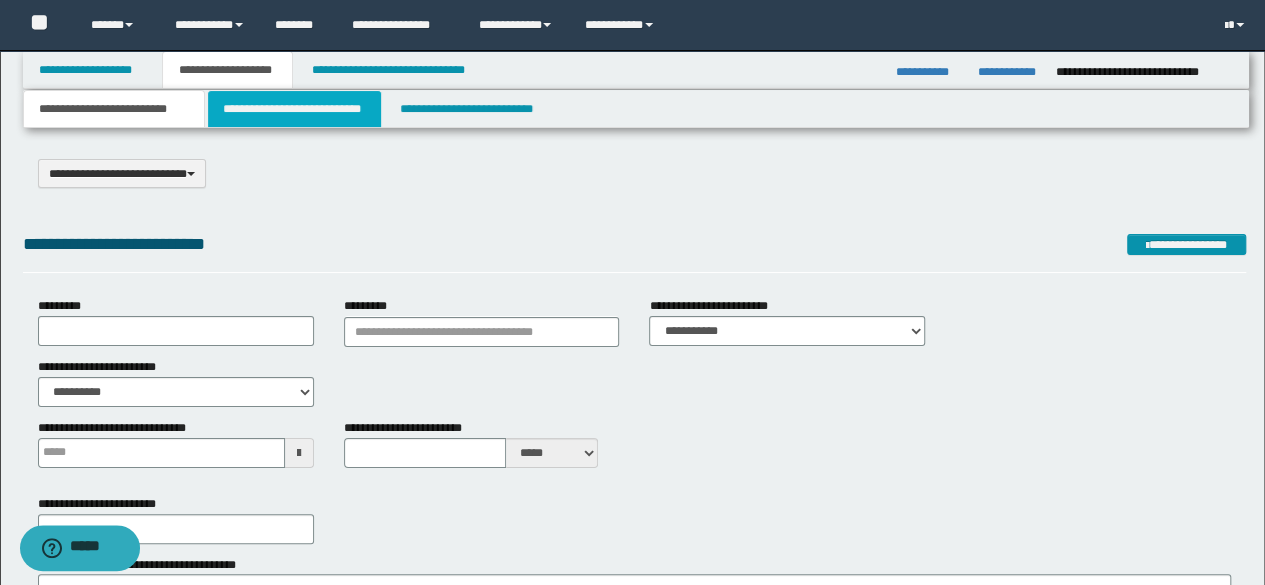 click on "**********" at bounding box center [294, 109] 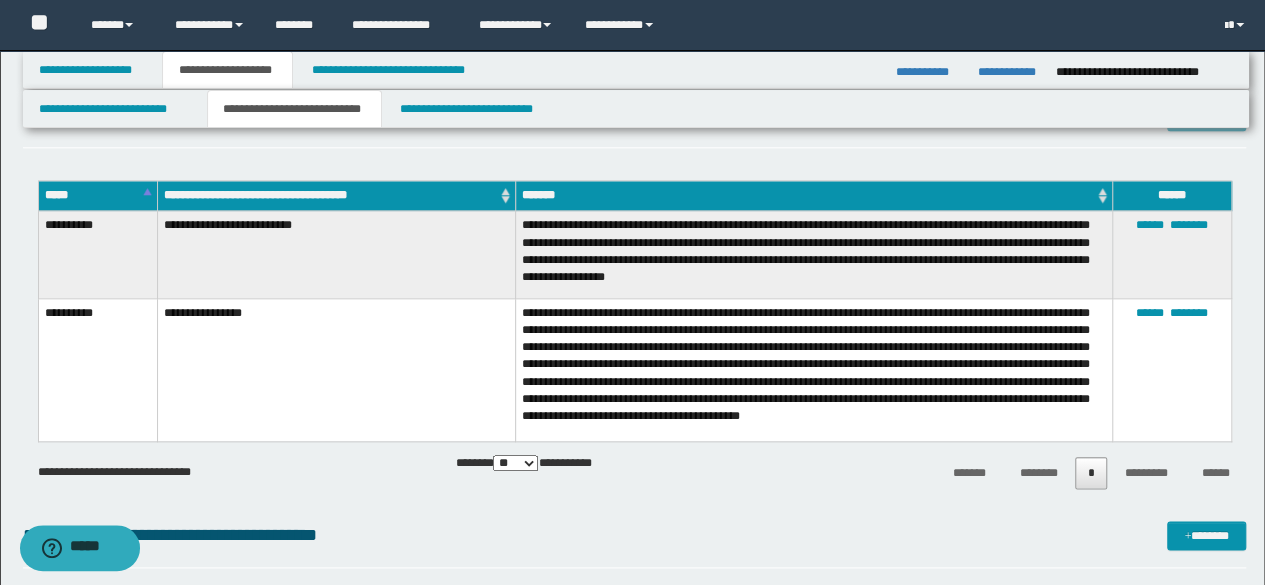 scroll, scrollTop: 1400, scrollLeft: 0, axis: vertical 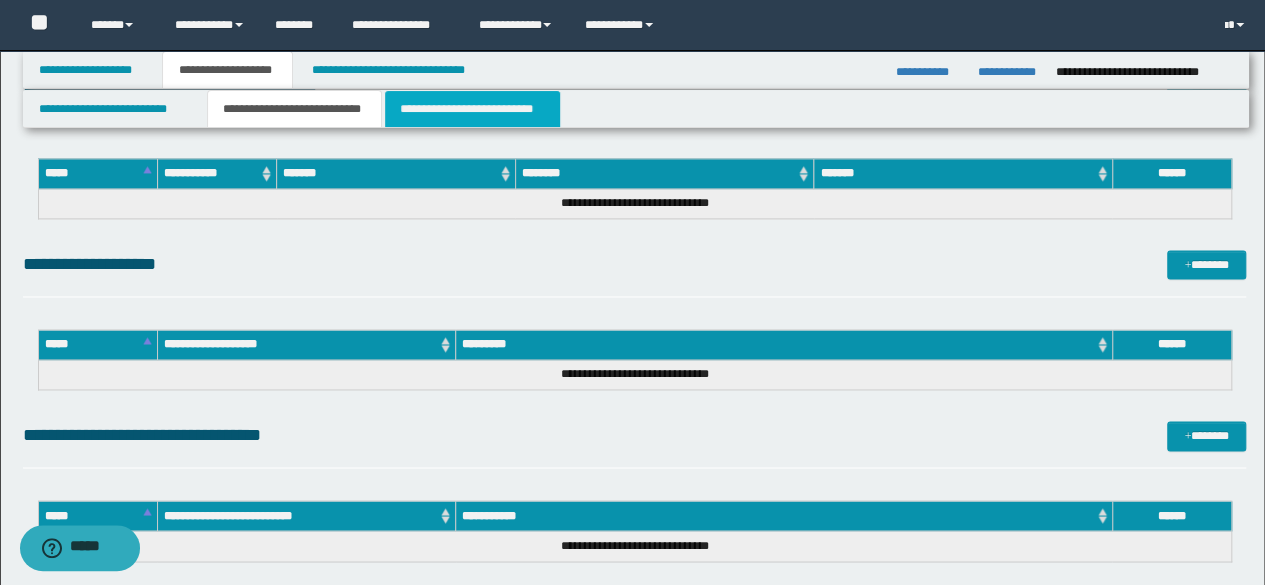 click on "**********" at bounding box center (472, 109) 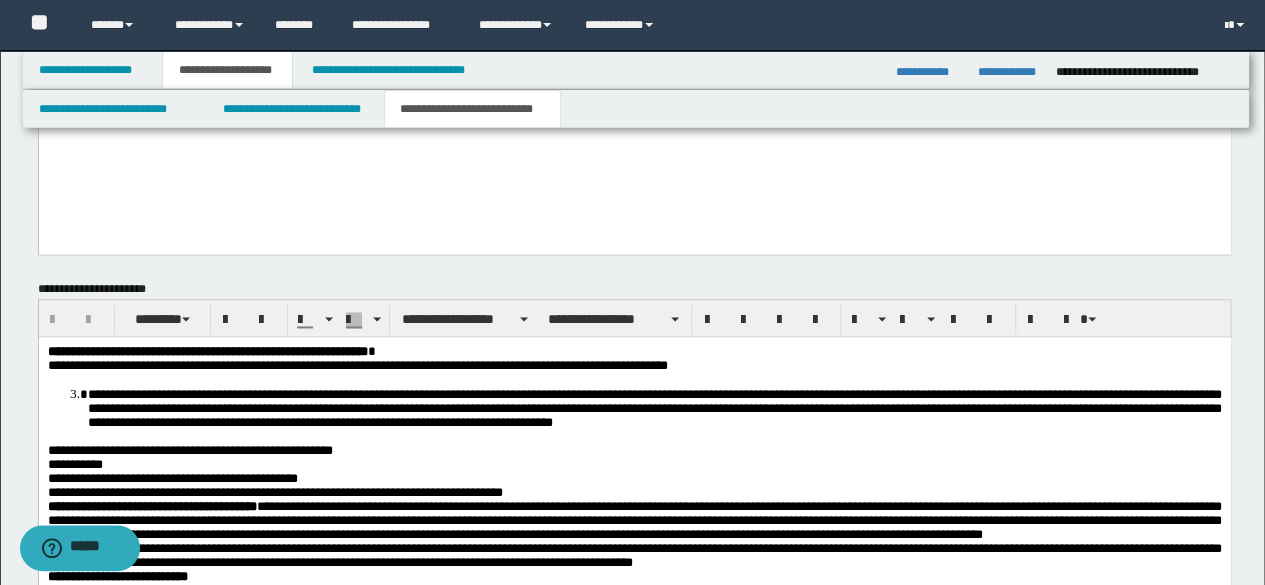 scroll, scrollTop: 1710, scrollLeft: 0, axis: vertical 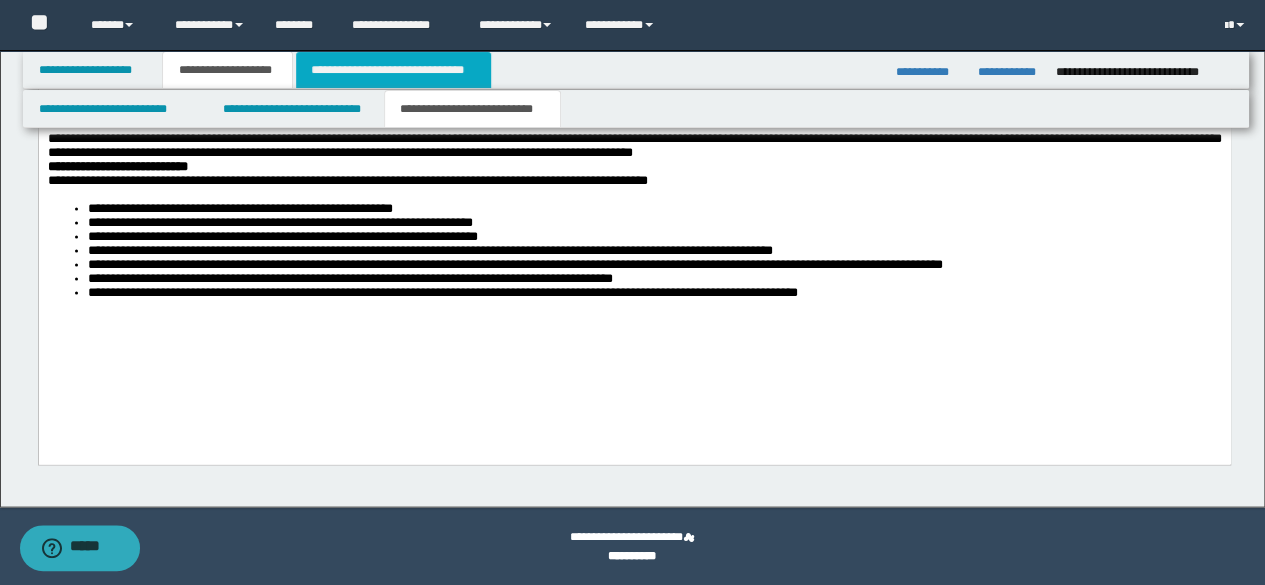 click on "**********" at bounding box center (393, 70) 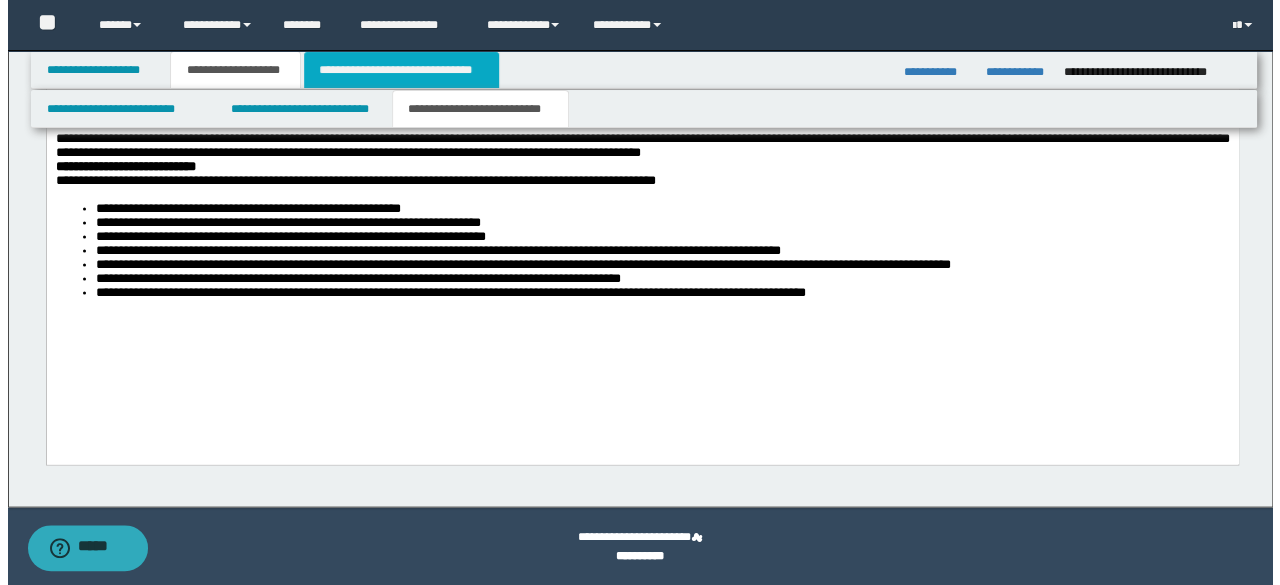 scroll, scrollTop: 0, scrollLeft: 0, axis: both 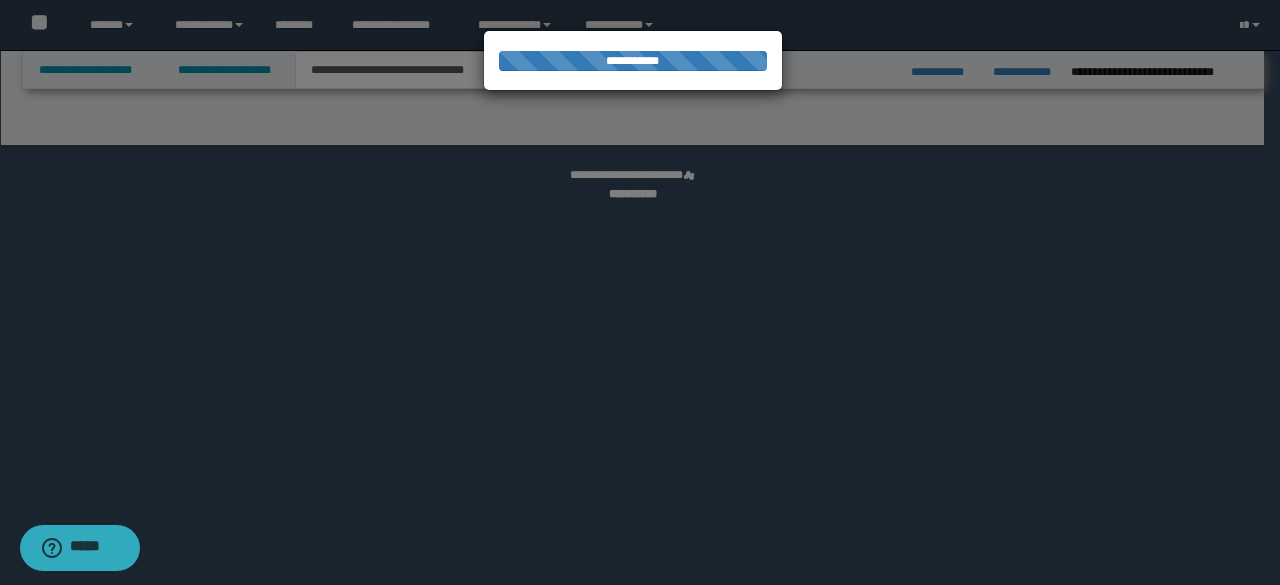 select on "*" 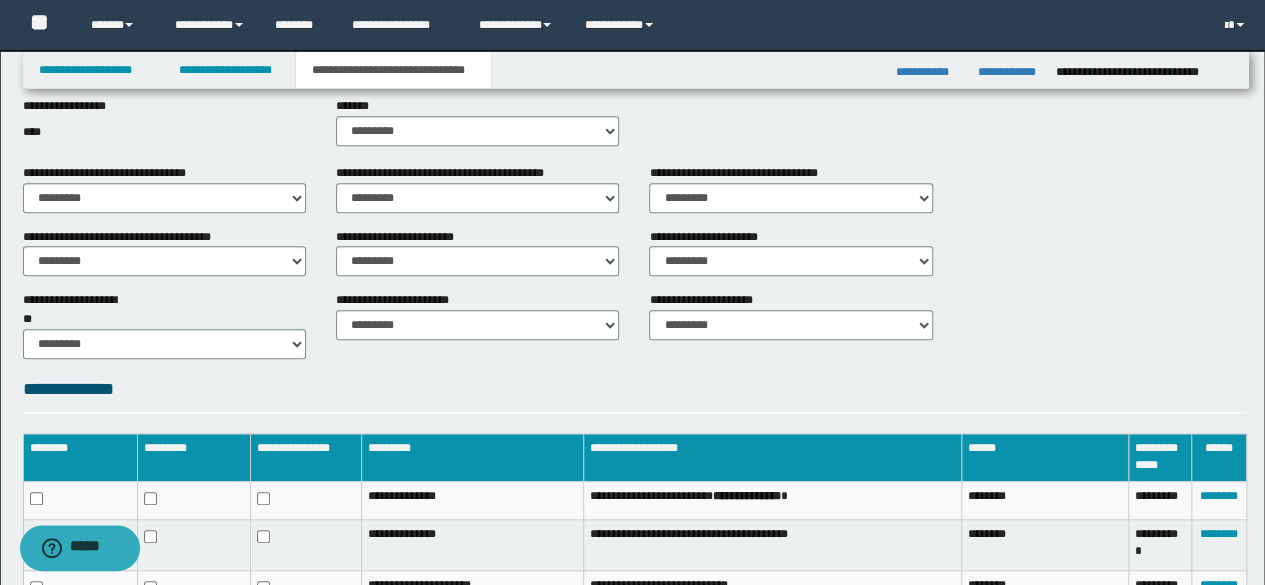 scroll, scrollTop: 878, scrollLeft: 0, axis: vertical 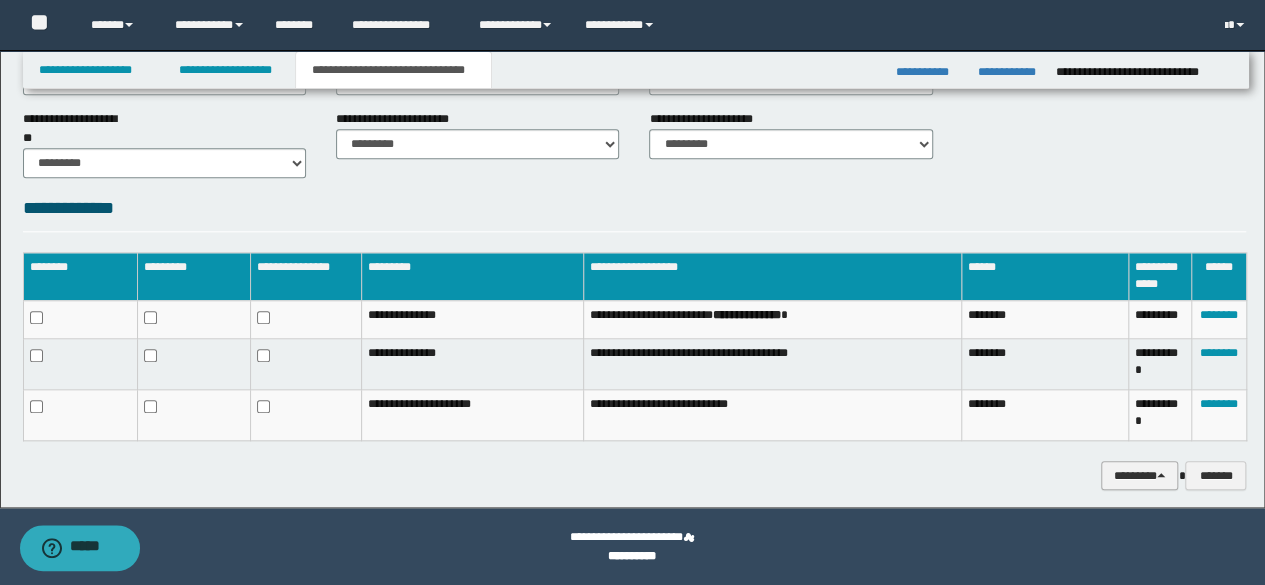 click on "********" at bounding box center [1140, 475] 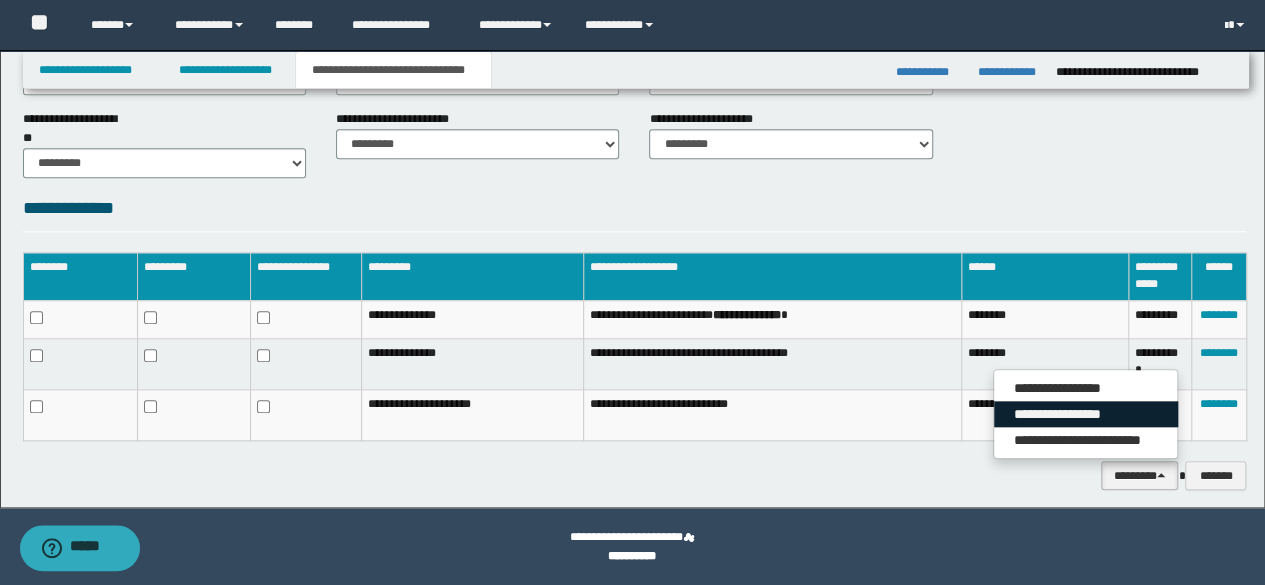 click on "**********" at bounding box center (1086, 414) 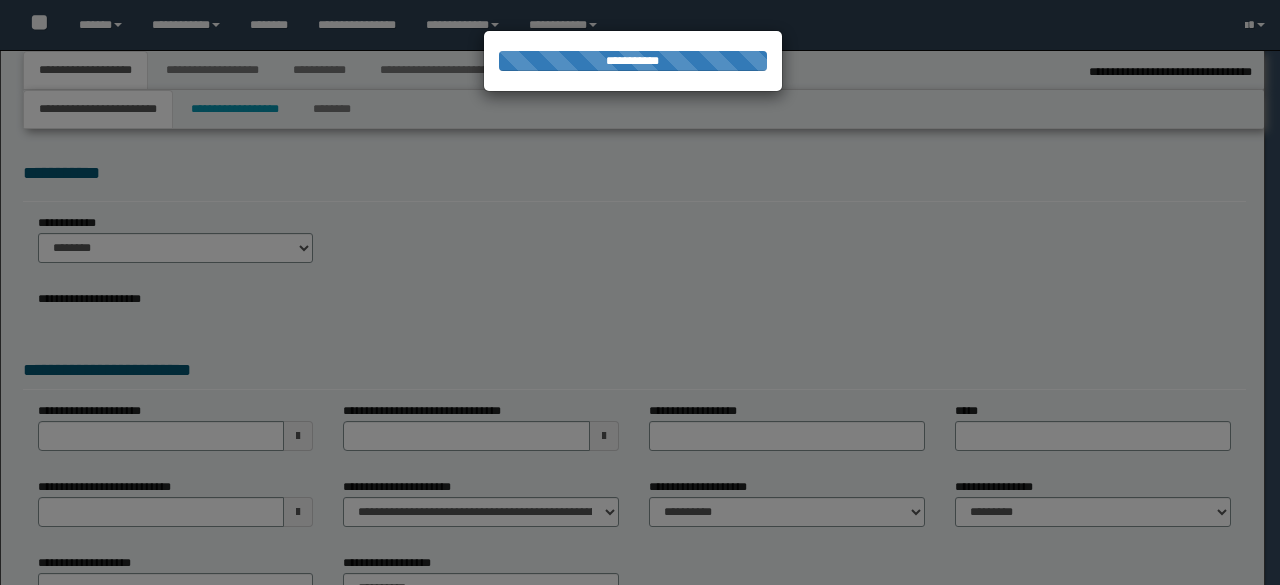 select on "*" 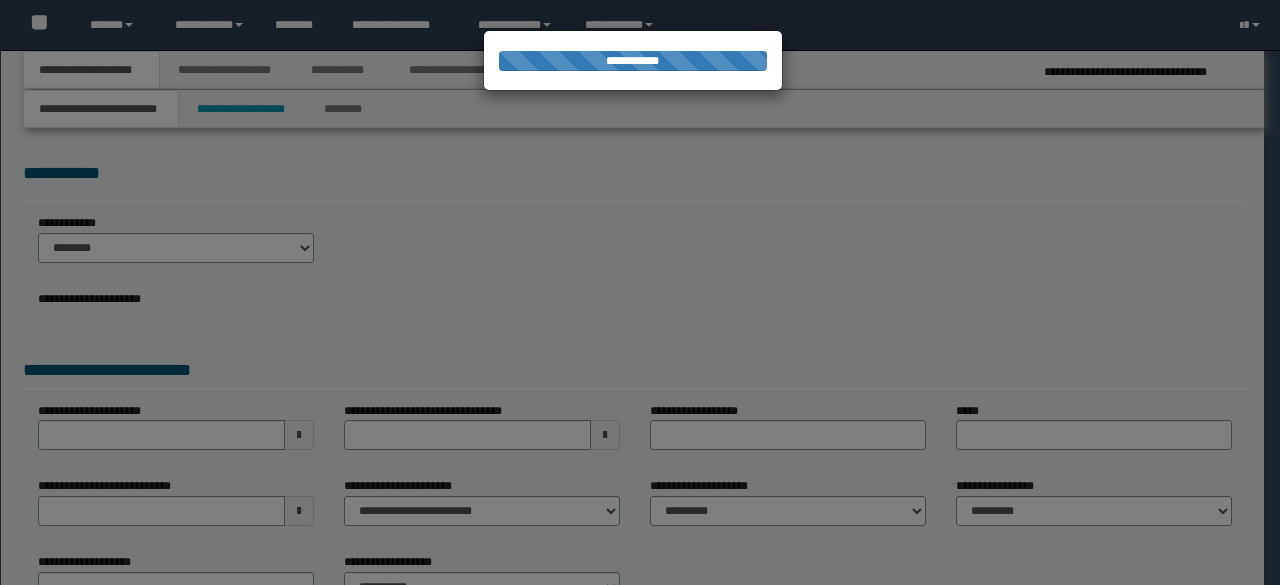 scroll, scrollTop: 0, scrollLeft: 0, axis: both 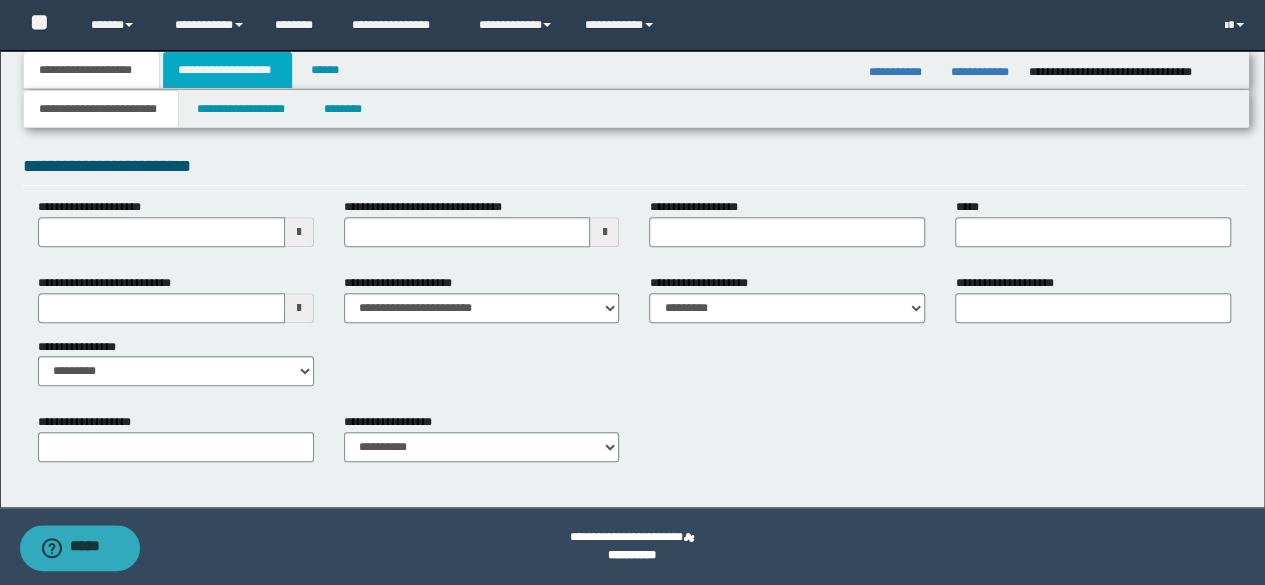 click on "**********" at bounding box center [227, 70] 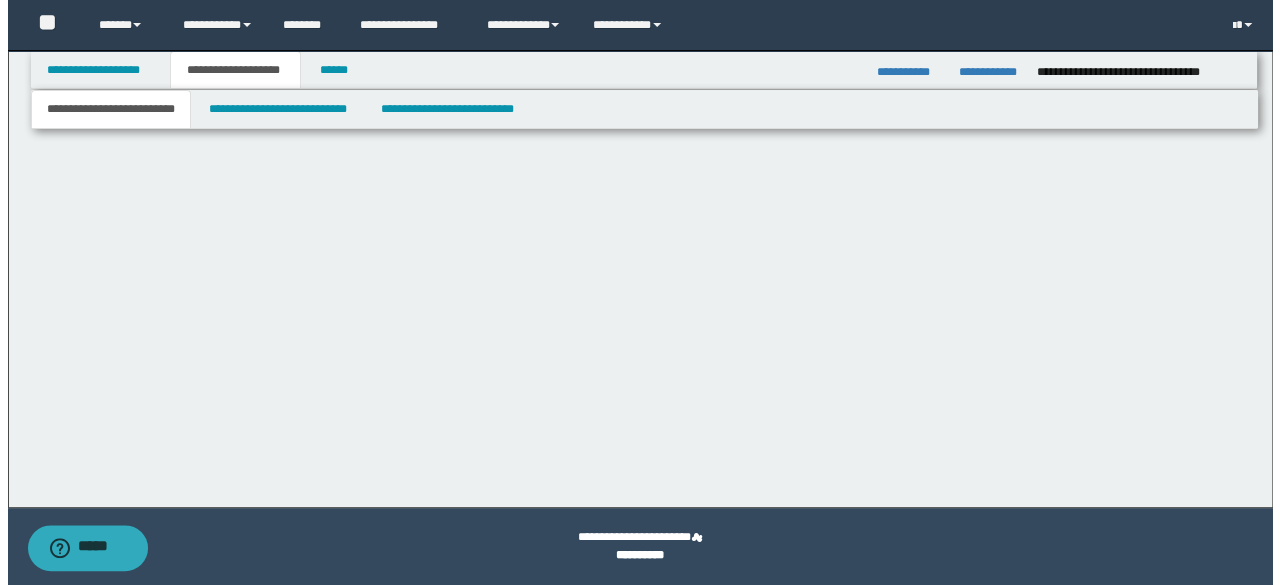 scroll, scrollTop: 0, scrollLeft: 0, axis: both 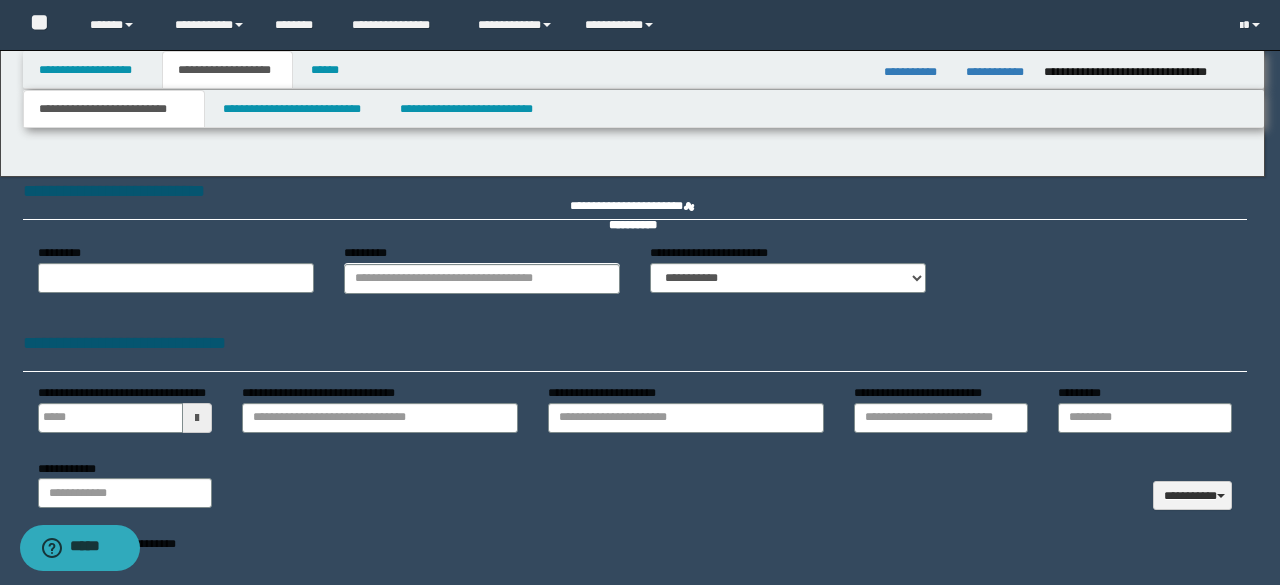 type 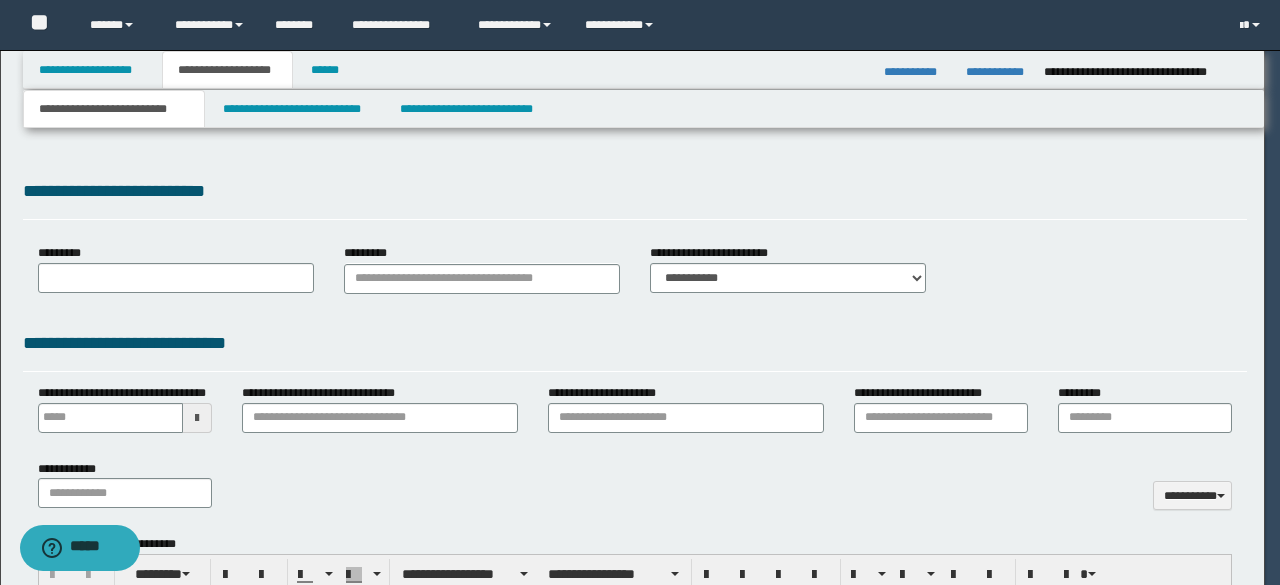 select on "*" 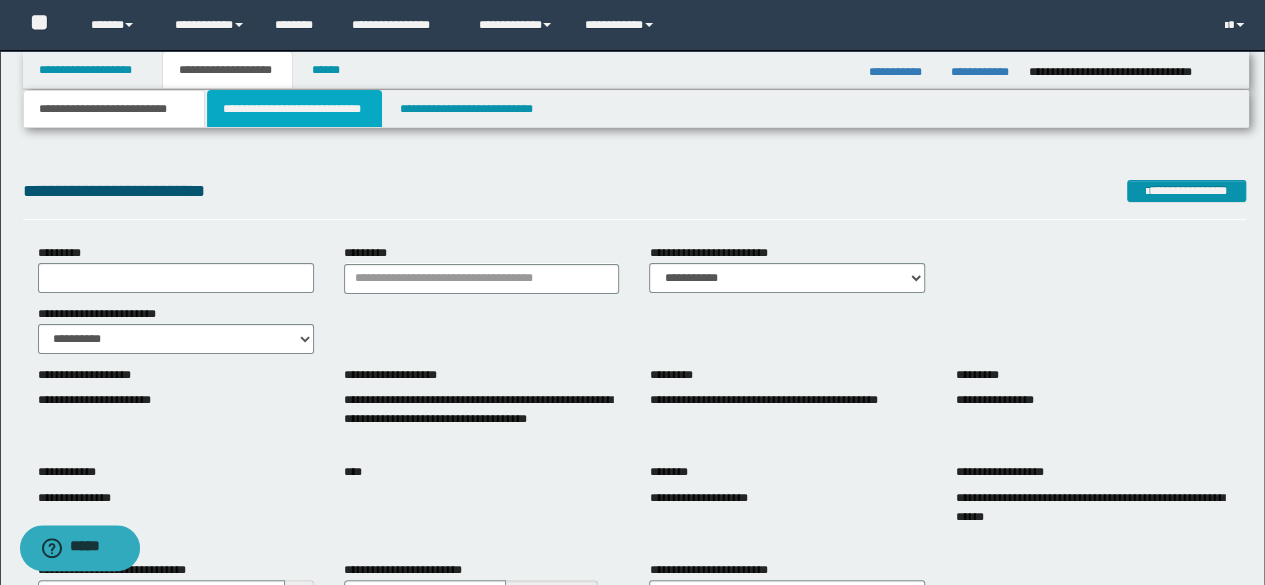 click on "**********" at bounding box center (294, 109) 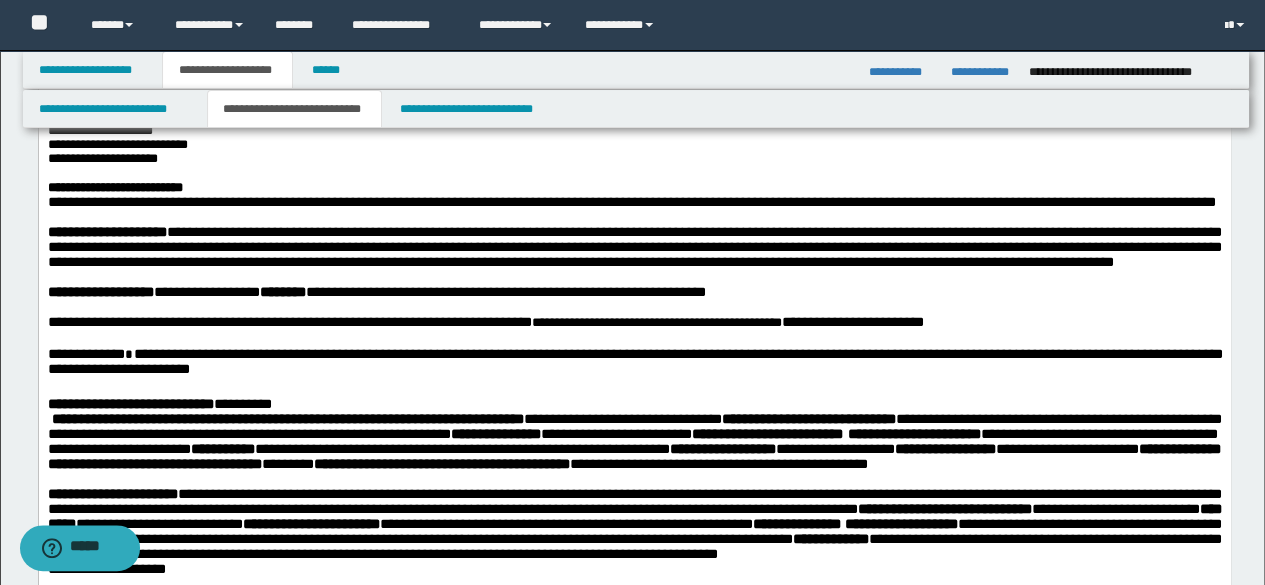 scroll, scrollTop: 100, scrollLeft: 0, axis: vertical 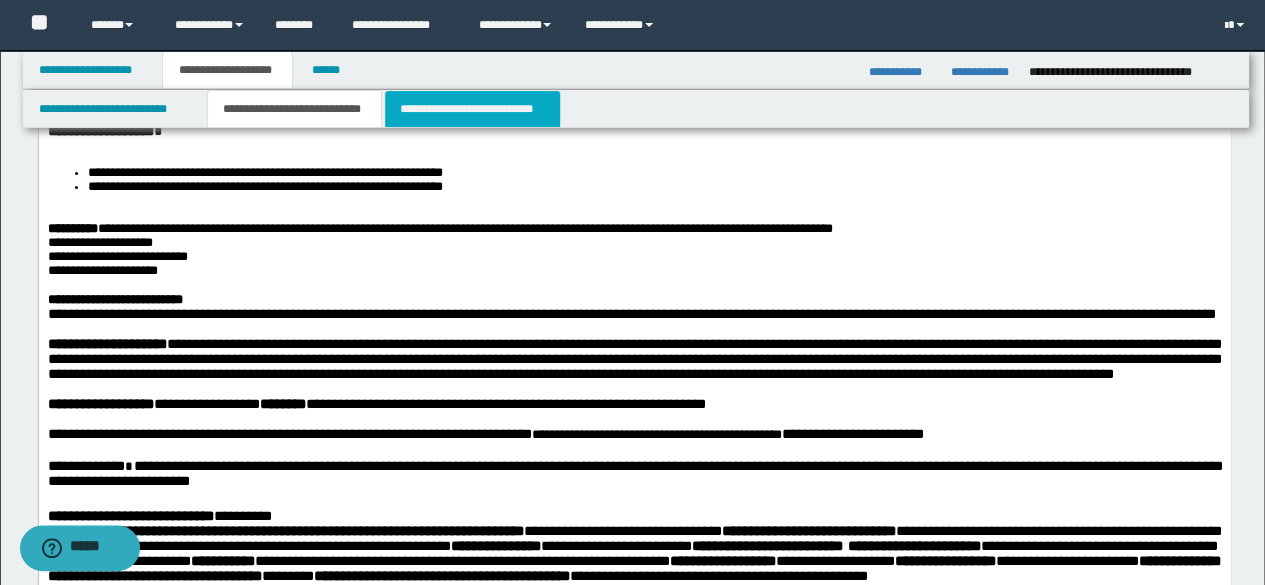 click on "**********" at bounding box center (472, 109) 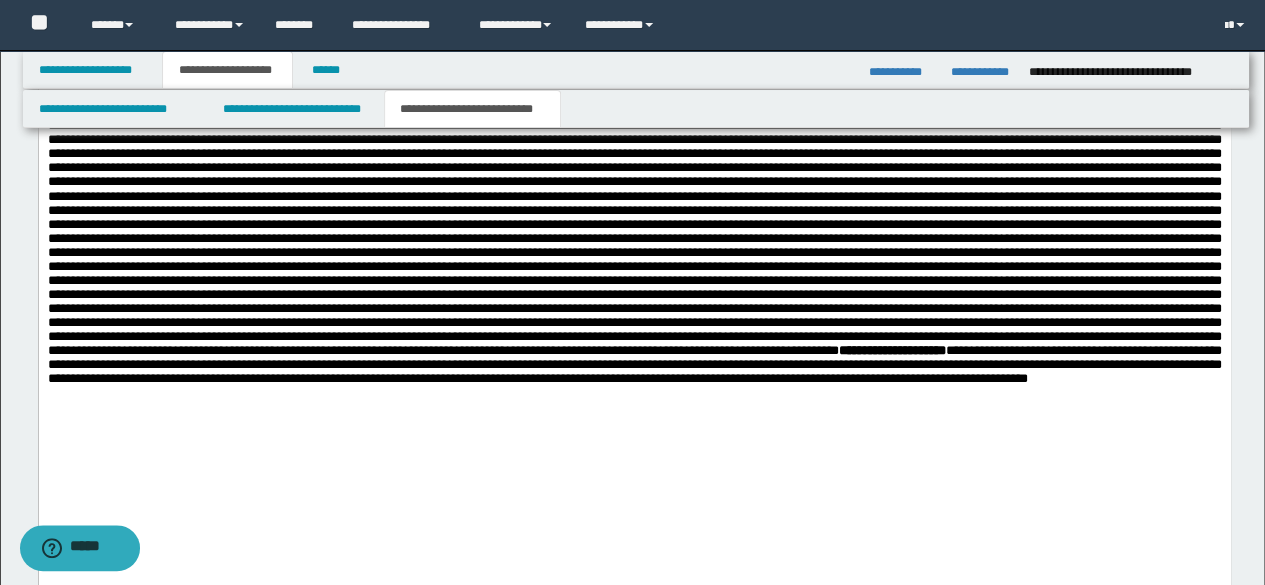 scroll, scrollTop: 2176, scrollLeft: 0, axis: vertical 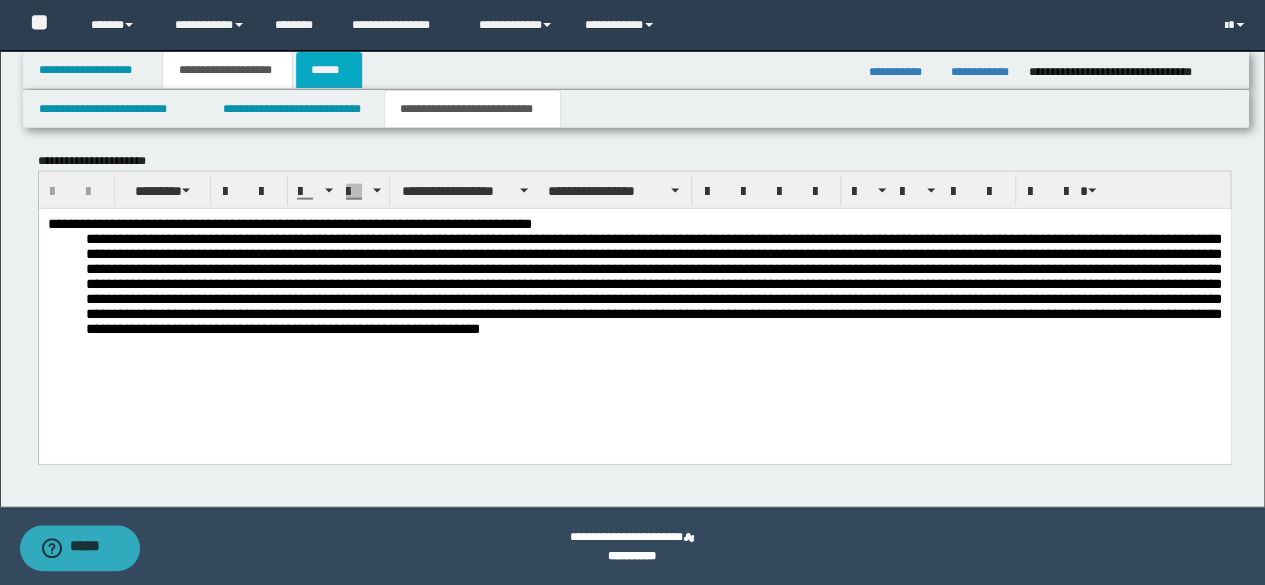 click on "******" at bounding box center [329, 70] 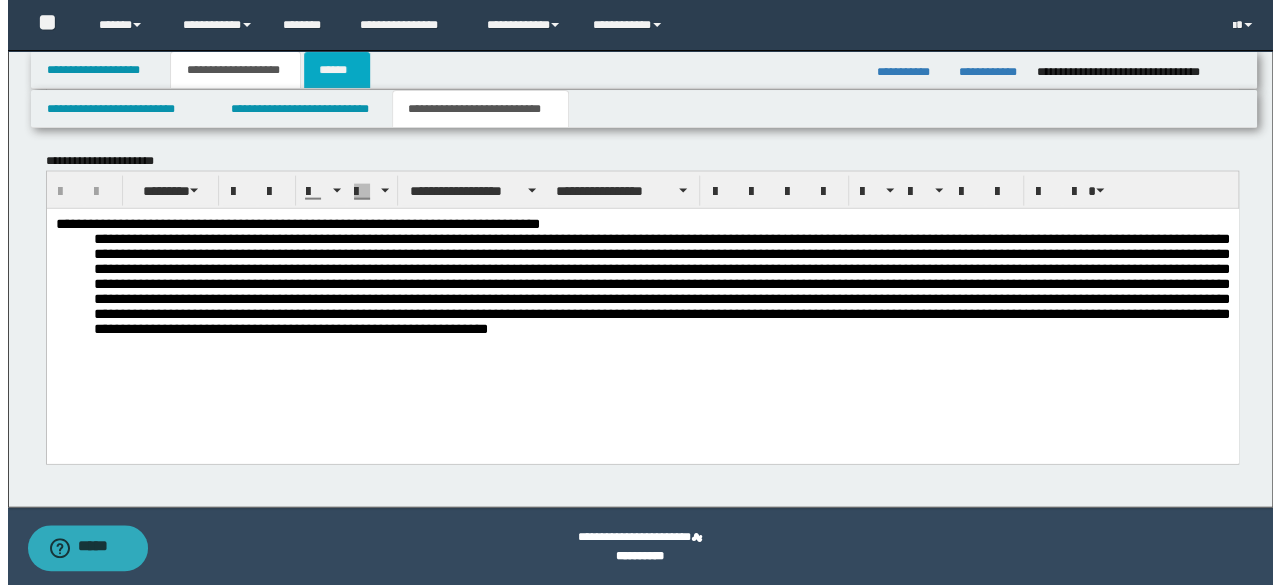 scroll, scrollTop: 0, scrollLeft: 0, axis: both 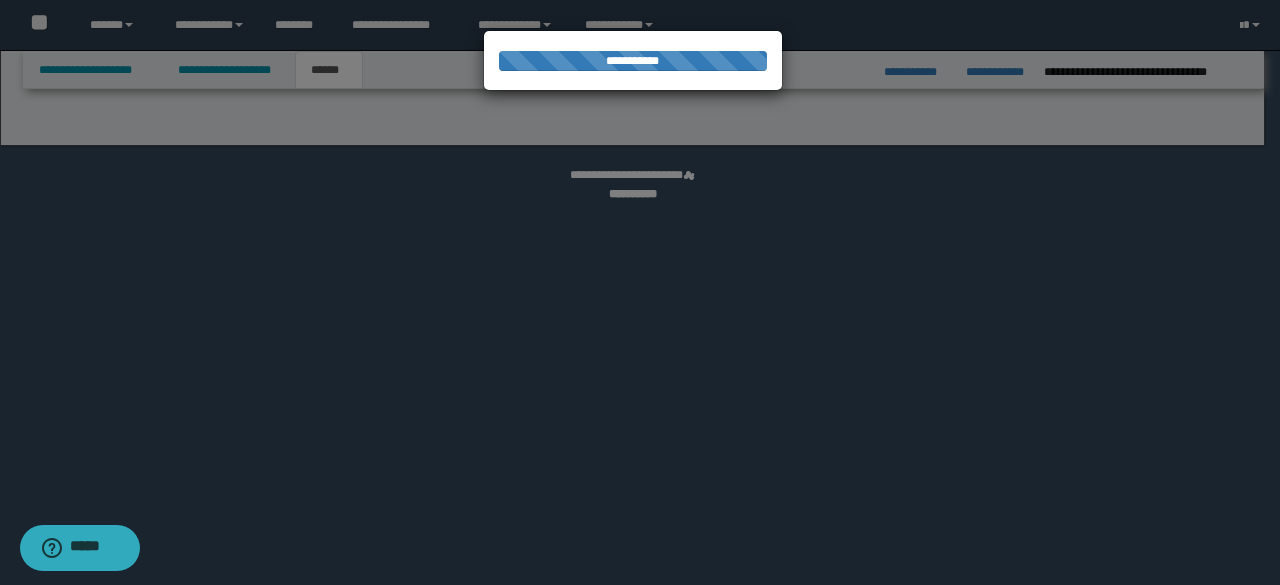 select on "**" 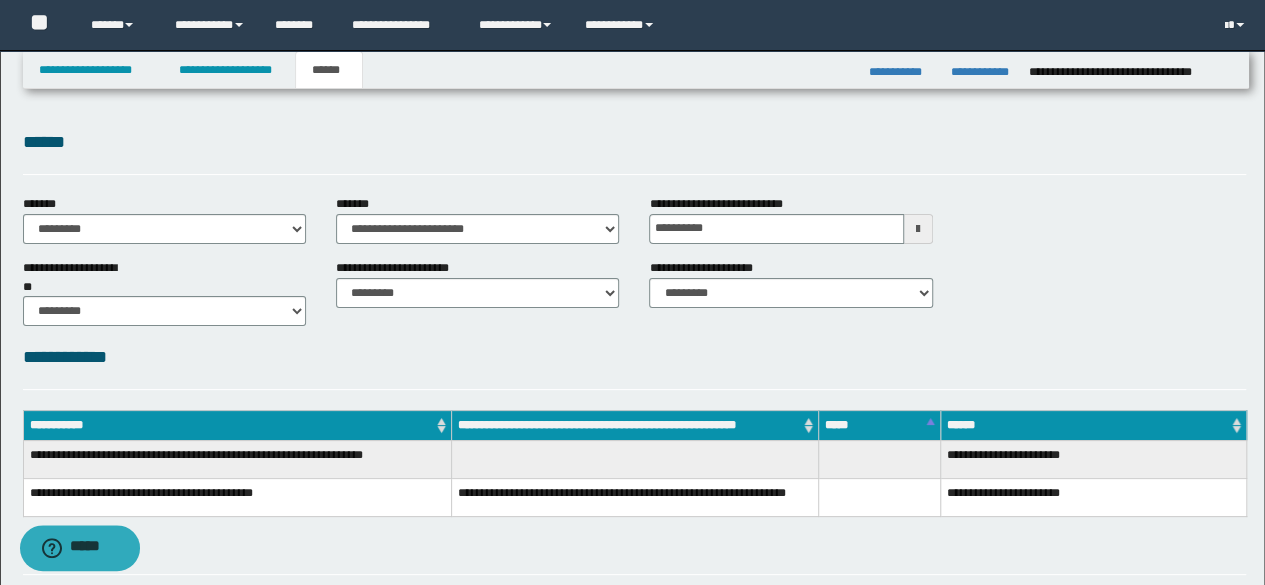 scroll, scrollTop: 343, scrollLeft: 0, axis: vertical 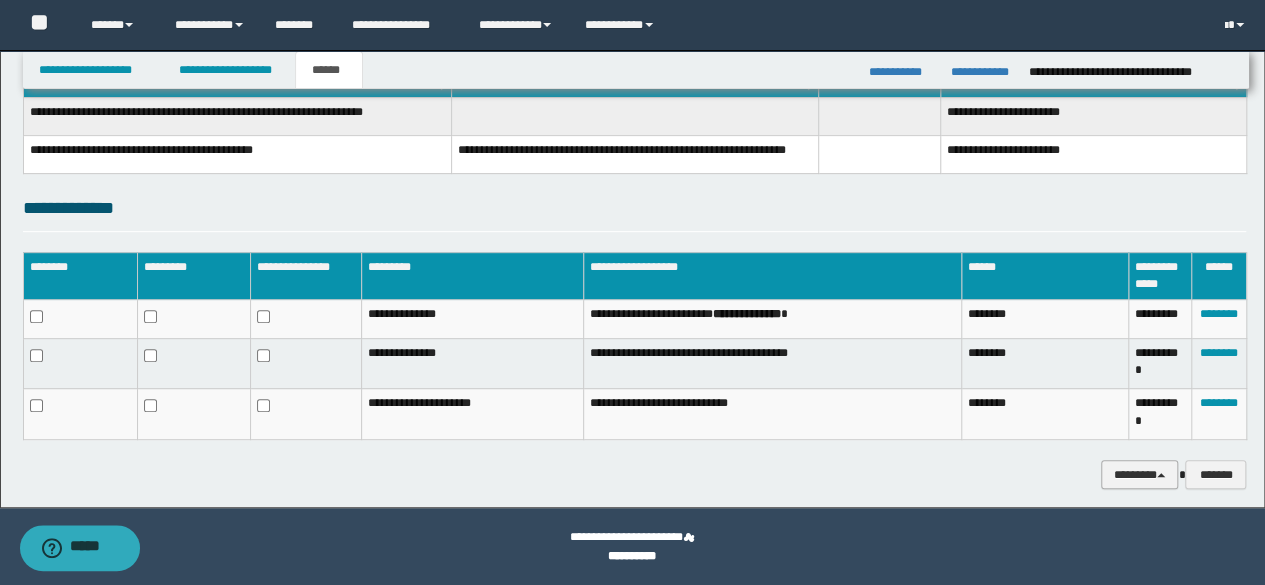 click on "********" at bounding box center (1140, 474) 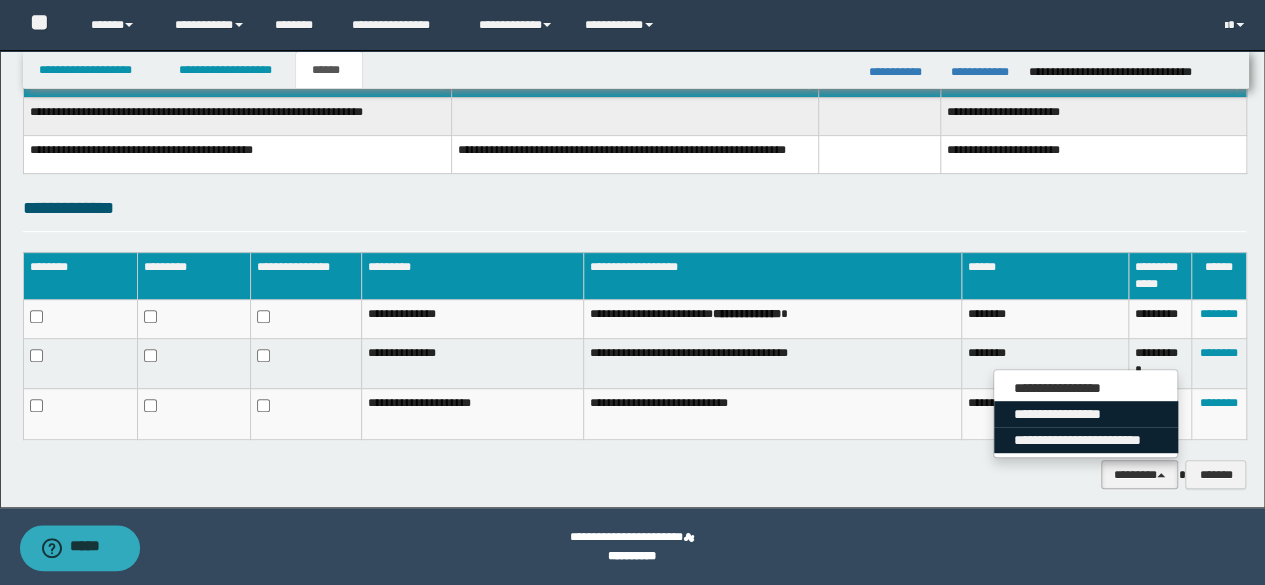 click on "**********" at bounding box center (1085, 413) 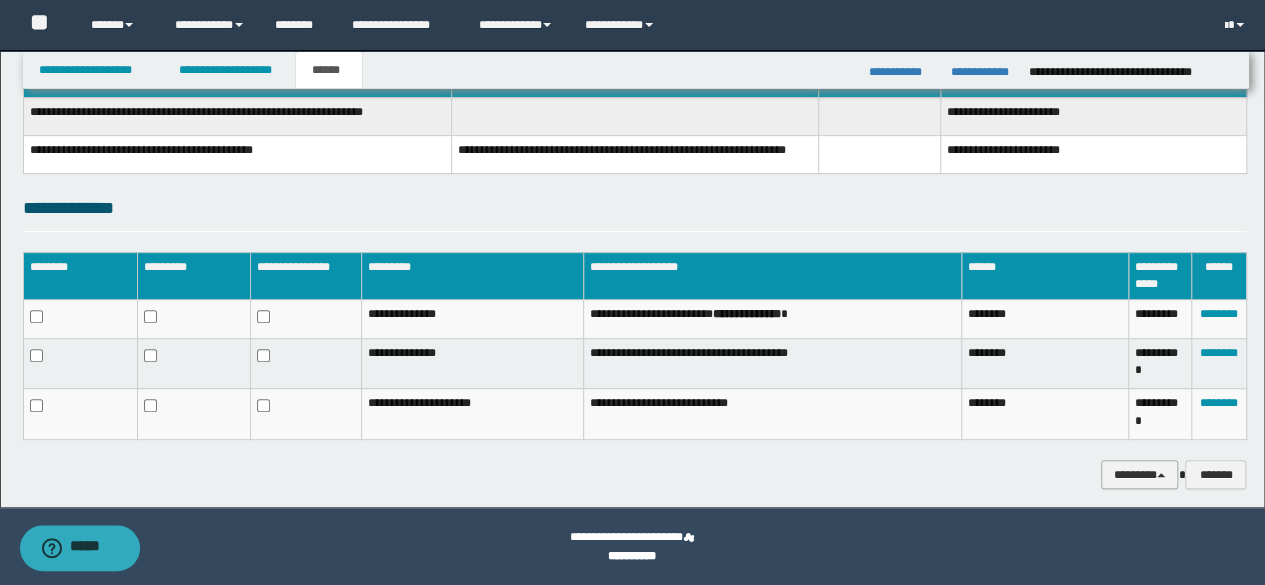 click on "********" at bounding box center [1140, 474] 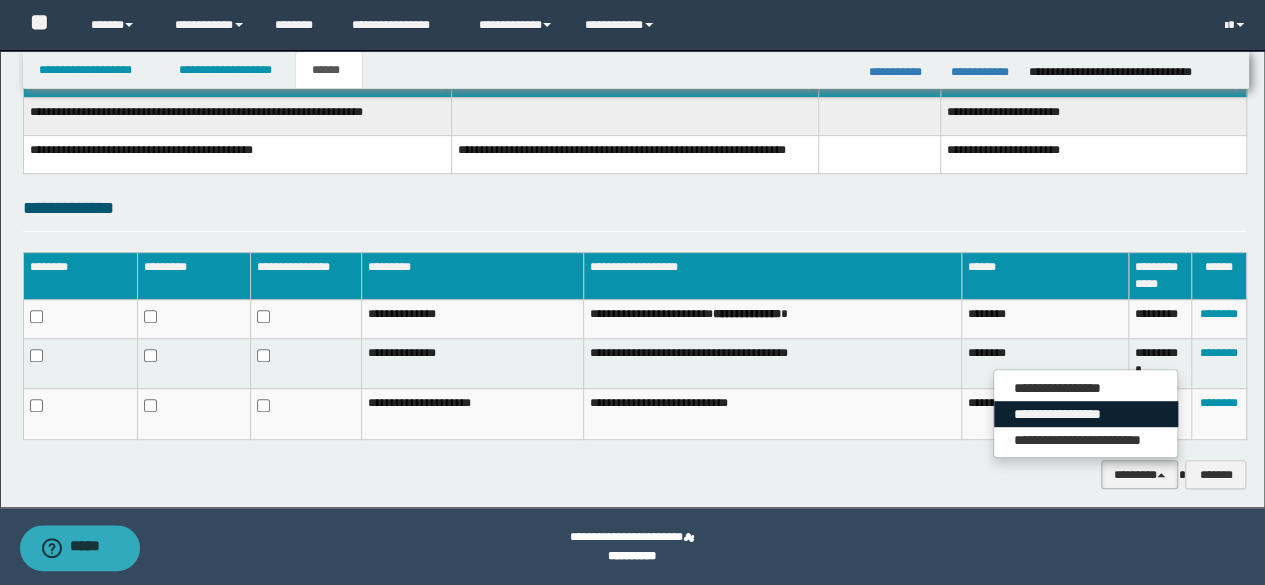 click on "**********" at bounding box center [1086, 414] 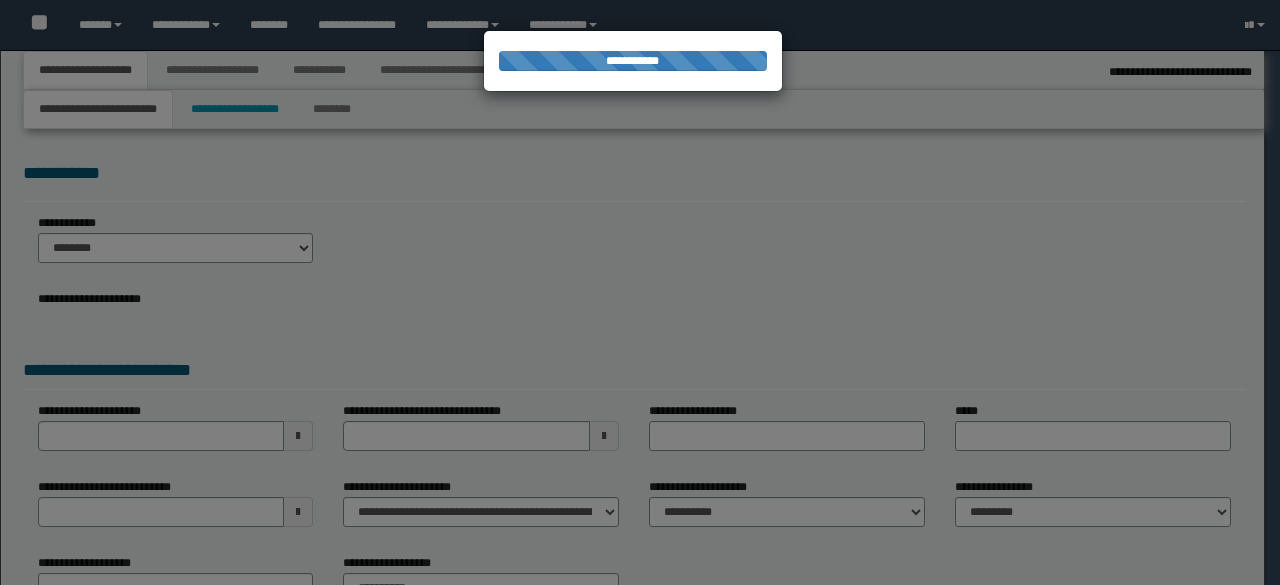 select on "*" 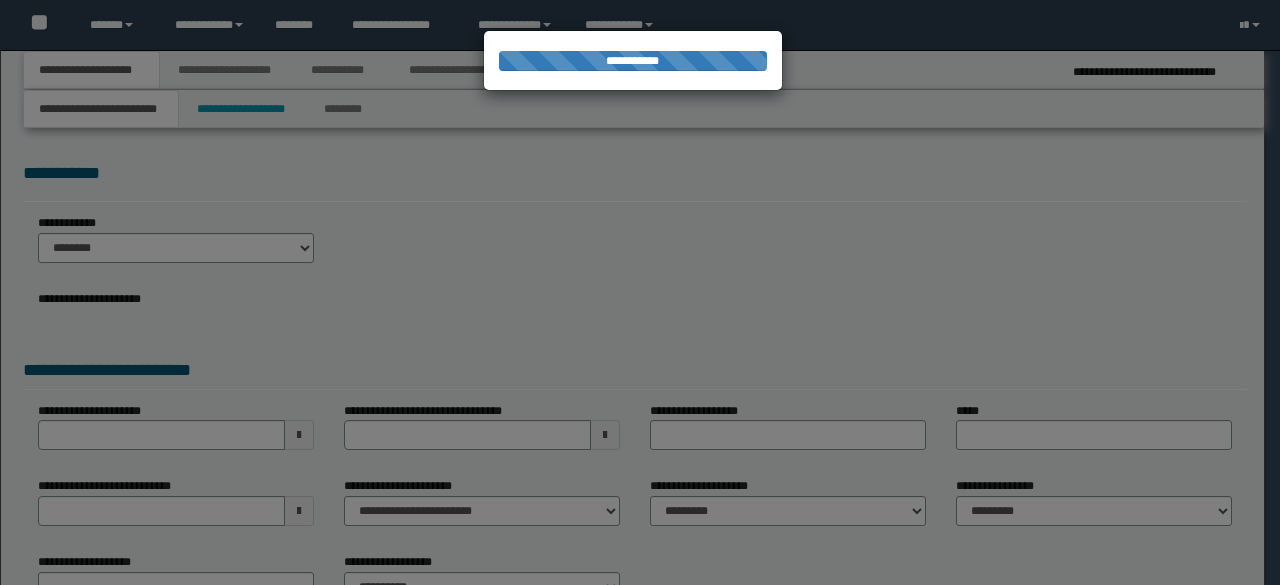 scroll, scrollTop: 0, scrollLeft: 0, axis: both 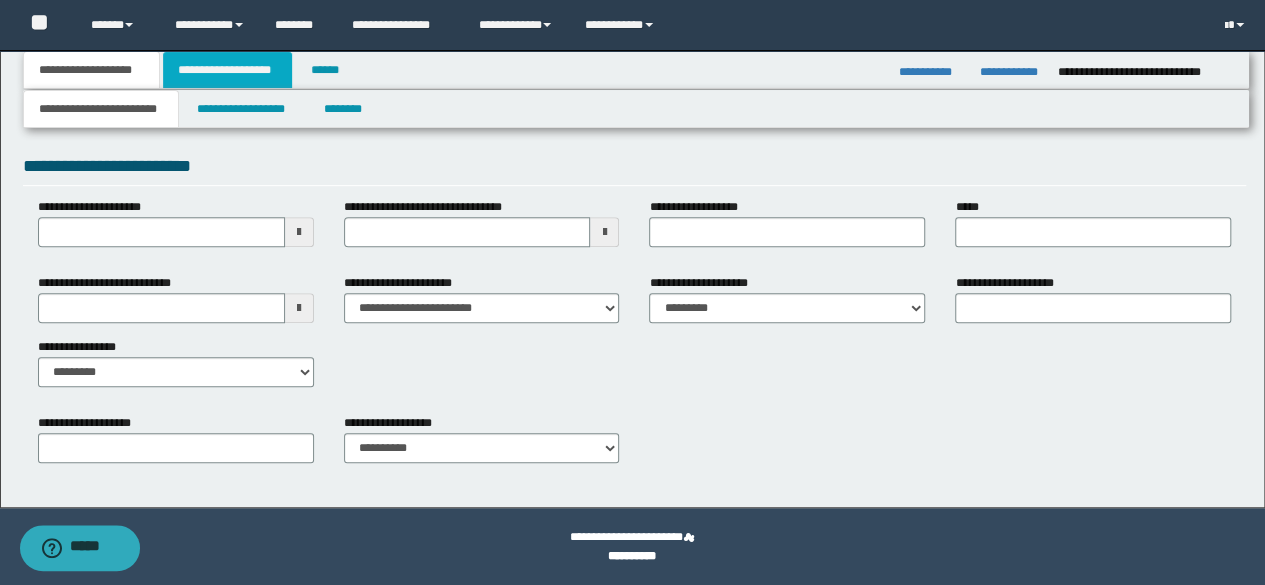 click on "**********" at bounding box center [227, 70] 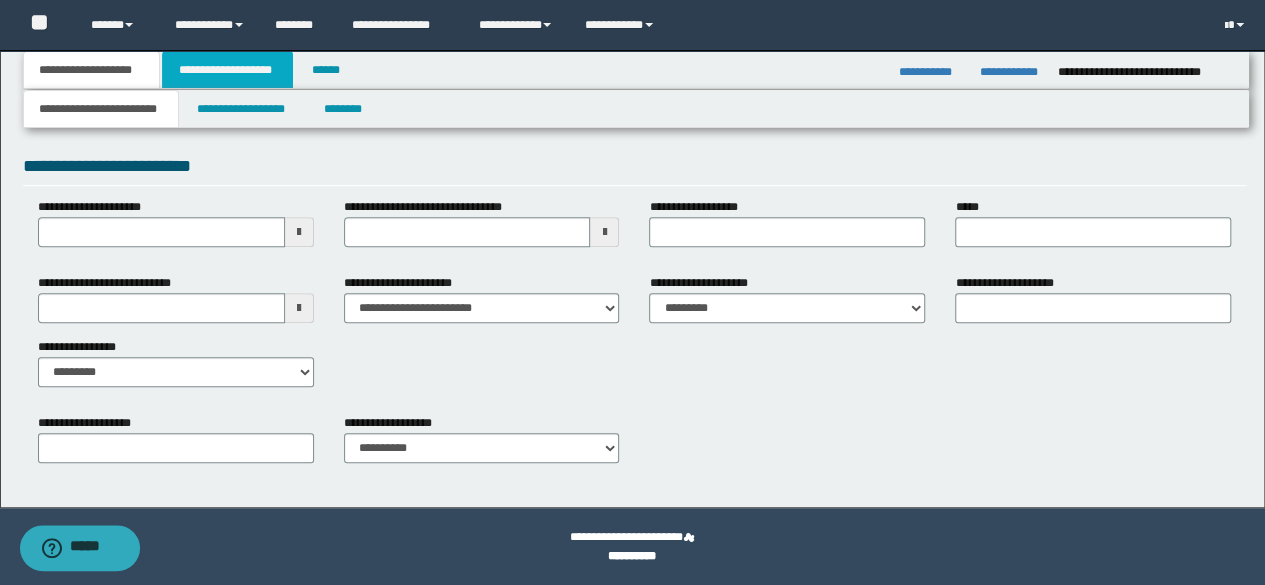 scroll, scrollTop: 0, scrollLeft: 0, axis: both 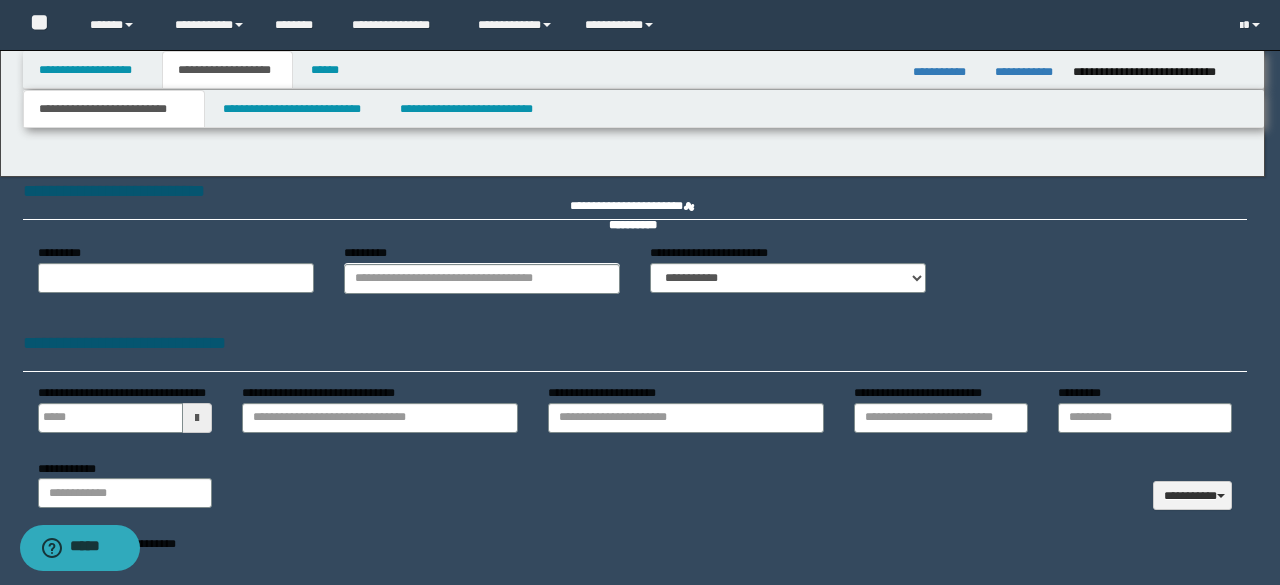 type 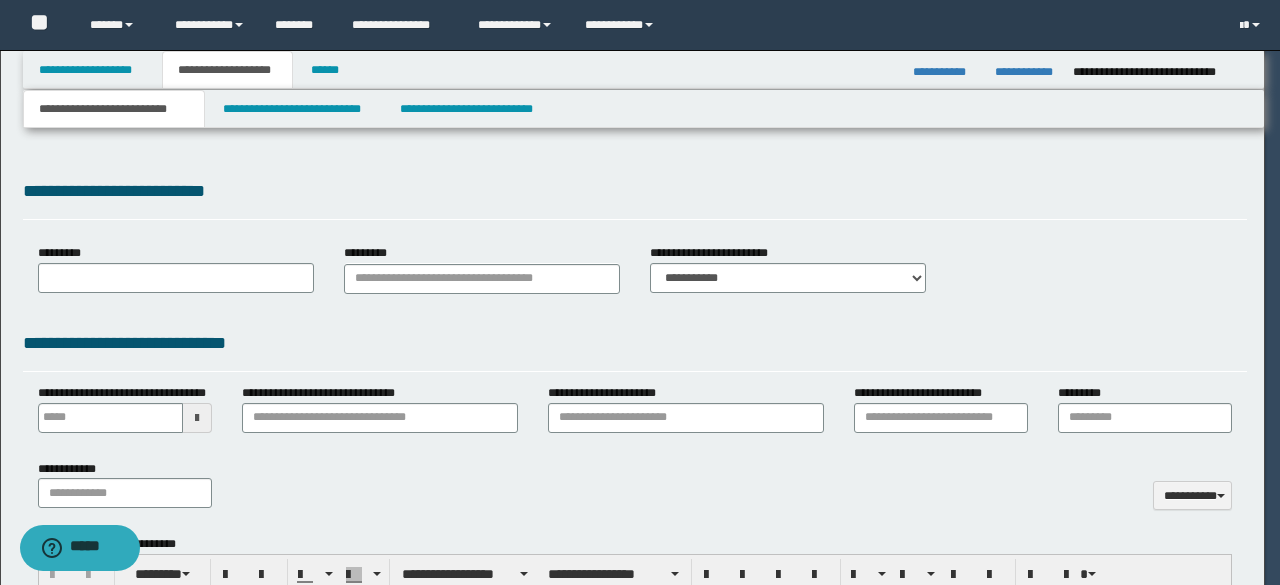 type on "********" 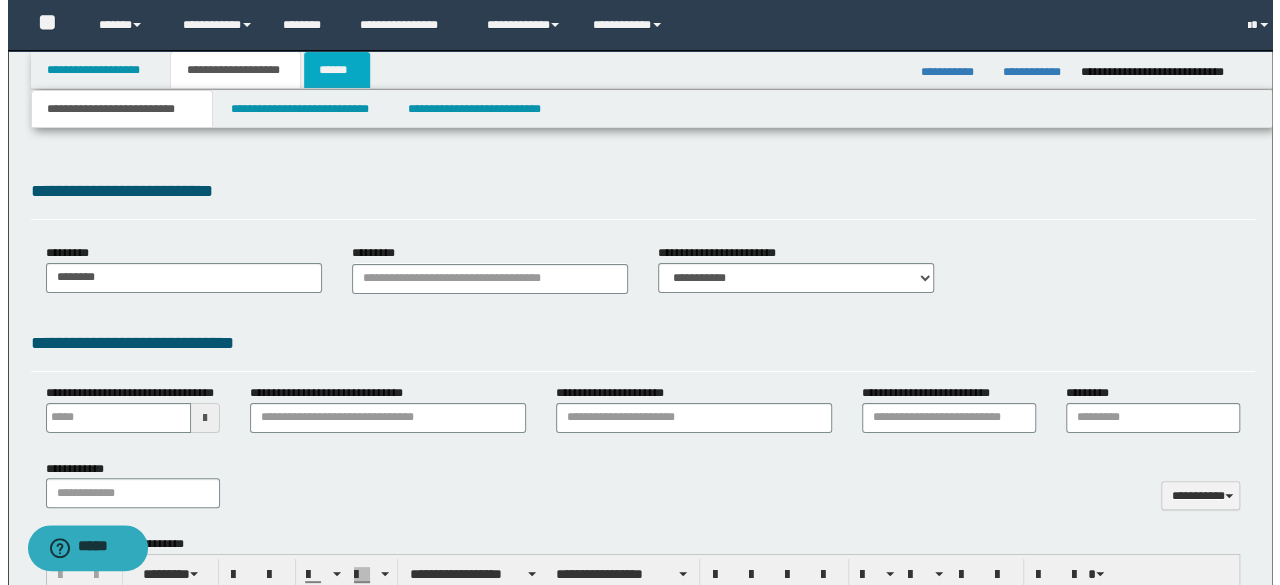 scroll, scrollTop: 0, scrollLeft: 0, axis: both 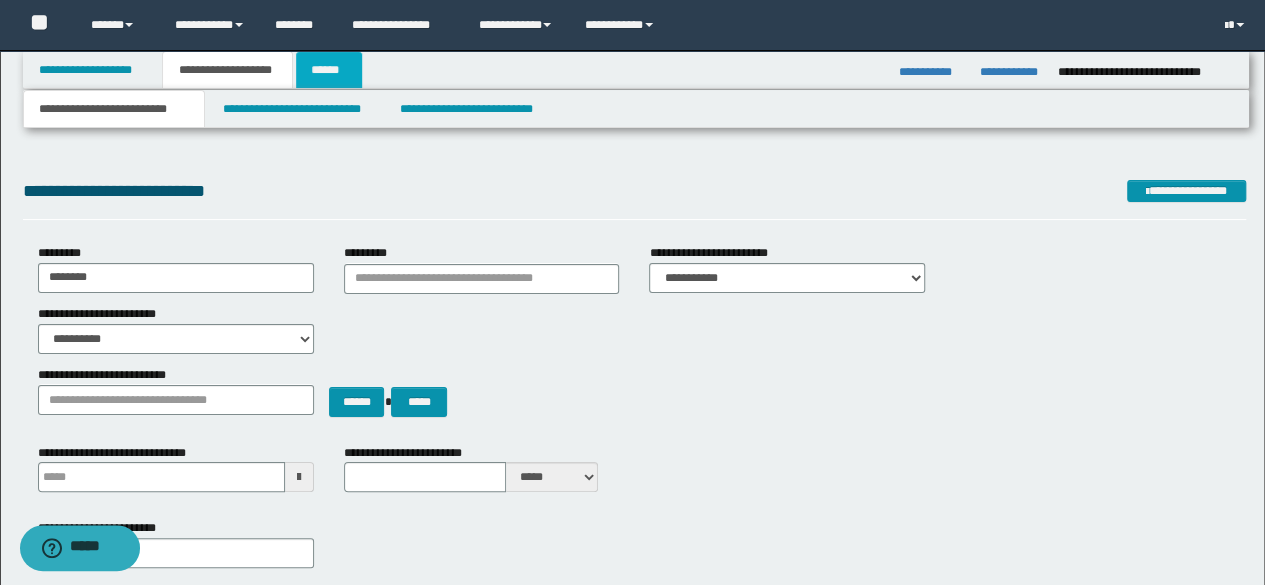 click on "******" at bounding box center [329, 70] 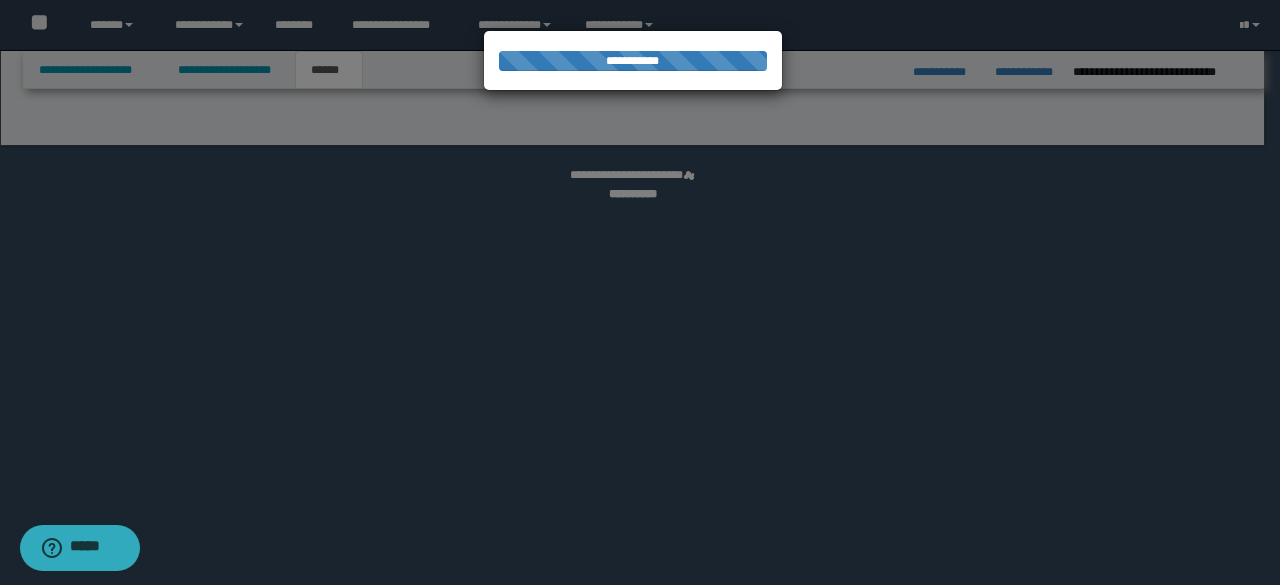 select on "*" 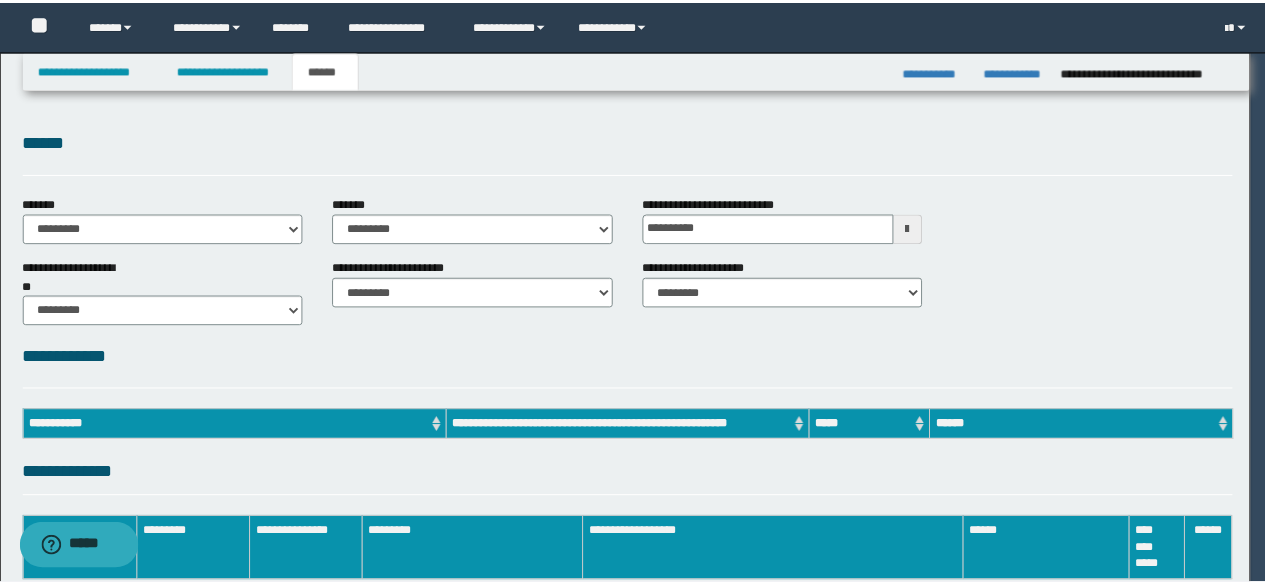scroll, scrollTop: 0, scrollLeft: 0, axis: both 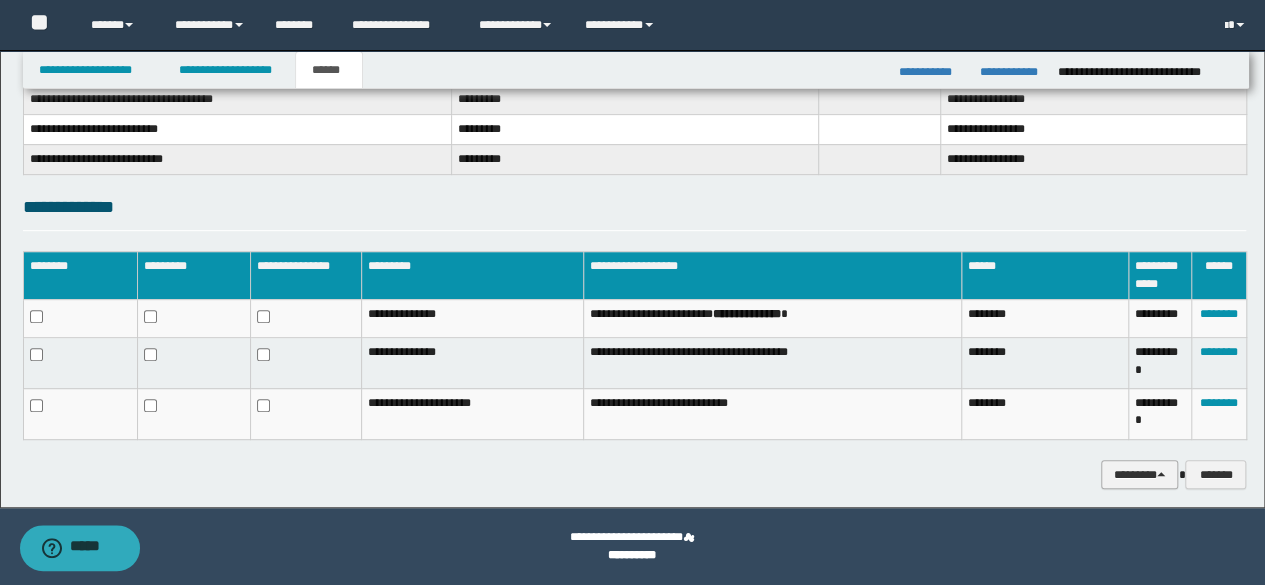 click on "**********" at bounding box center [632, 101] 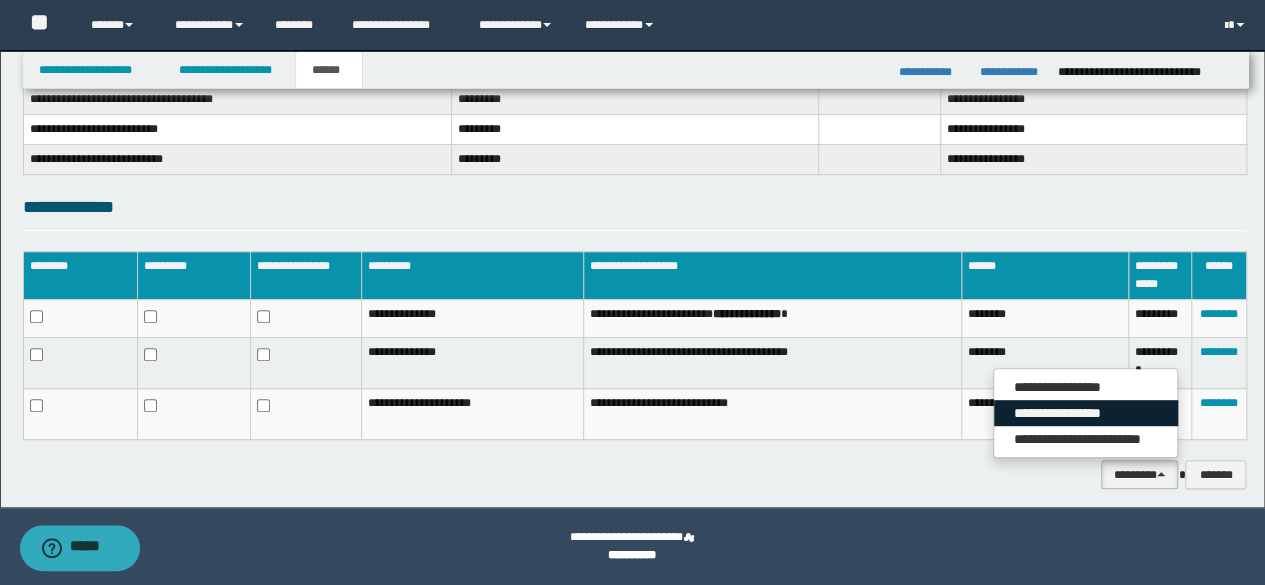 click on "**********" at bounding box center [1086, 413] 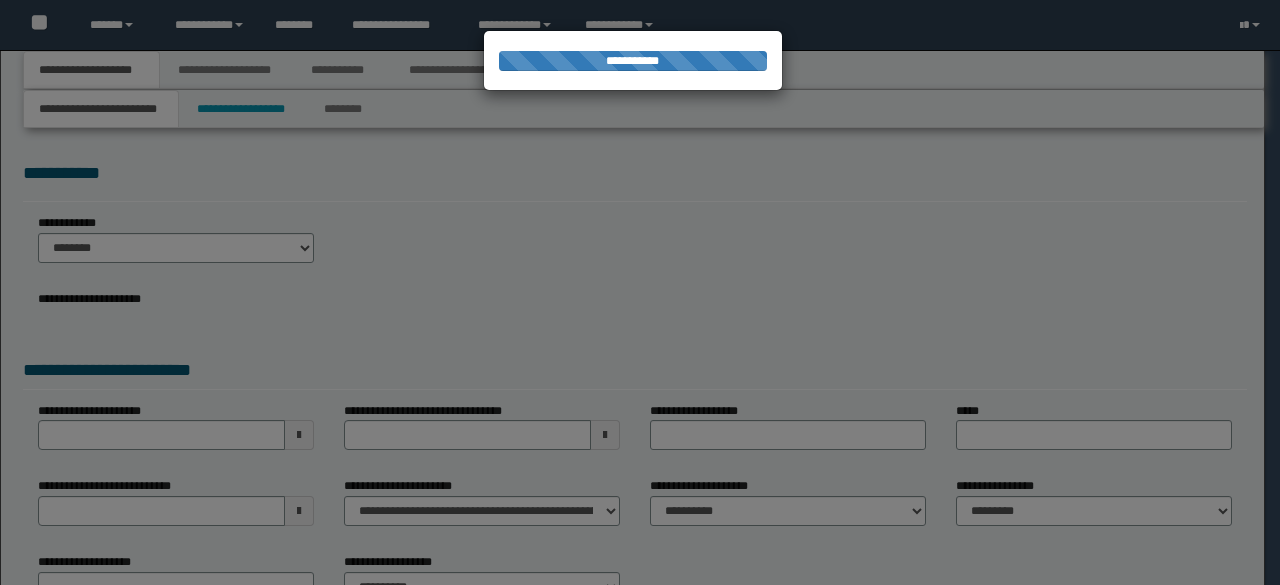 scroll, scrollTop: 0, scrollLeft: 0, axis: both 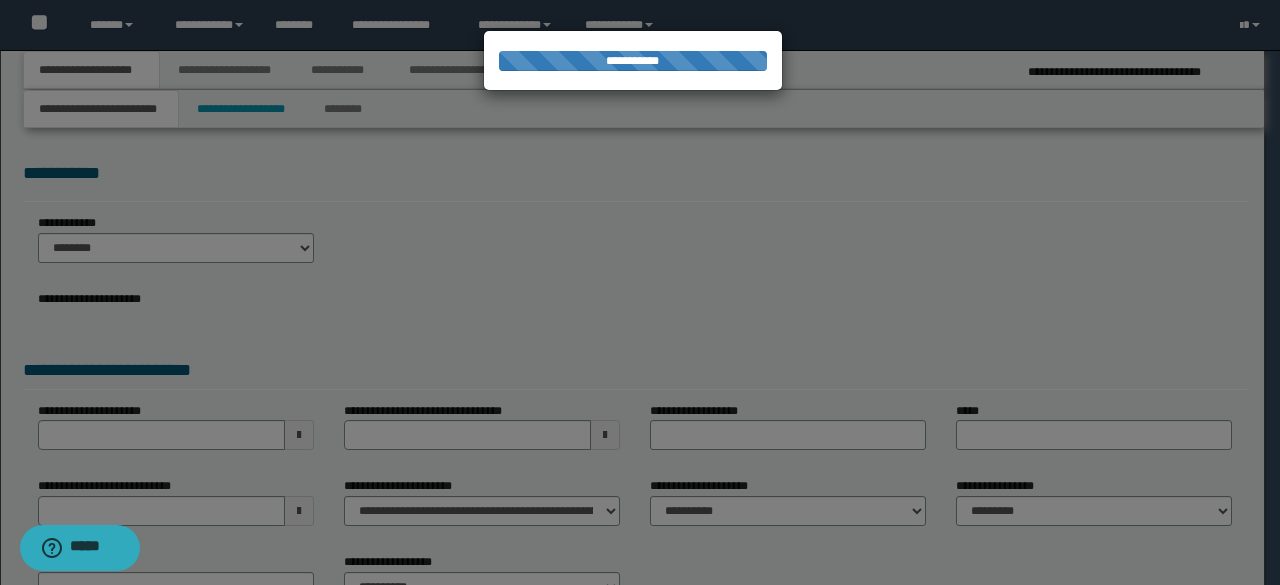 select on "*" 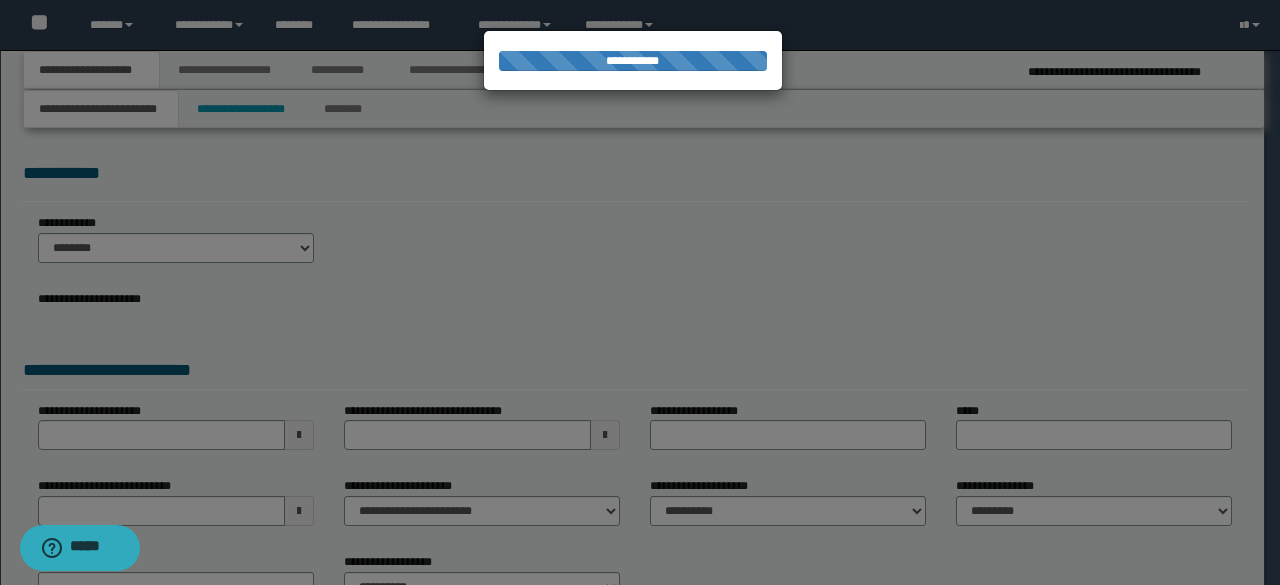 select on "*" 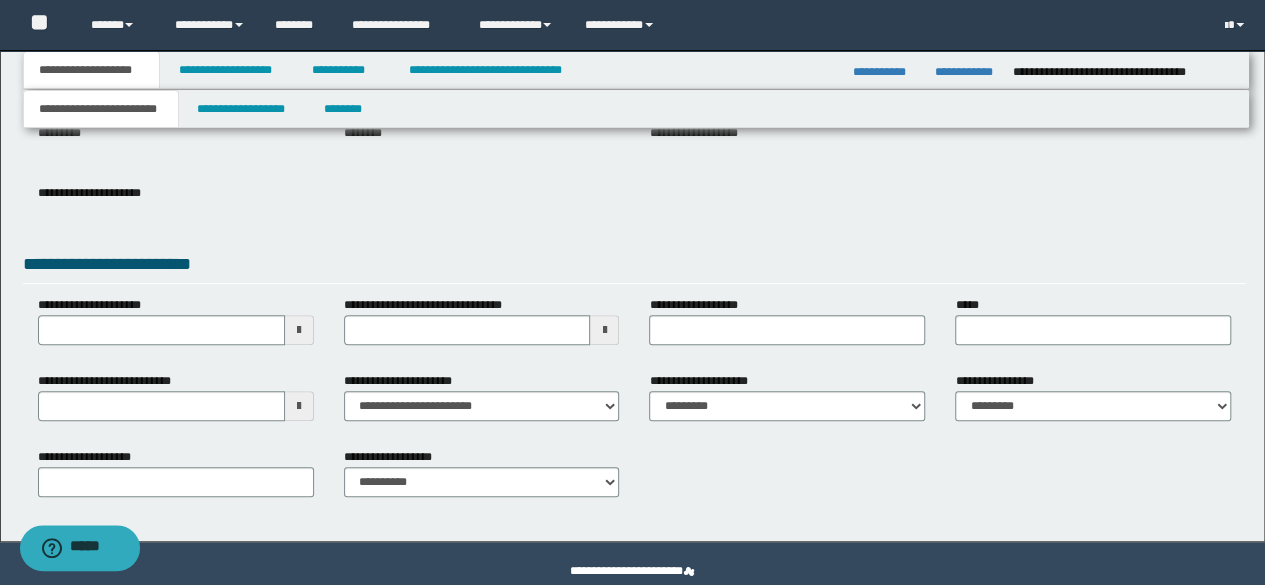 scroll, scrollTop: 278, scrollLeft: 0, axis: vertical 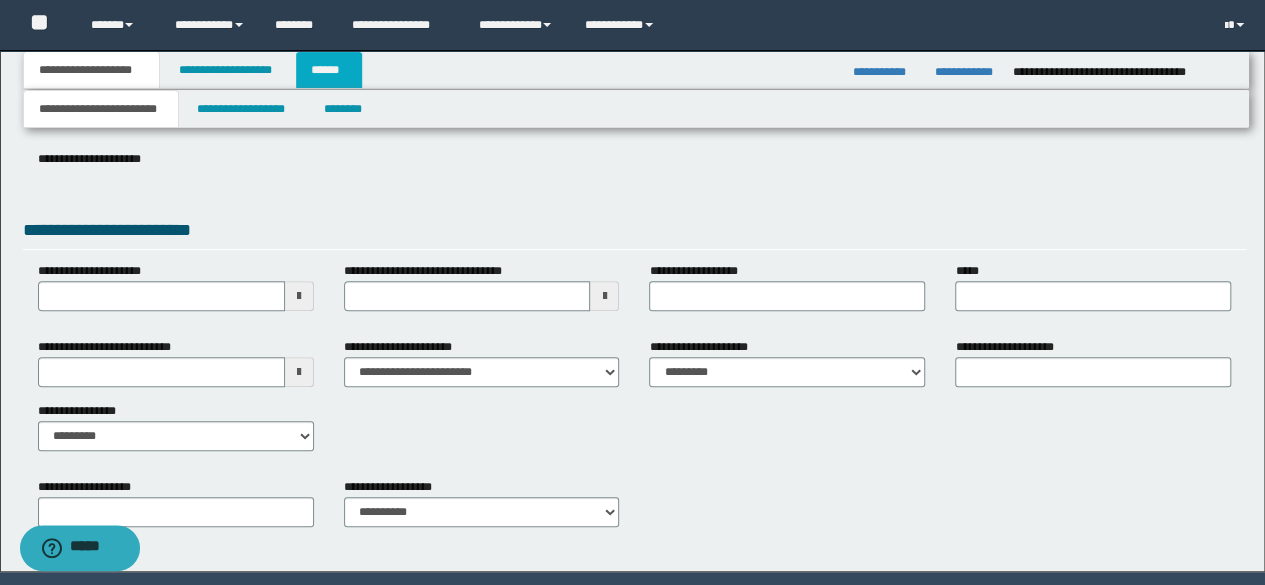 click on "******" at bounding box center [329, 70] 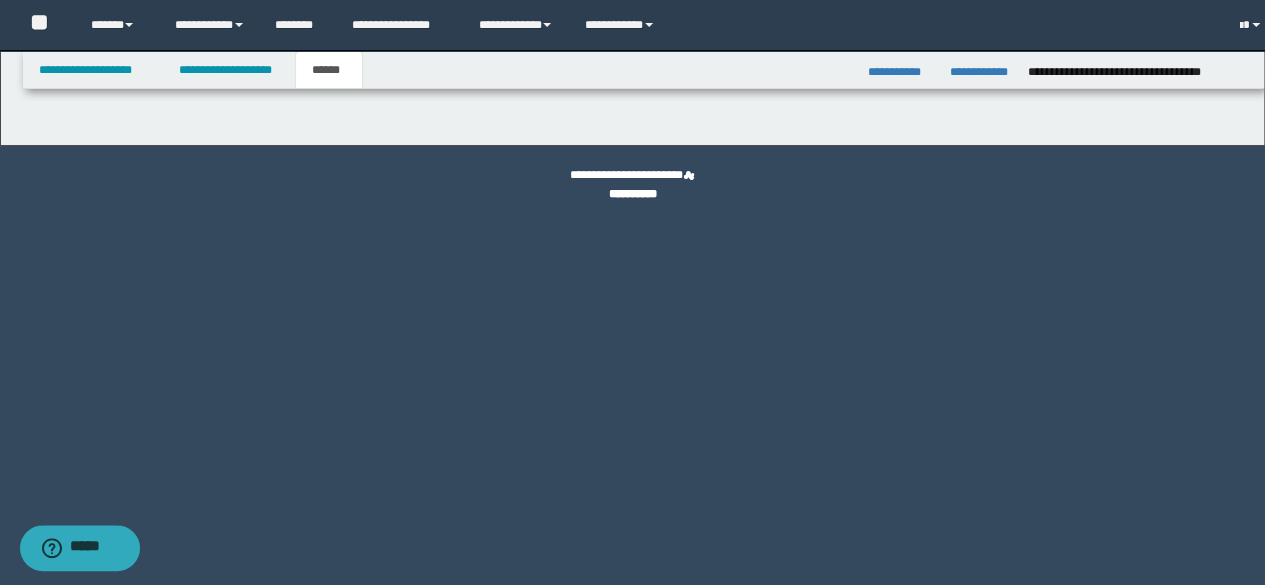 scroll, scrollTop: 0, scrollLeft: 0, axis: both 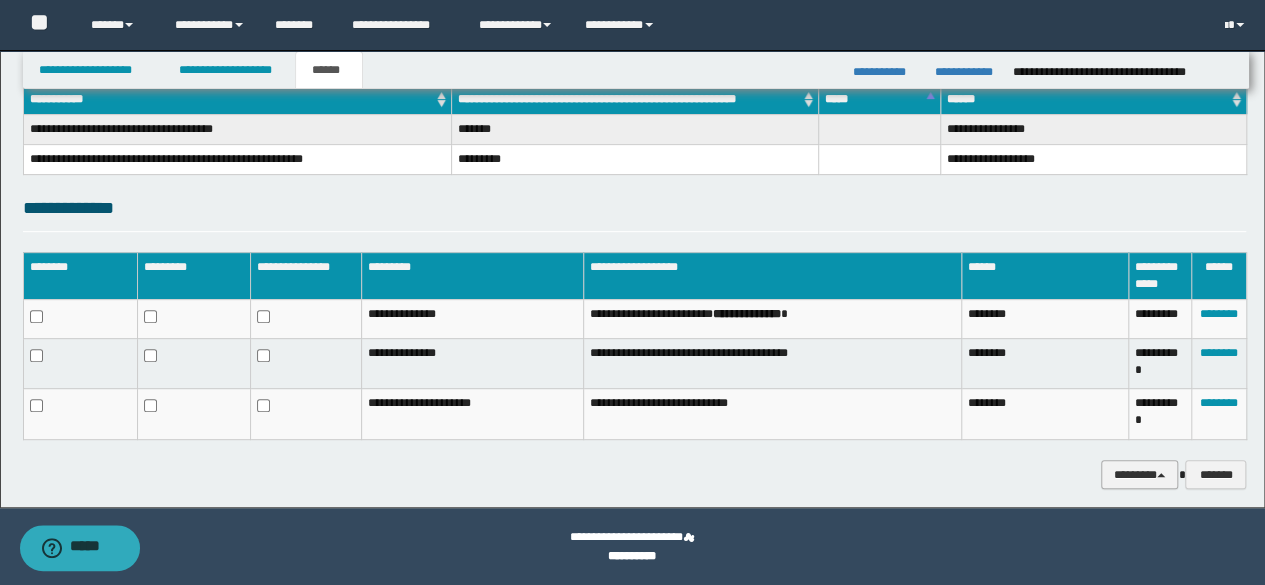 click on "********" at bounding box center [1140, 474] 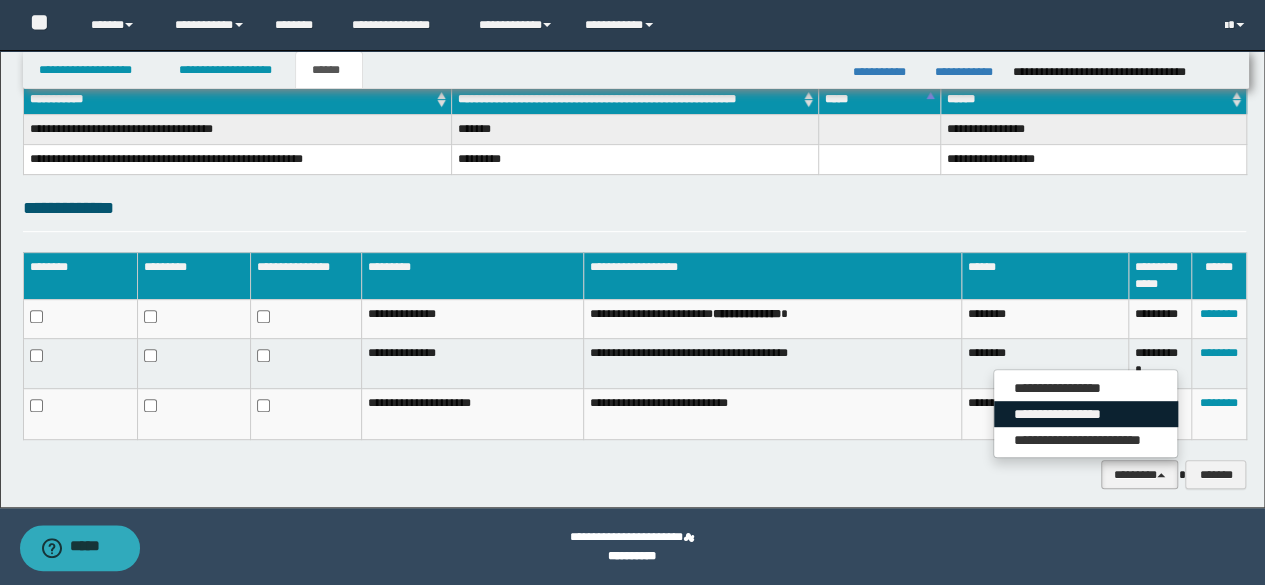 click on "**********" at bounding box center [1086, 414] 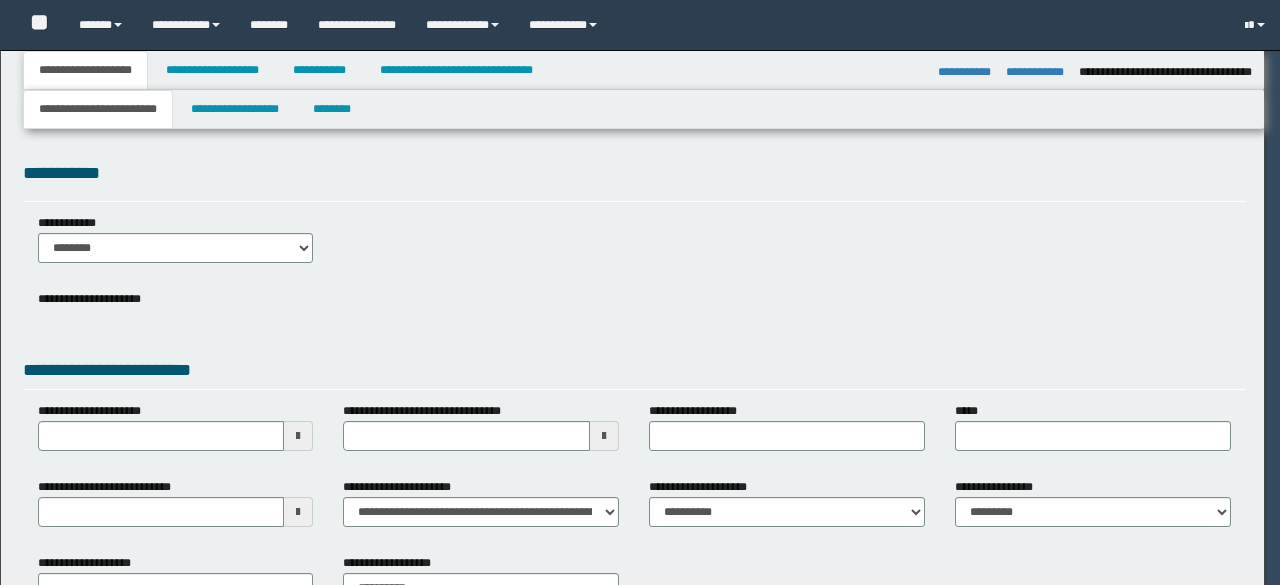 select on "*" 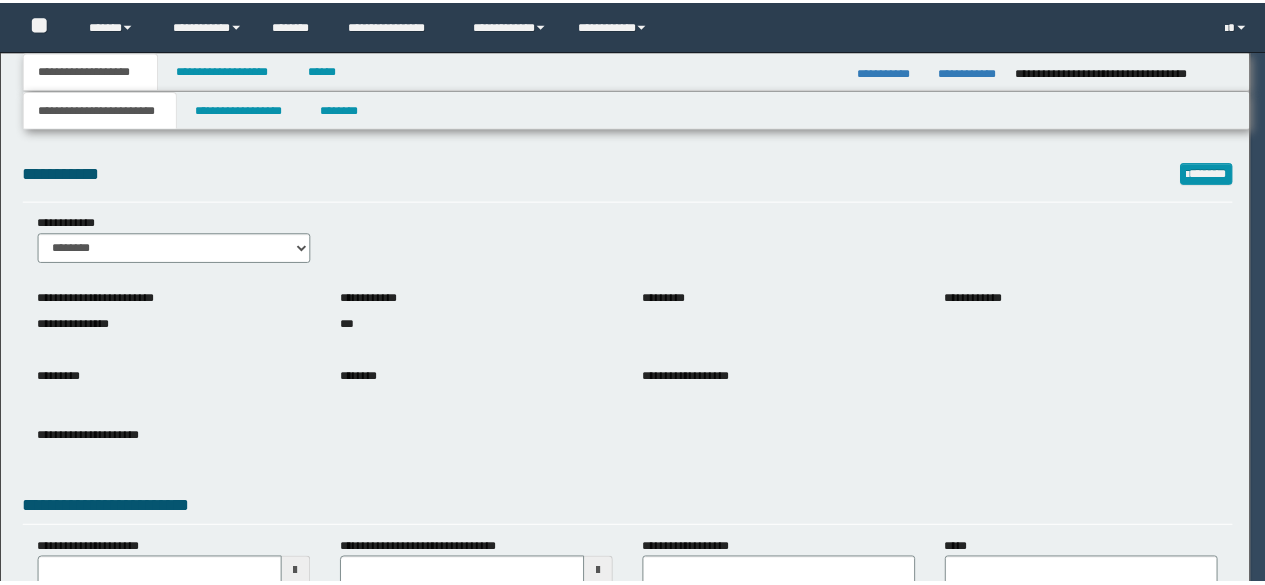 scroll, scrollTop: 0, scrollLeft: 0, axis: both 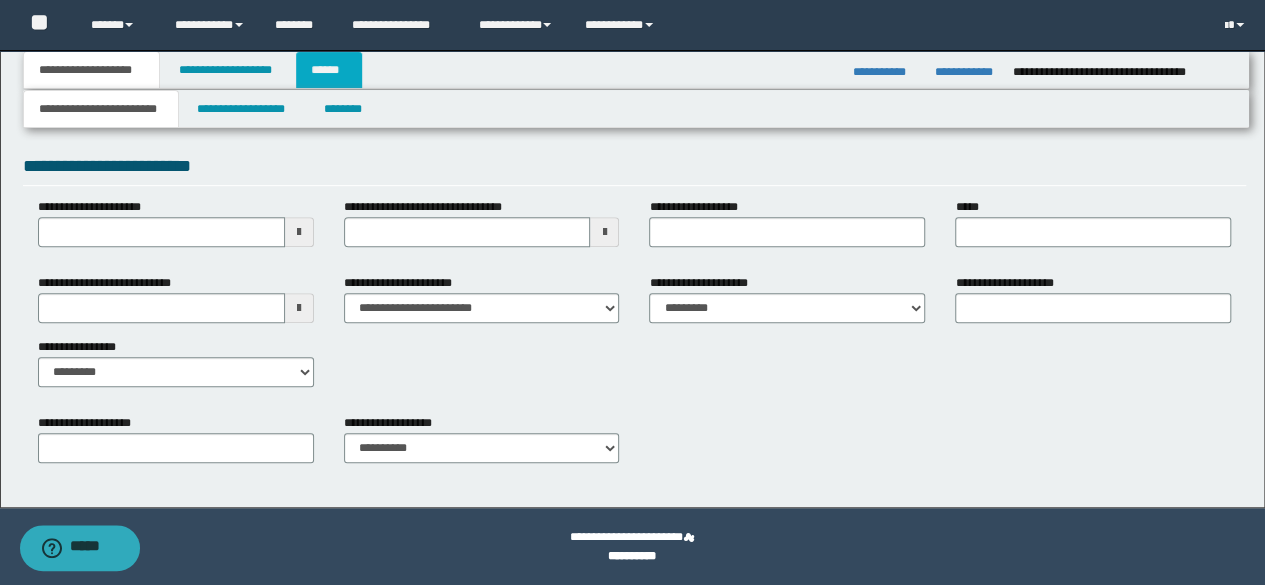 click on "******" at bounding box center (329, 70) 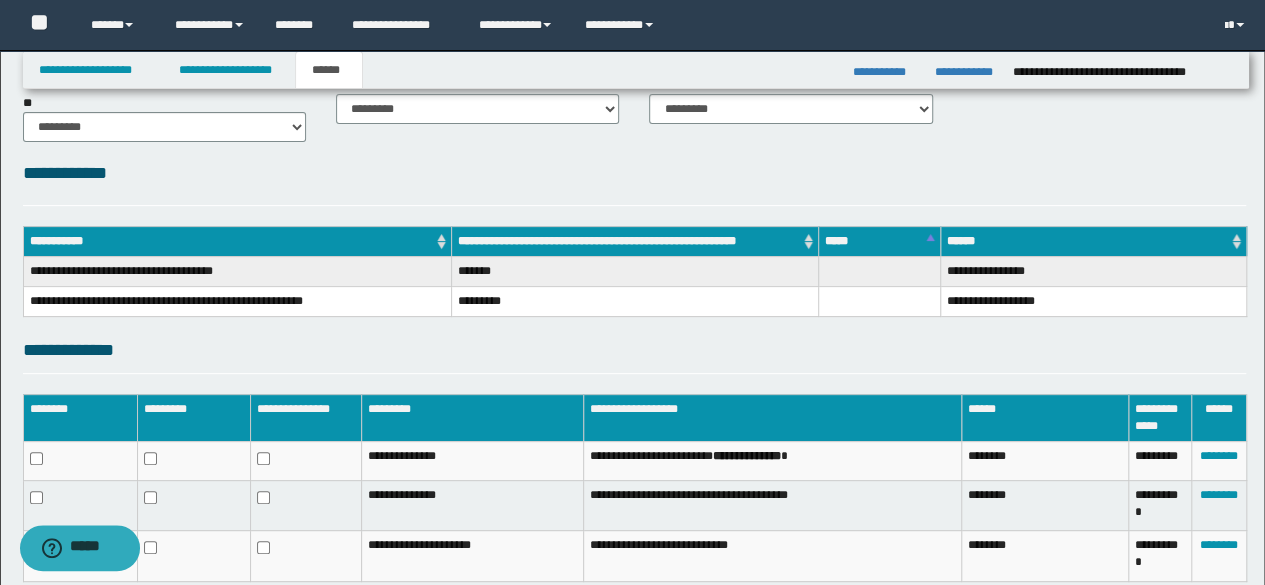 scroll, scrollTop: 326, scrollLeft: 0, axis: vertical 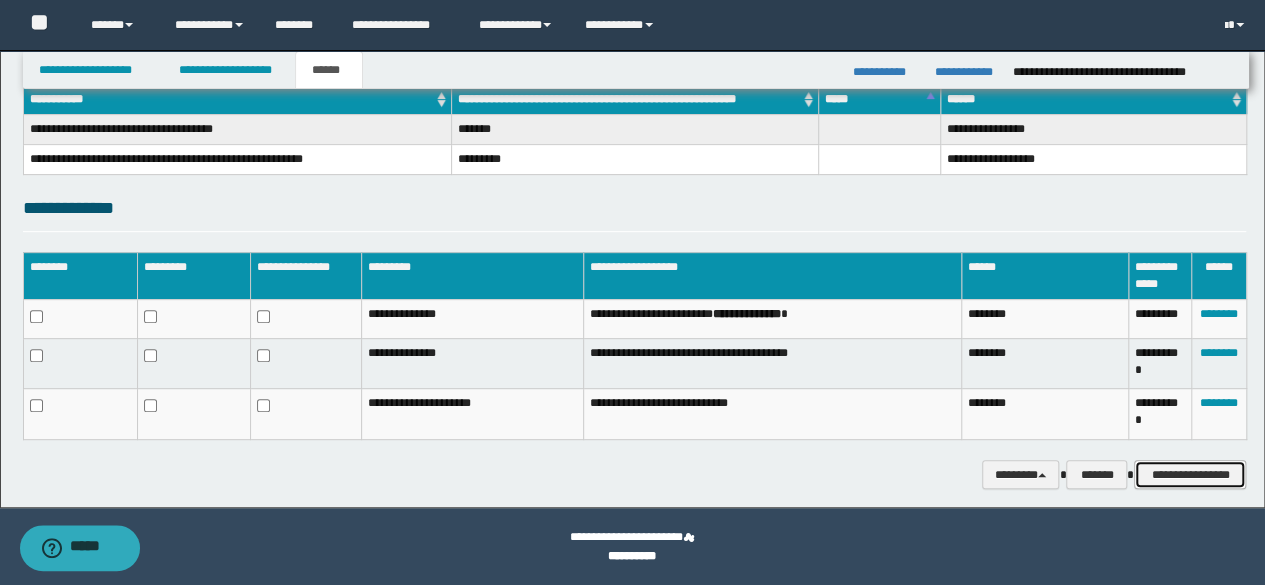 click on "**********" at bounding box center [1190, 474] 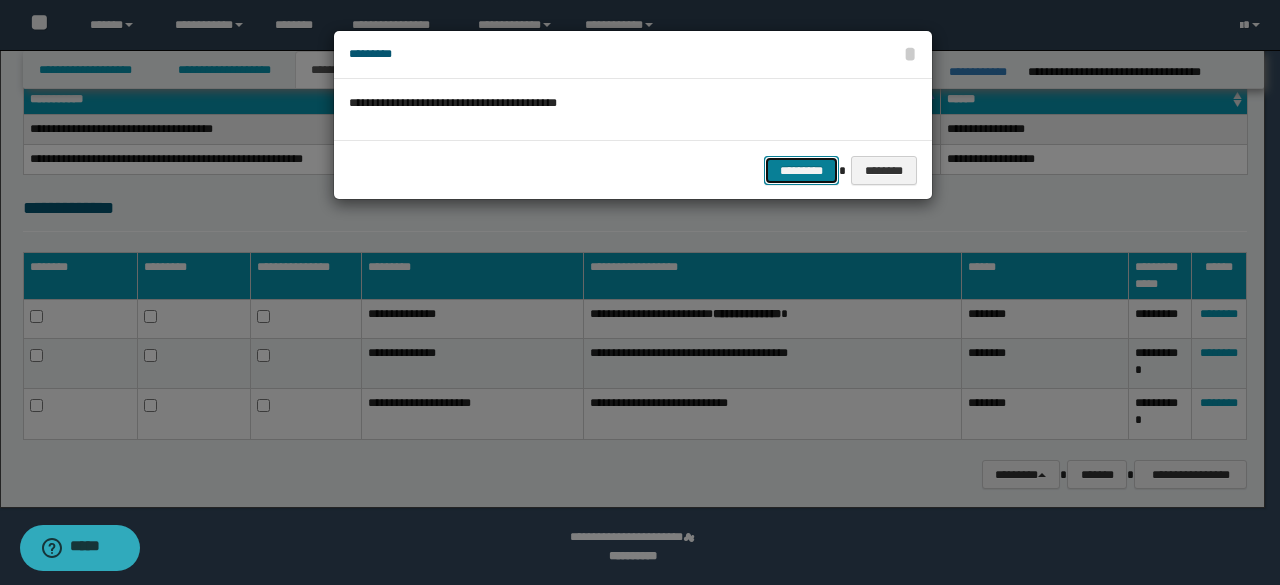 click on "*********" at bounding box center [801, 170] 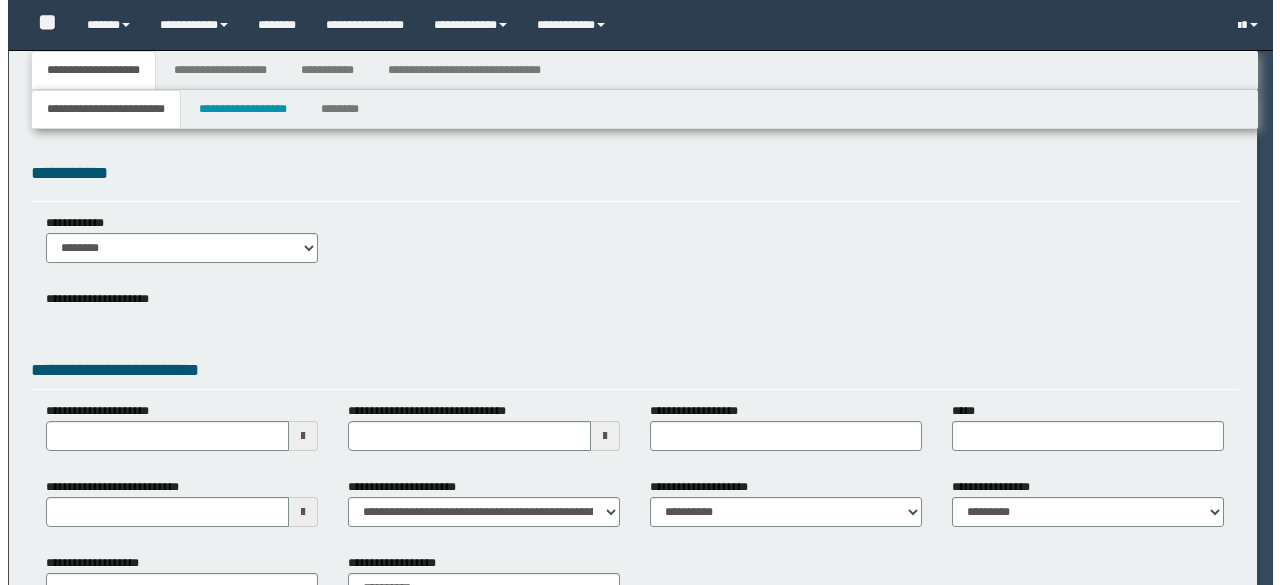 scroll, scrollTop: 0, scrollLeft: 0, axis: both 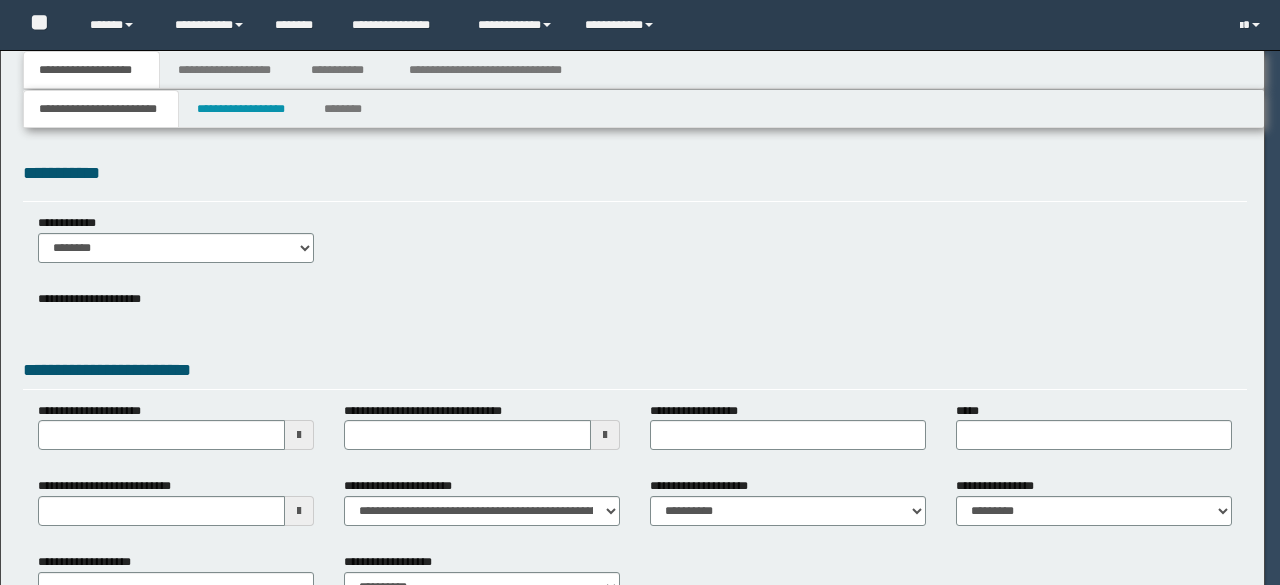 select on "*" 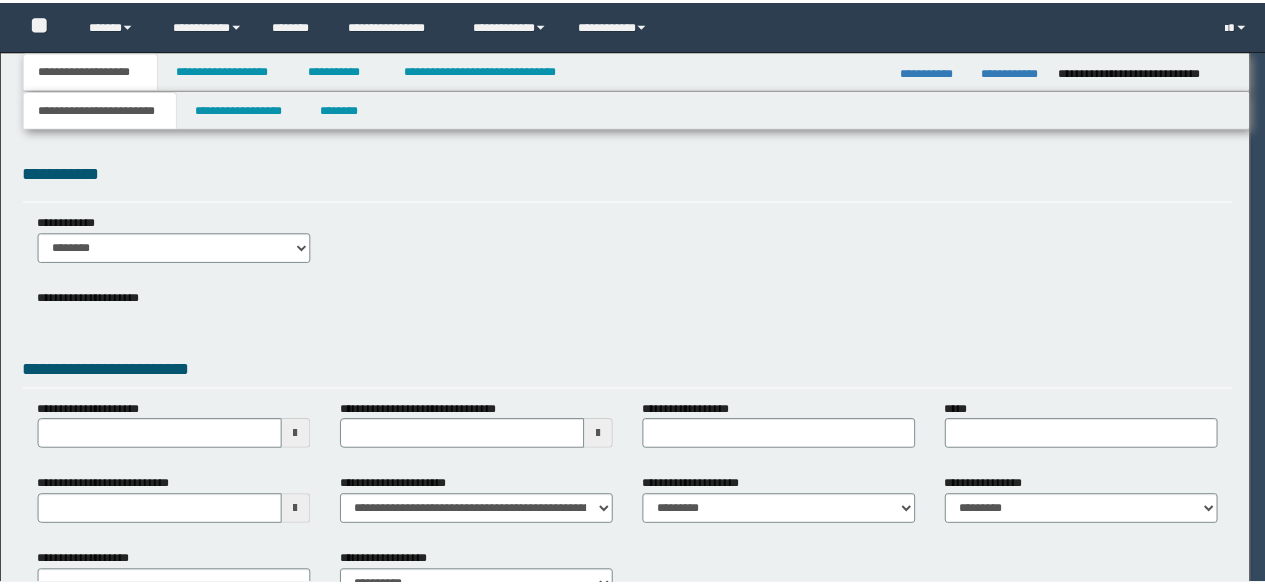 scroll, scrollTop: 0, scrollLeft: 0, axis: both 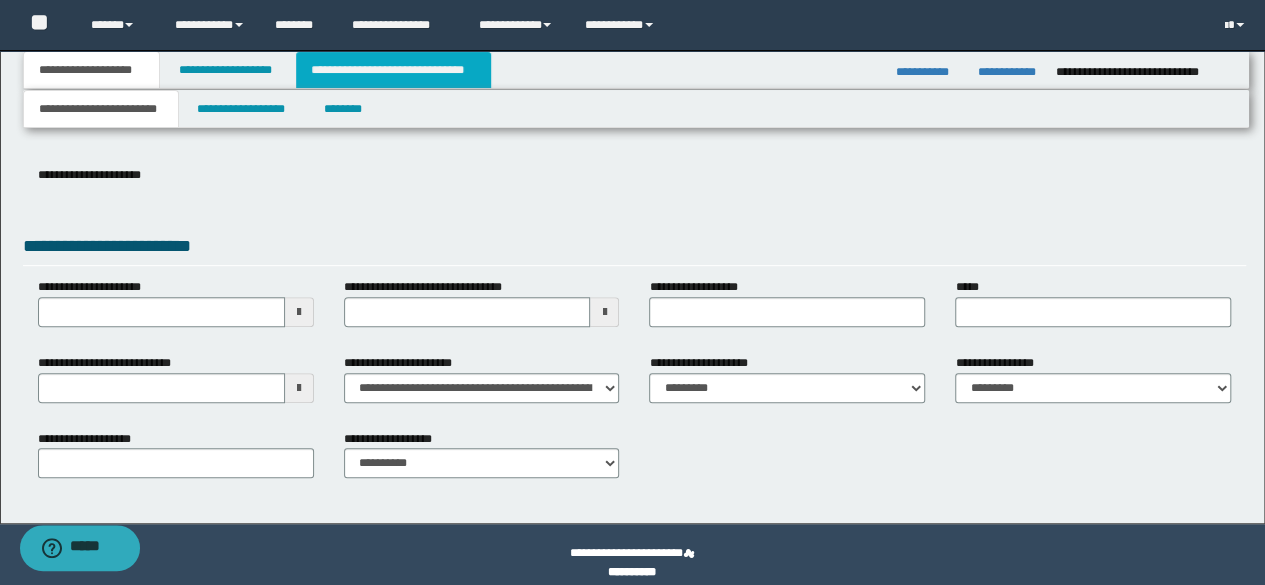 click on "**********" at bounding box center [393, 70] 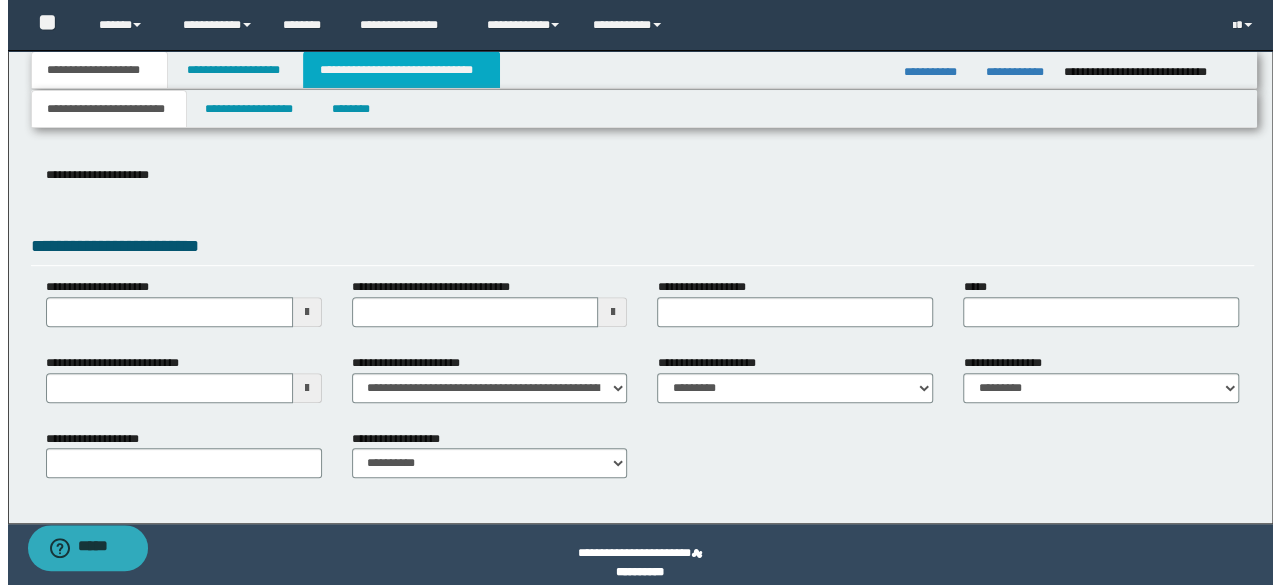 scroll, scrollTop: 0, scrollLeft: 0, axis: both 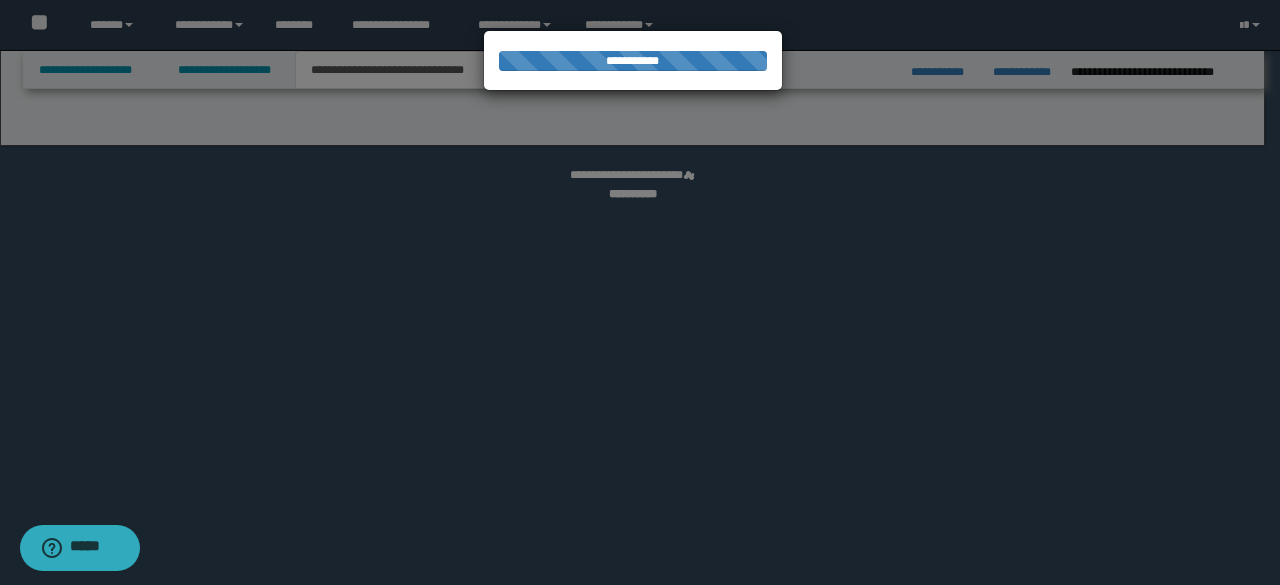 select on "*" 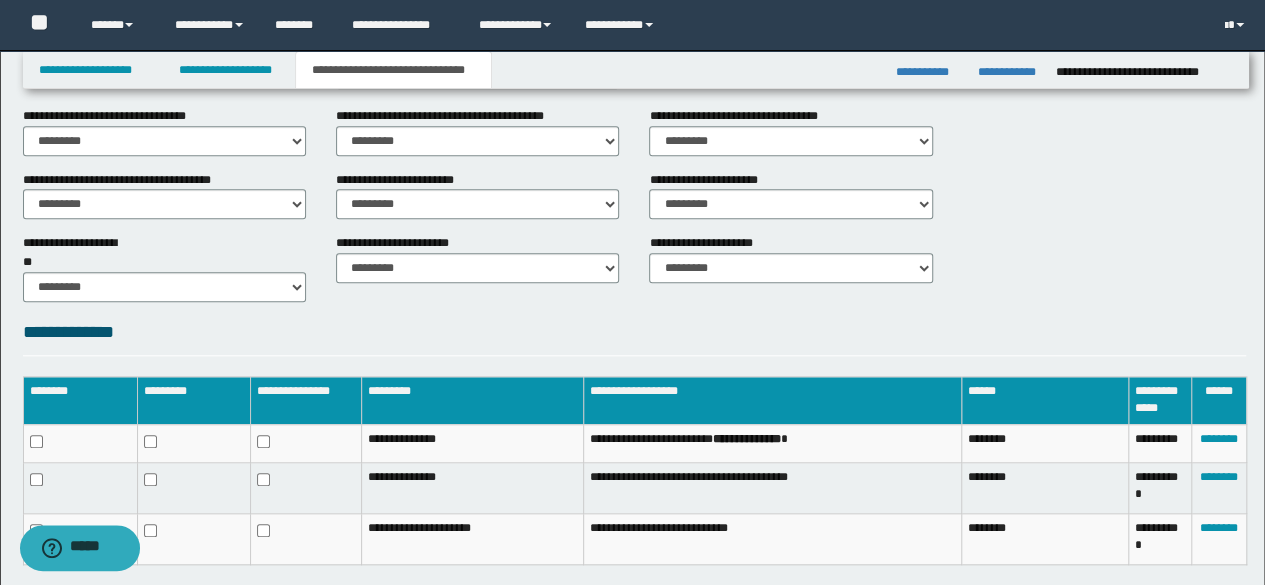 scroll, scrollTop: 878, scrollLeft: 0, axis: vertical 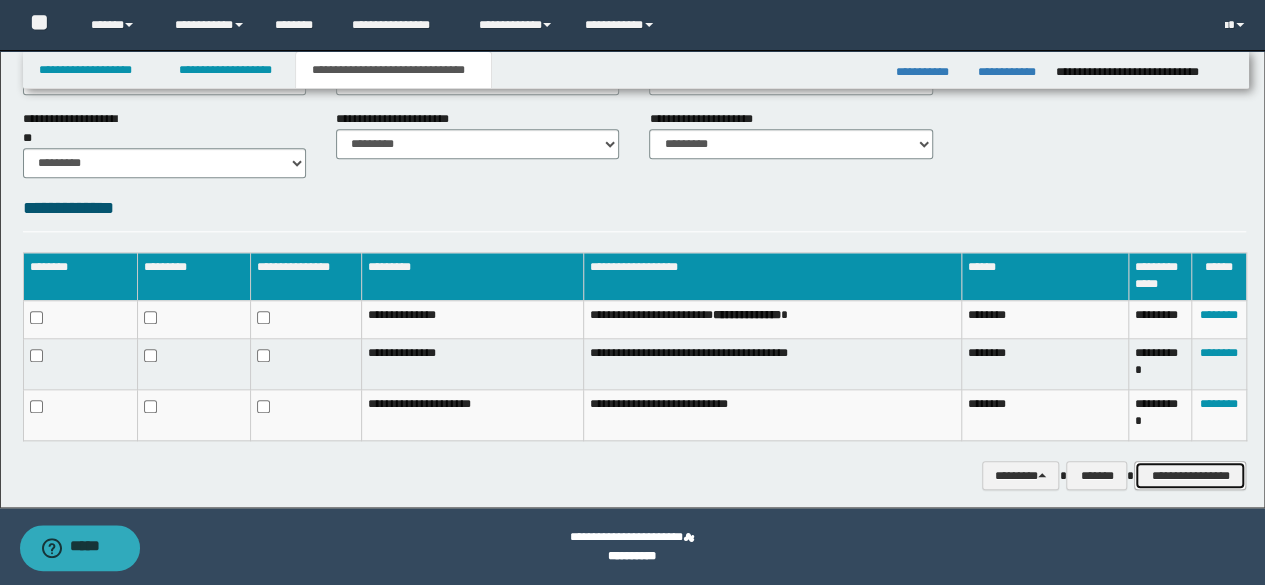 click on "**********" at bounding box center (1190, 475) 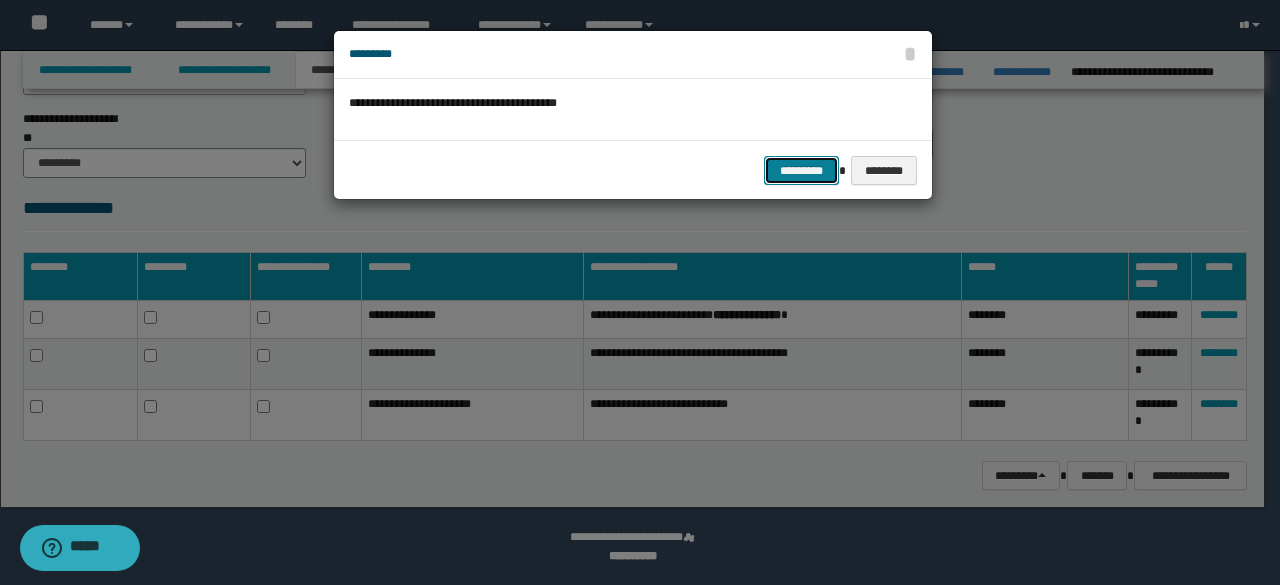 click on "*********" at bounding box center [801, 170] 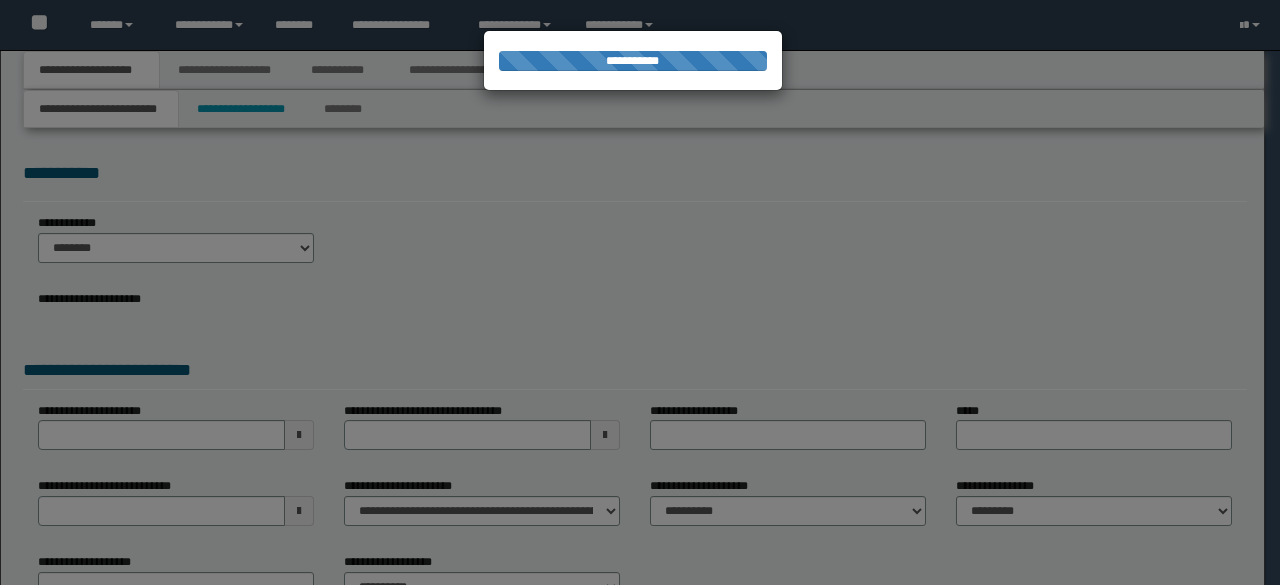 scroll, scrollTop: 0, scrollLeft: 0, axis: both 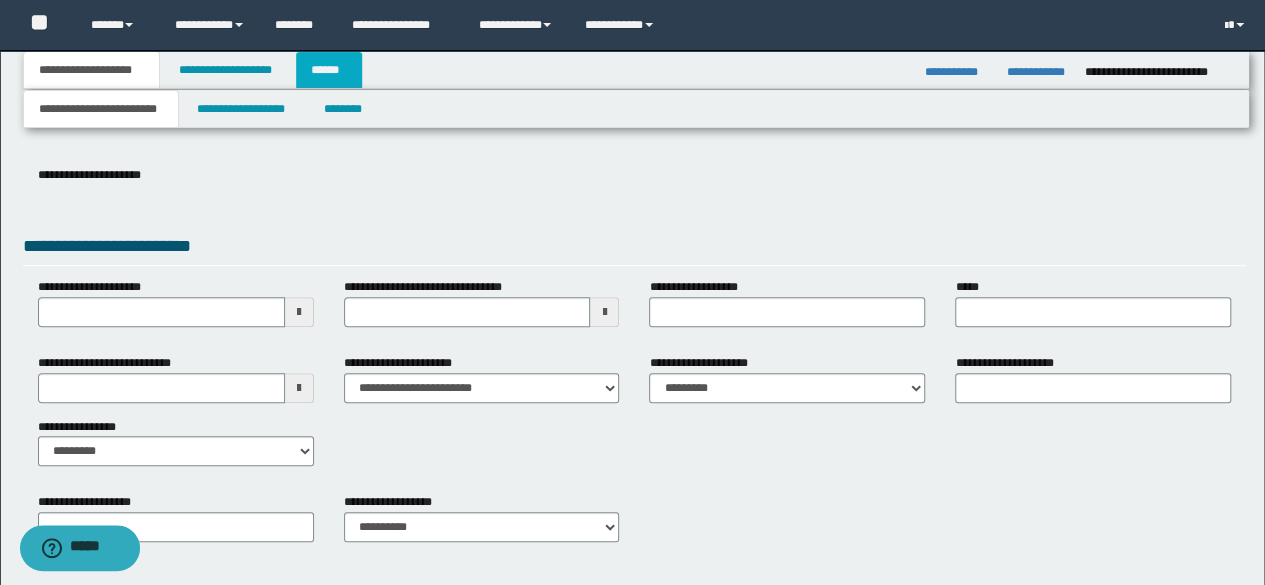 click on "******" at bounding box center [329, 70] 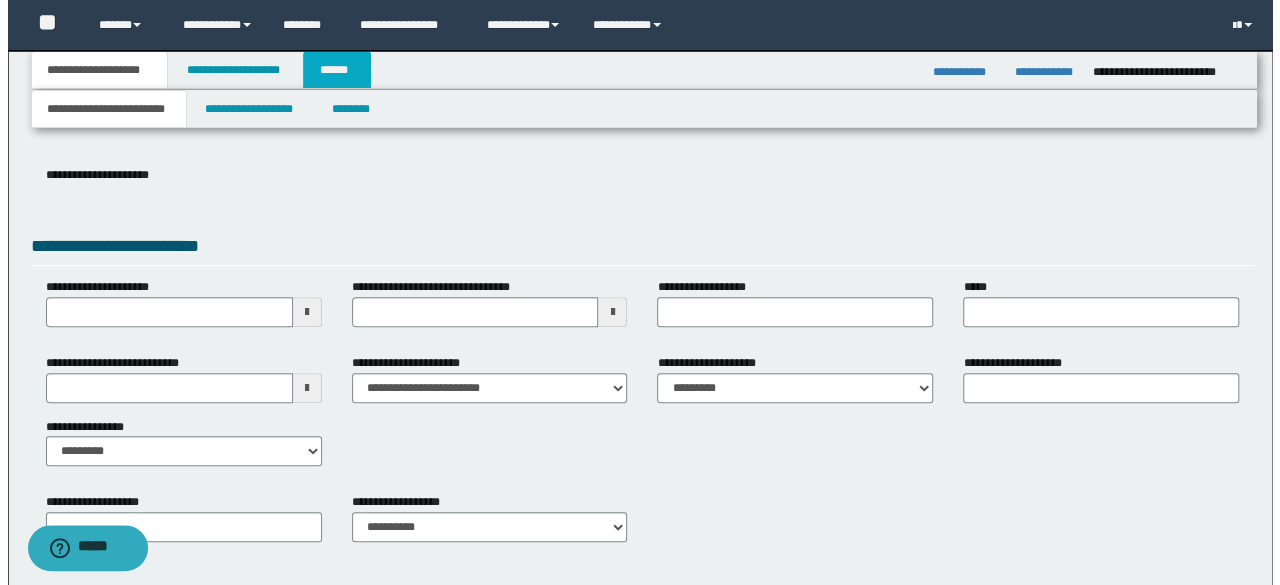 scroll, scrollTop: 0, scrollLeft: 0, axis: both 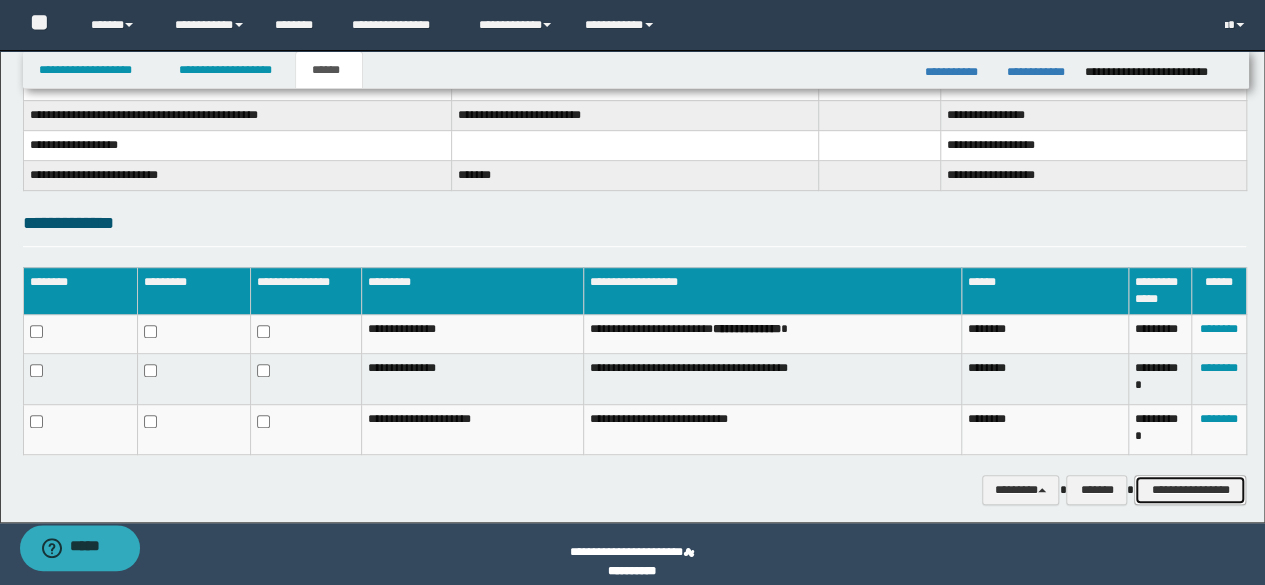 click on "**********" at bounding box center [1190, 489] 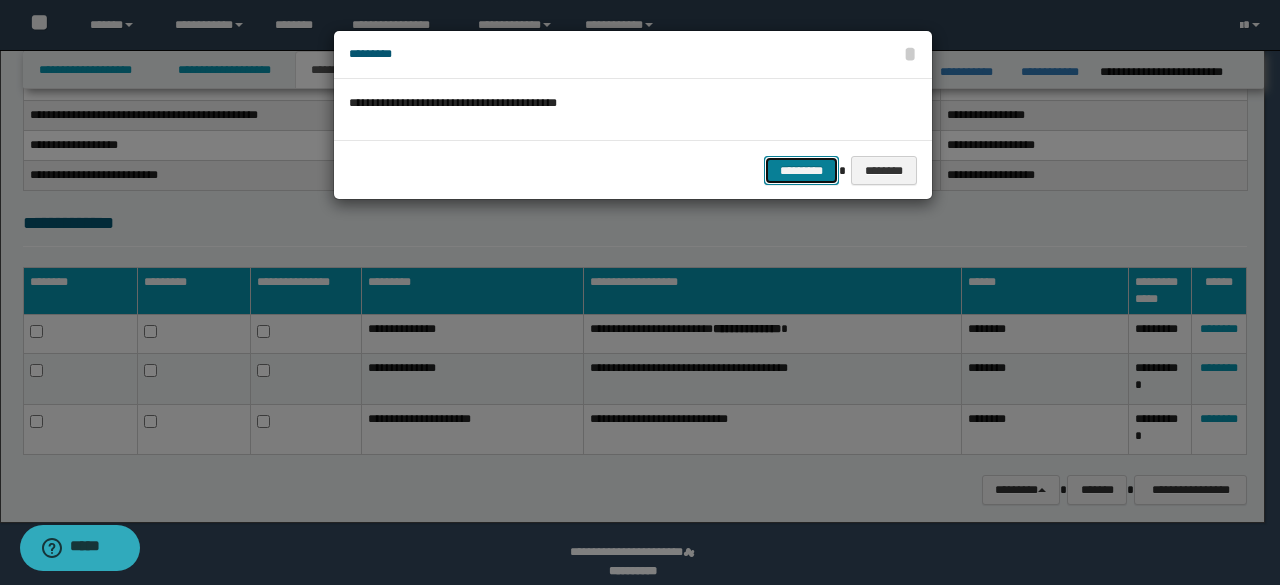click on "*********" at bounding box center [801, 170] 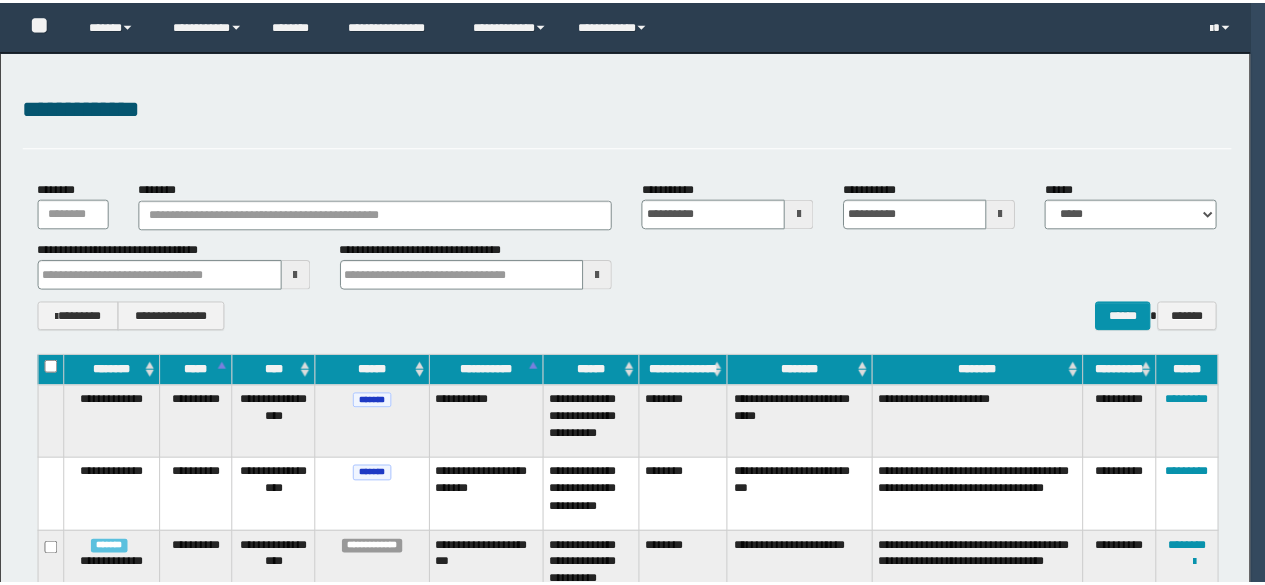 scroll, scrollTop: 0, scrollLeft: 0, axis: both 